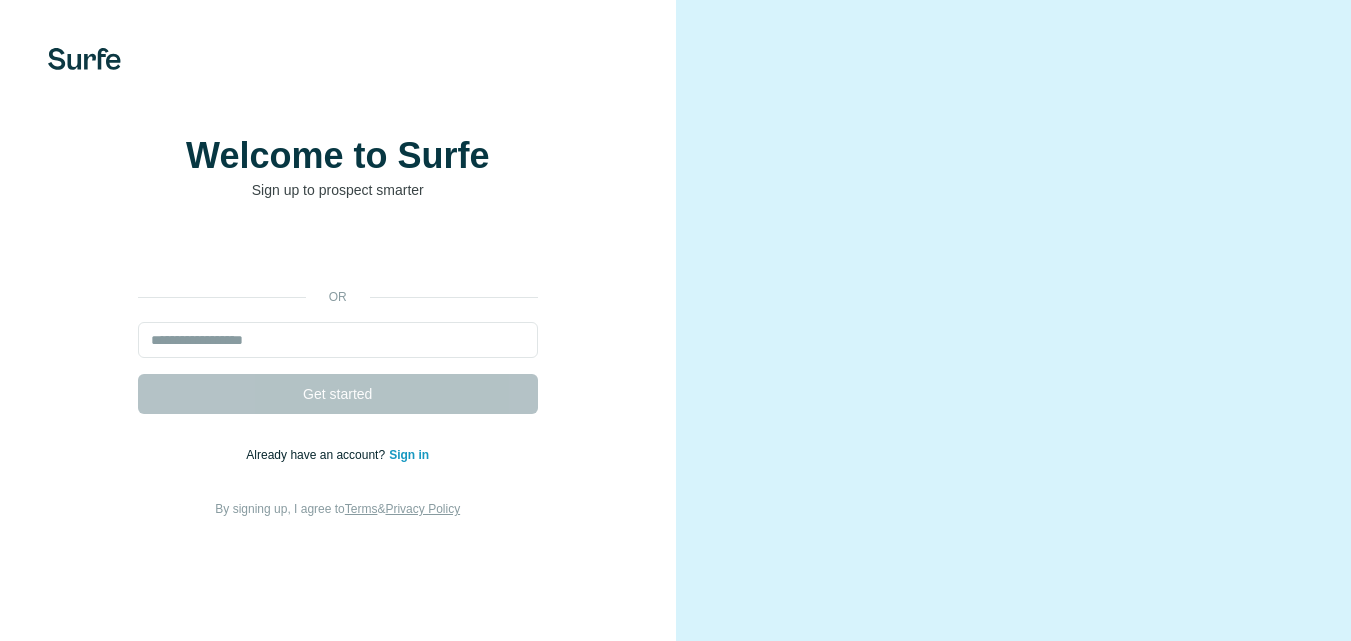 scroll, scrollTop: 0, scrollLeft: 0, axis: both 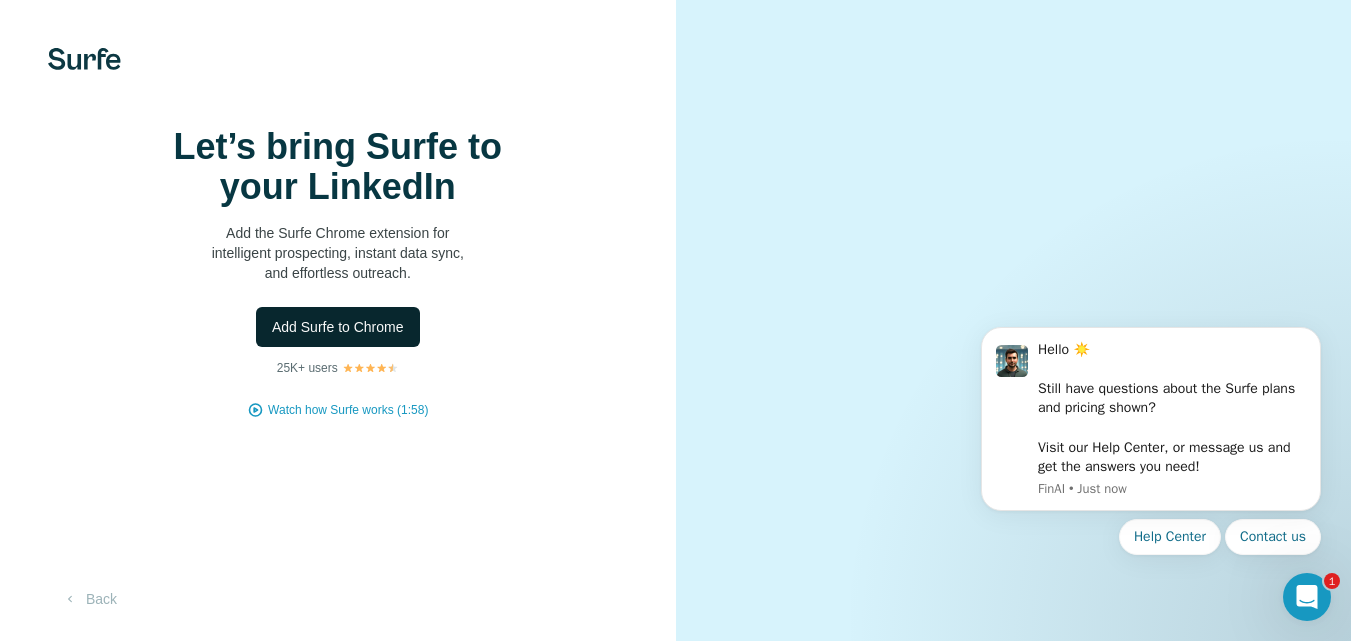 click on "Add Surfe to Chrome" at bounding box center (338, 327) 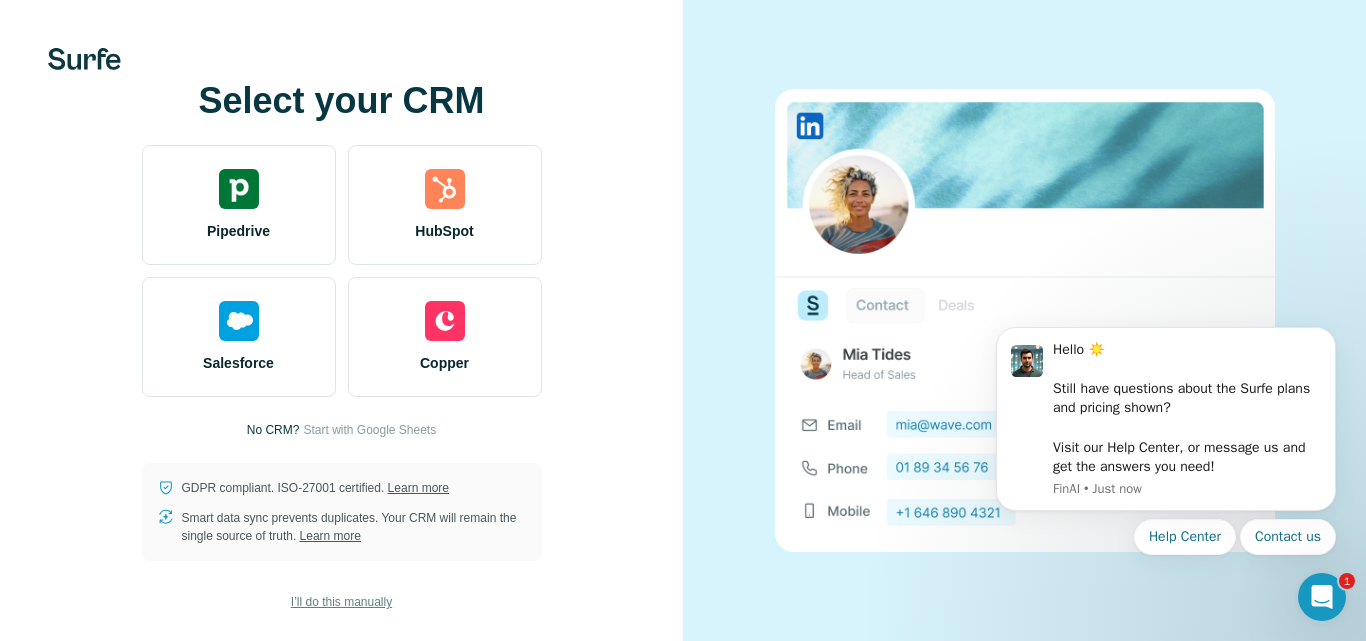 click on "I’ll do this manually" at bounding box center [341, 602] 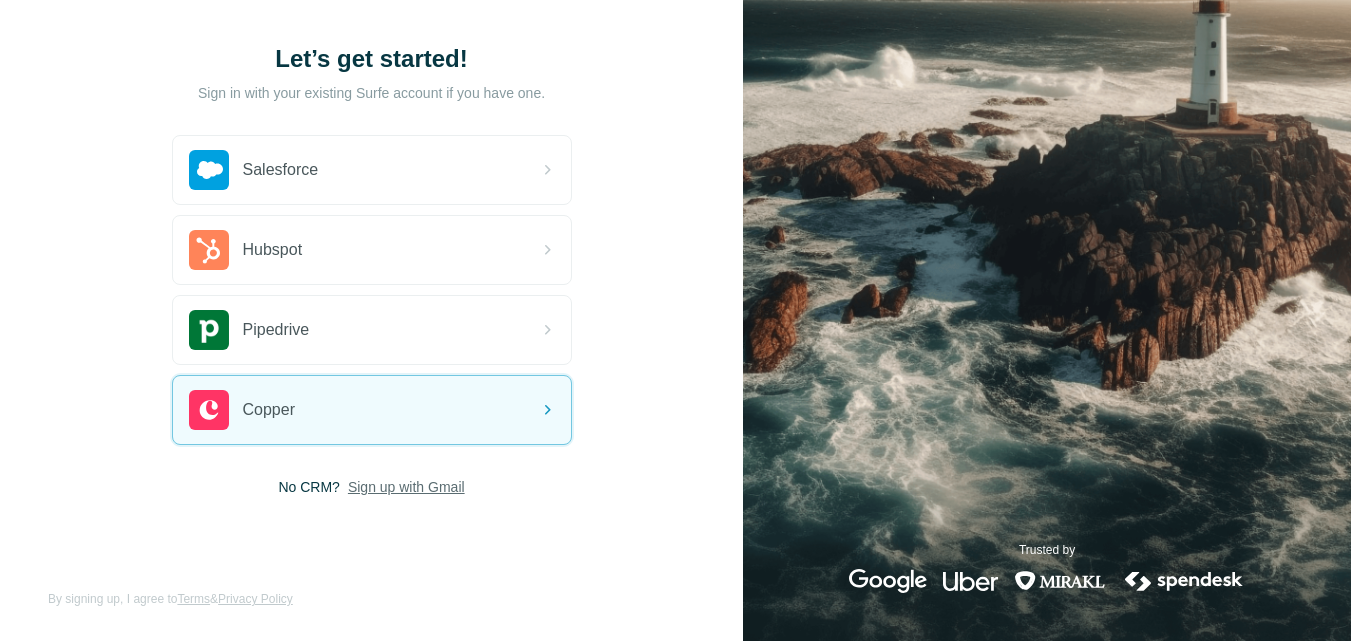 scroll, scrollTop: 101, scrollLeft: 0, axis: vertical 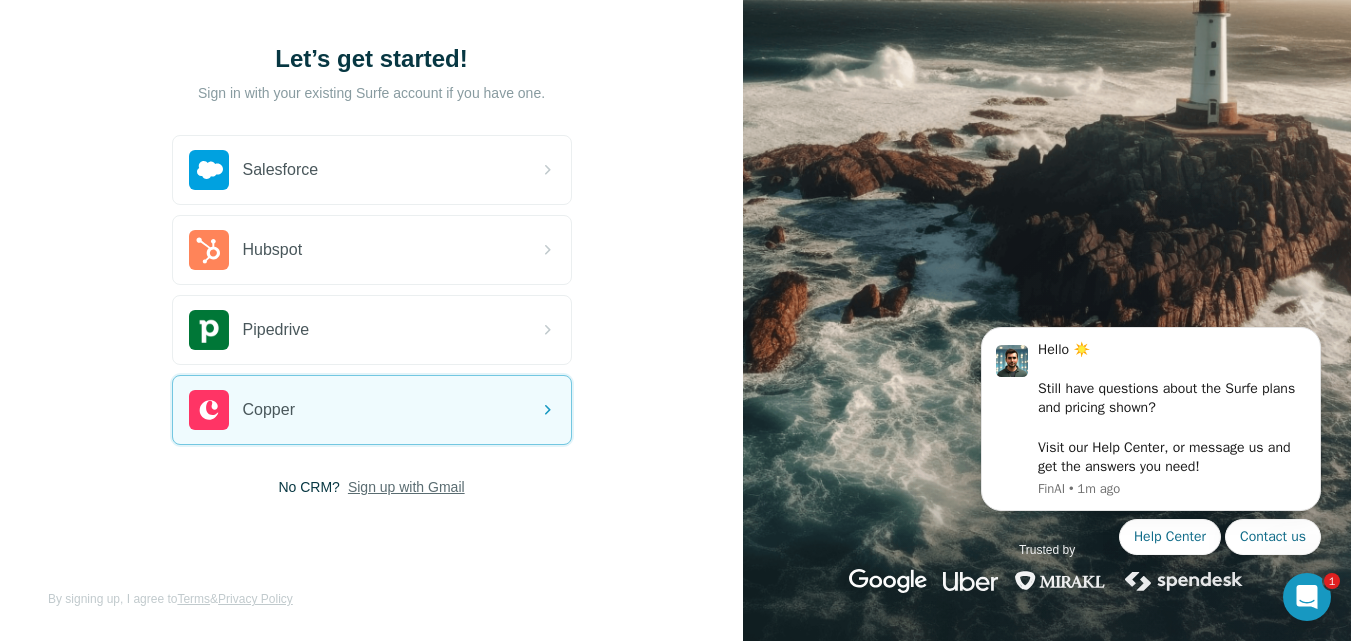 click on "Sign up with Gmail" at bounding box center (406, 487) 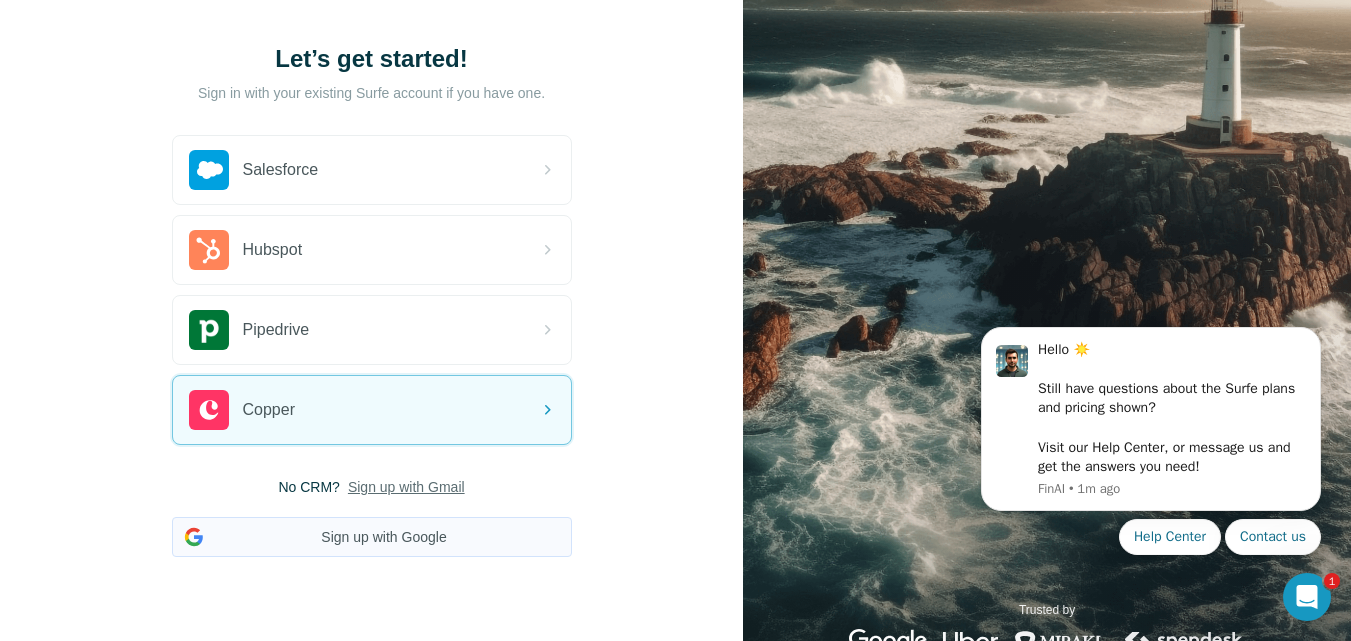 click on "Sign up with Google" at bounding box center (372, 537) 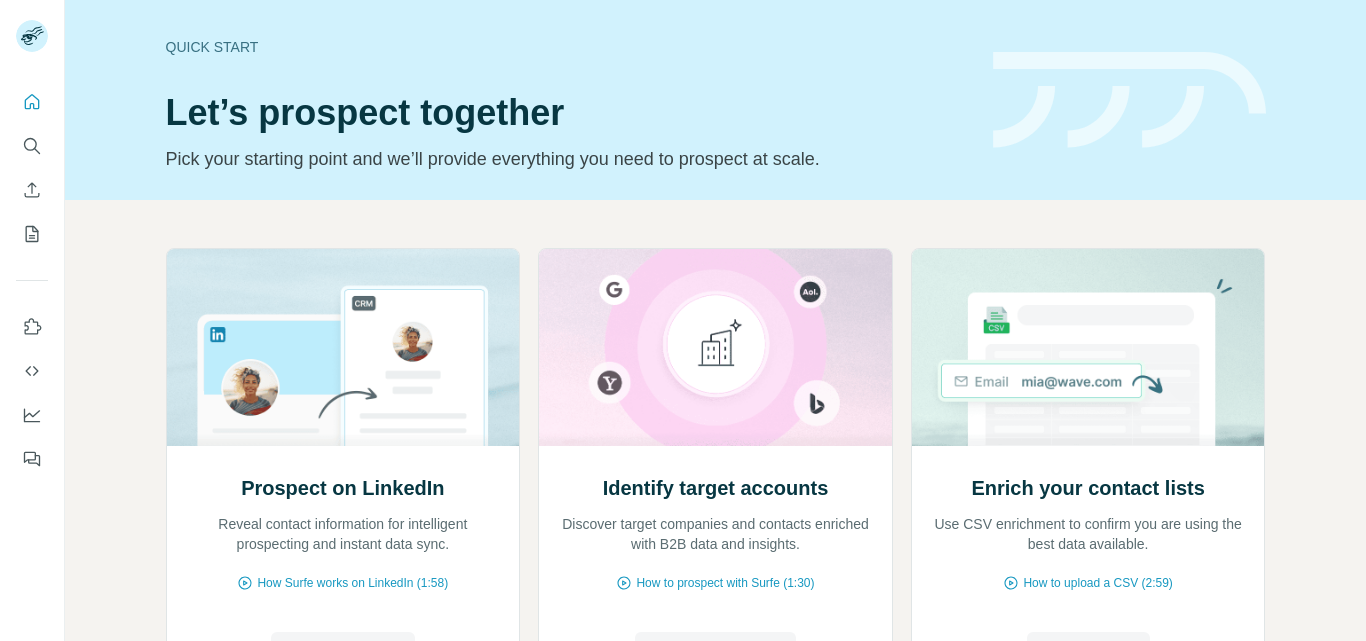 scroll, scrollTop: 0, scrollLeft: 0, axis: both 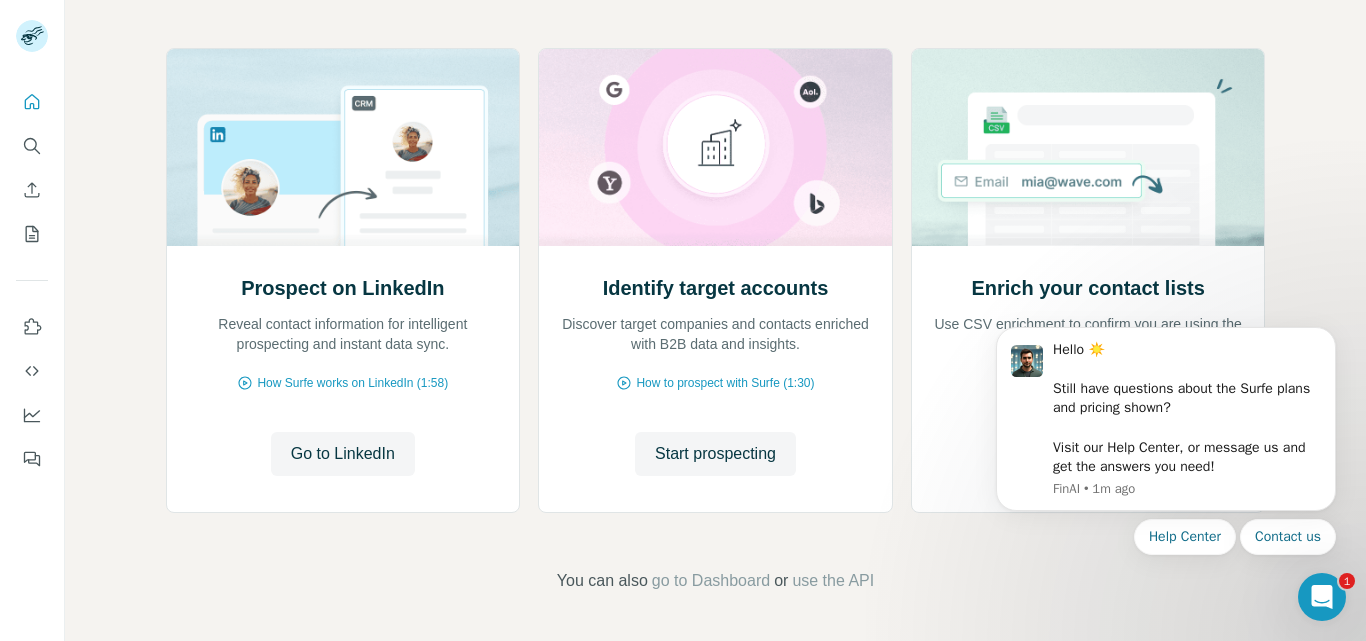 click on "Hello ☀️ ​ Still have questions about the Surfe plans and pricing shown?  ​ Visit our Help Center, or message us and get the answers you need!  FinAI    •   12m ago Contact us [EMAIL]    •   10m ago Hi! I'm here to help! Please leave a message along with your email address, and we'll get back to you as soon as possible? 🐚 FinAI    •   10m ago how to verify [EMAIL] [EMAIL]    •   9m ago You’ll get replies here and in your email: ✉️  [EMAIL] Our usual reply time 🕒  A day FinAI    •   9m ago Hi  [EMAIL] , Chris here 👋    I hope you're doing well and thank you for reaching out today.   How can we help? Christian    •   9m ago how to verify [EMAIL]  [EMAIL]    •   9m ago Emails are verified through the enrichment process, when we find an email we'll try to verify it. If this is verified you will see a green tick next to the email 🤝    Christian    •   8m ago    •   7m ago" at bounding box center [1166, 424] 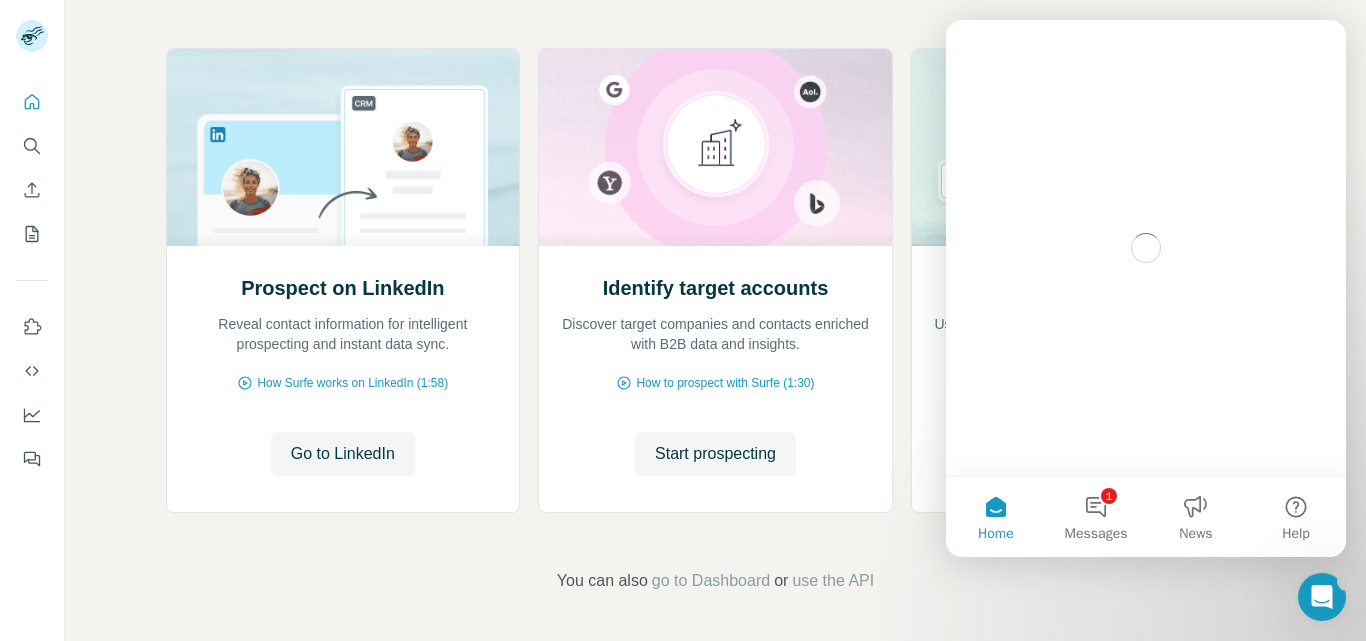 scroll, scrollTop: 0, scrollLeft: 0, axis: both 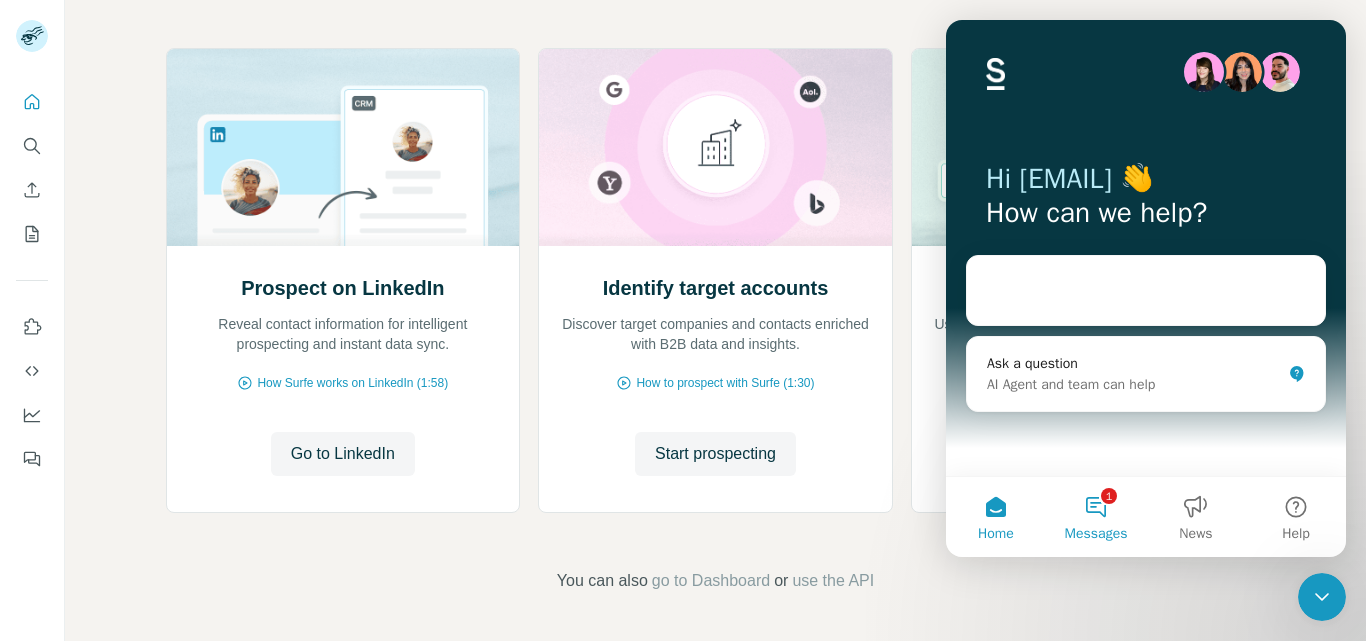 click on "1 Messages" at bounding box center (1096, 517) 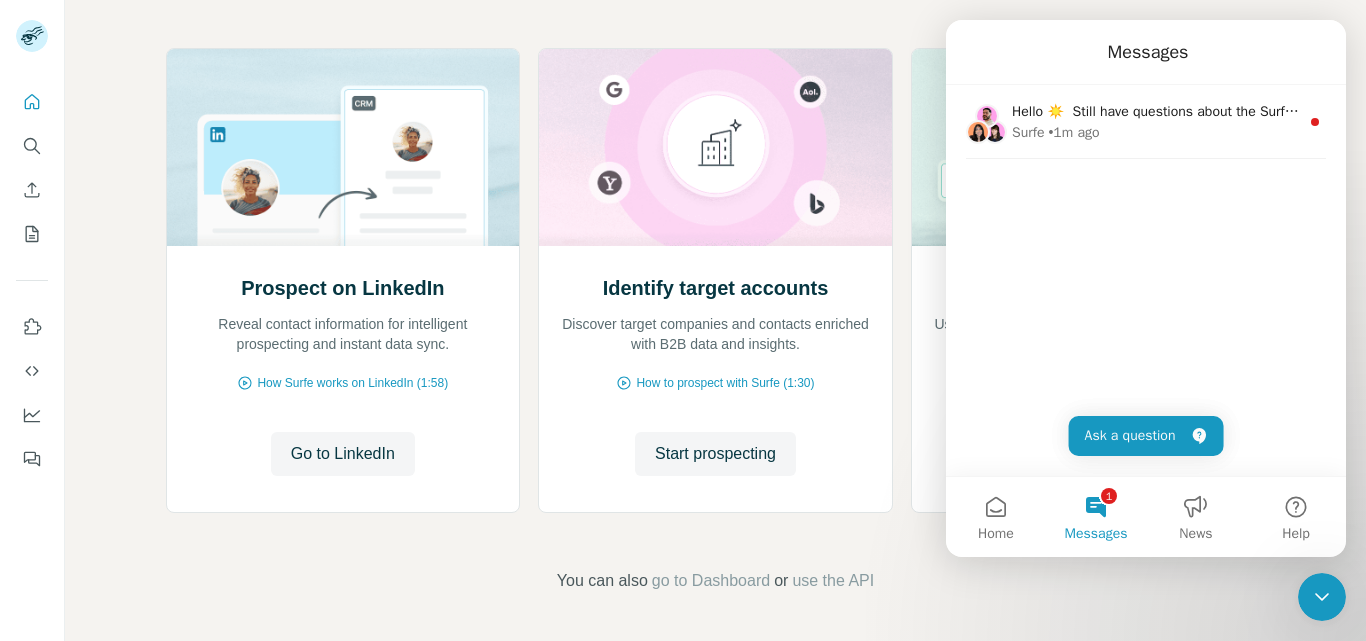 click on "1 Messages" at bounding box center [1096, 517] 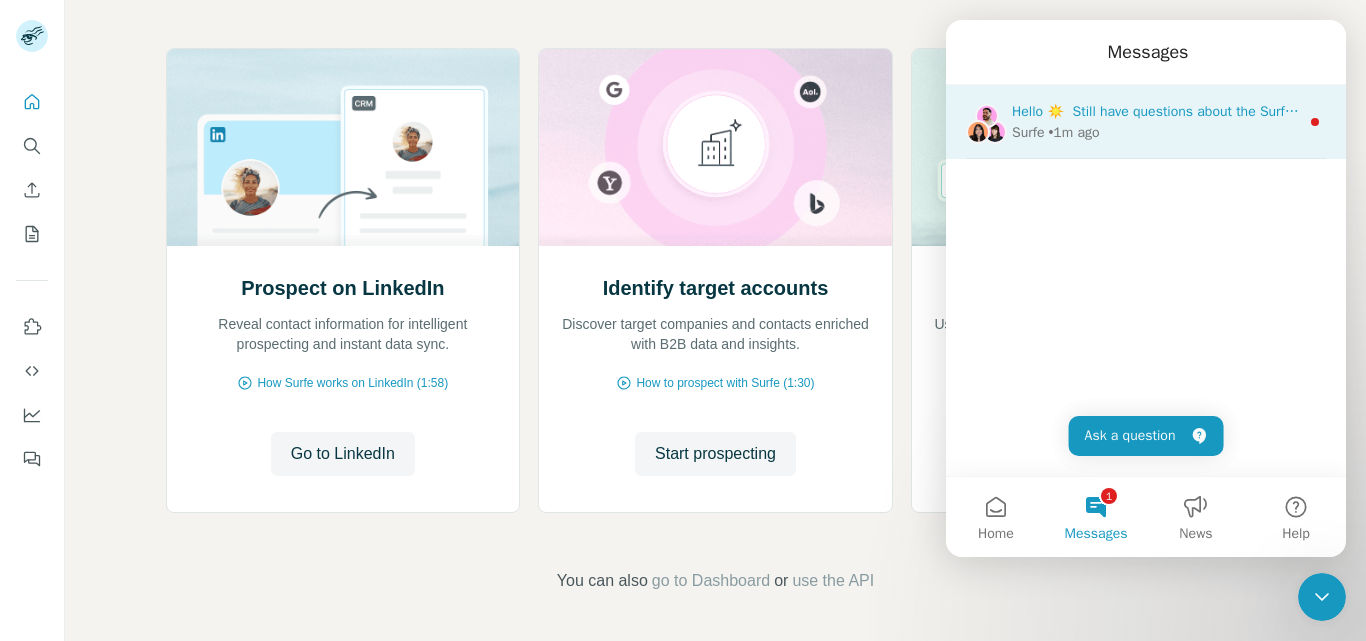 click on "Hello ☀️ ​ Still have questions about the Surfe plans and pricing shown?  ​ Visit our Help Center, or message us and get the answers you need!" at bounding box center [1445, 111] 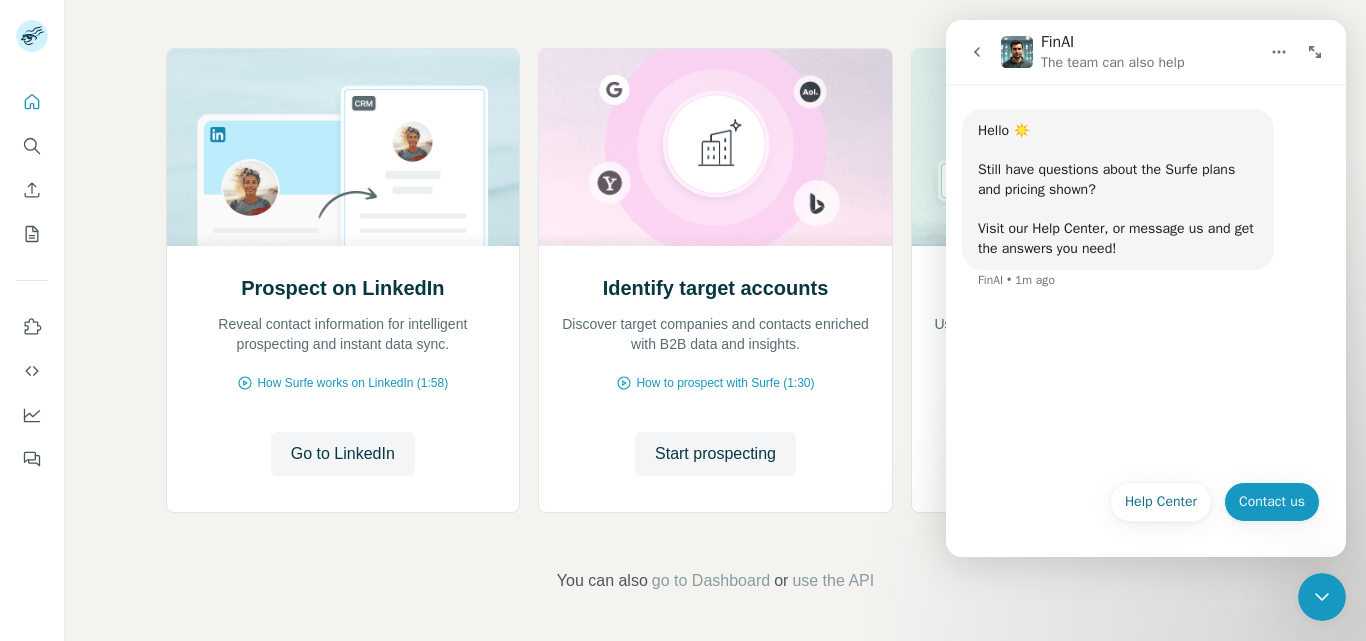 click on "Contact us" at bounding box center (1272, 502) 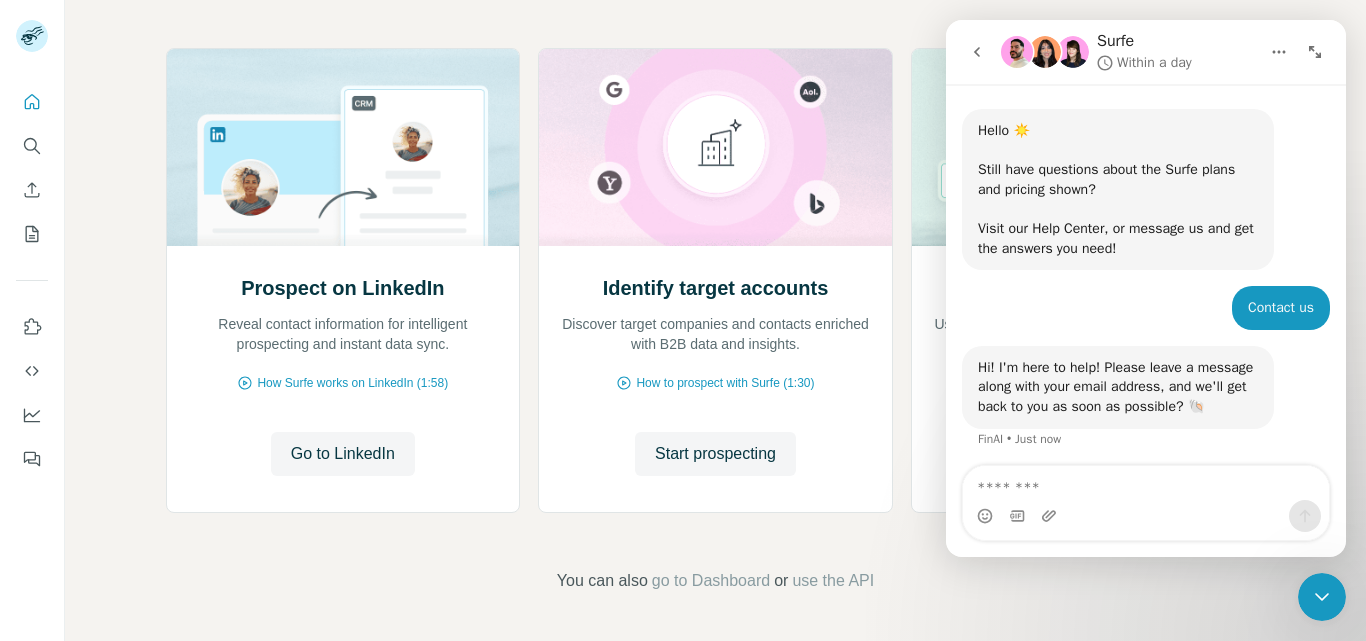 scroll, scrollTop: 61, scrollLeft: 0, axis: vertical 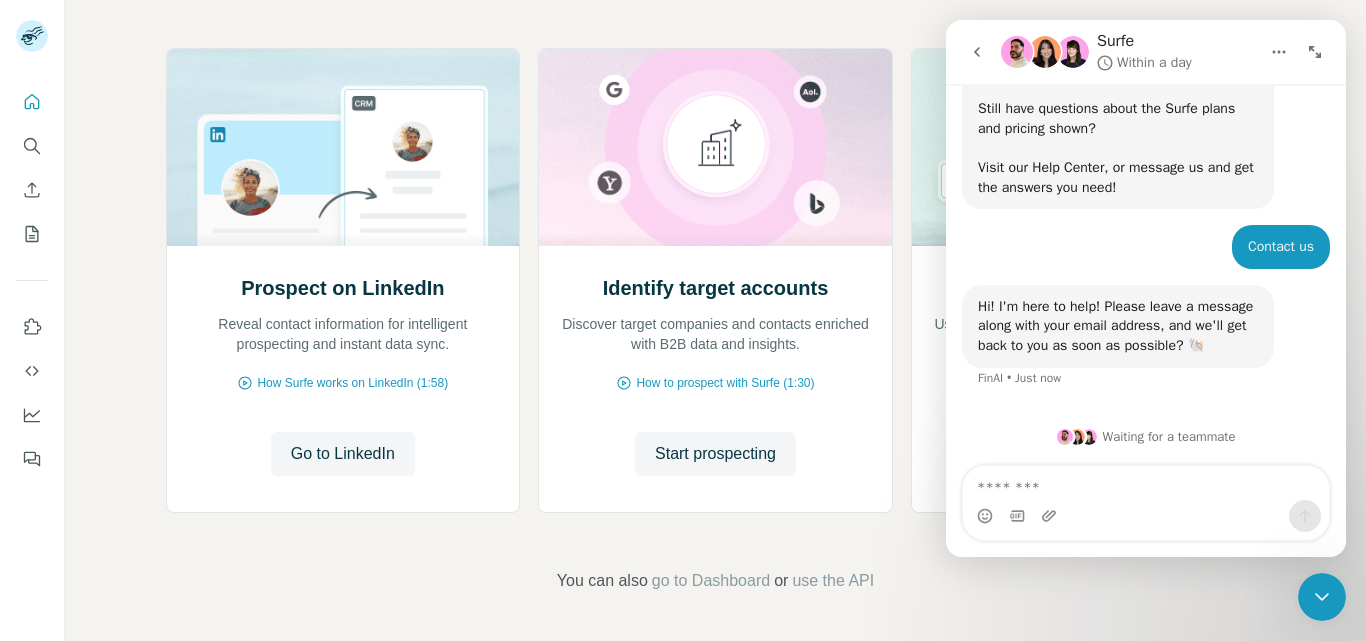 click at bounding box center (1146, 483) 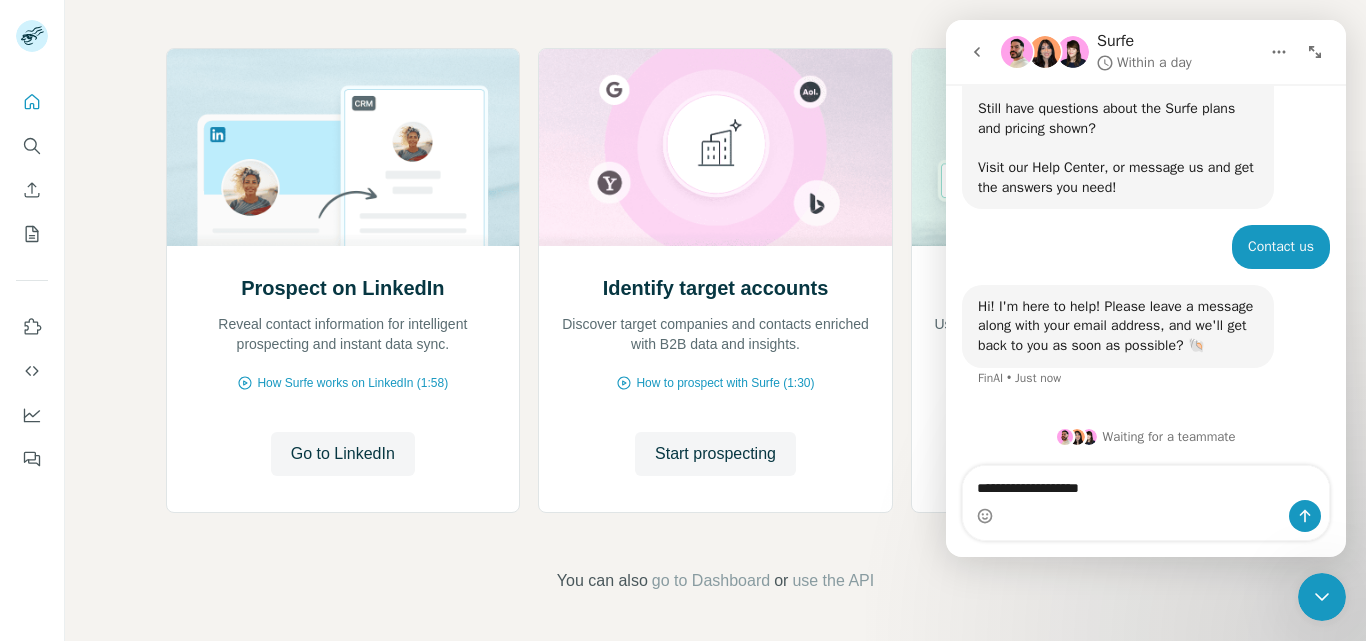 type on "**********" 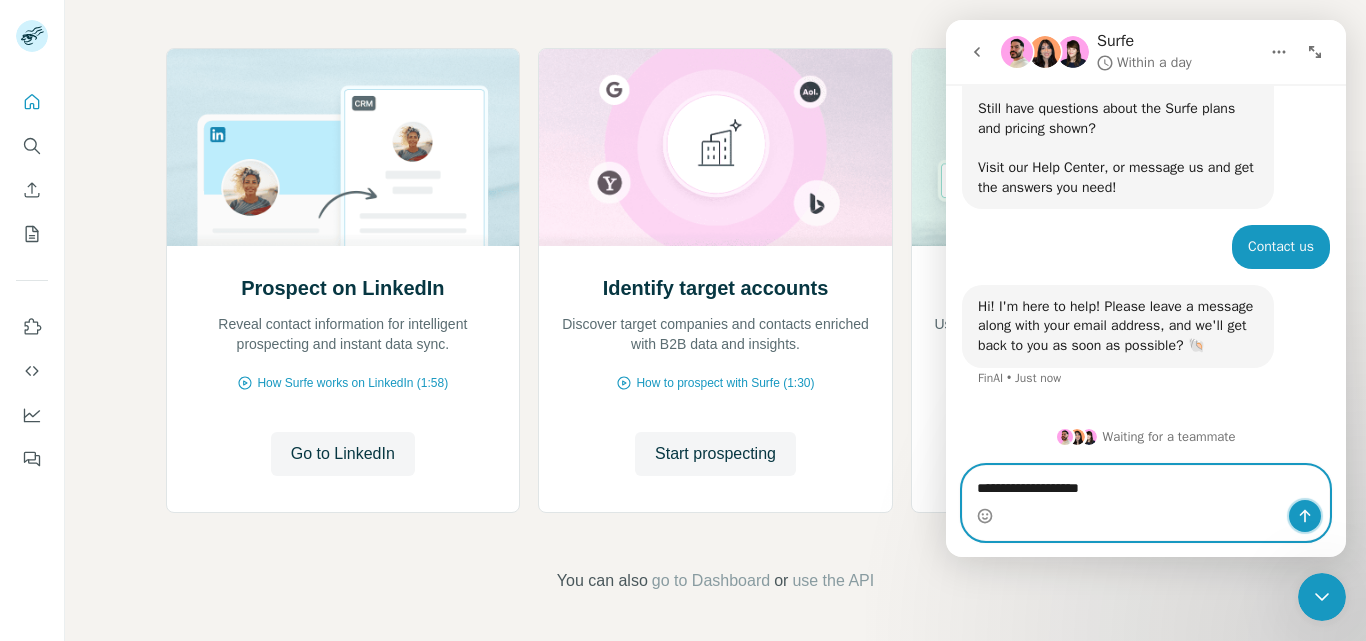 click 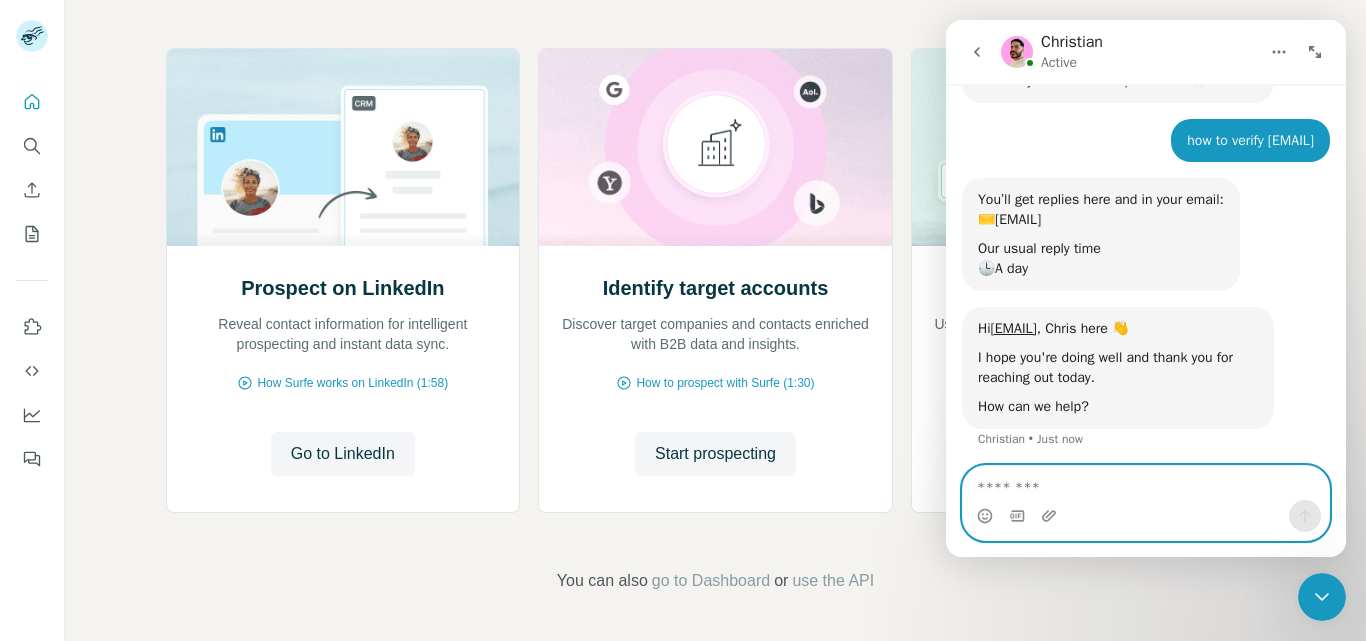 scroll, scrollTop: 427, scrollLeft: 0, axis: vertical 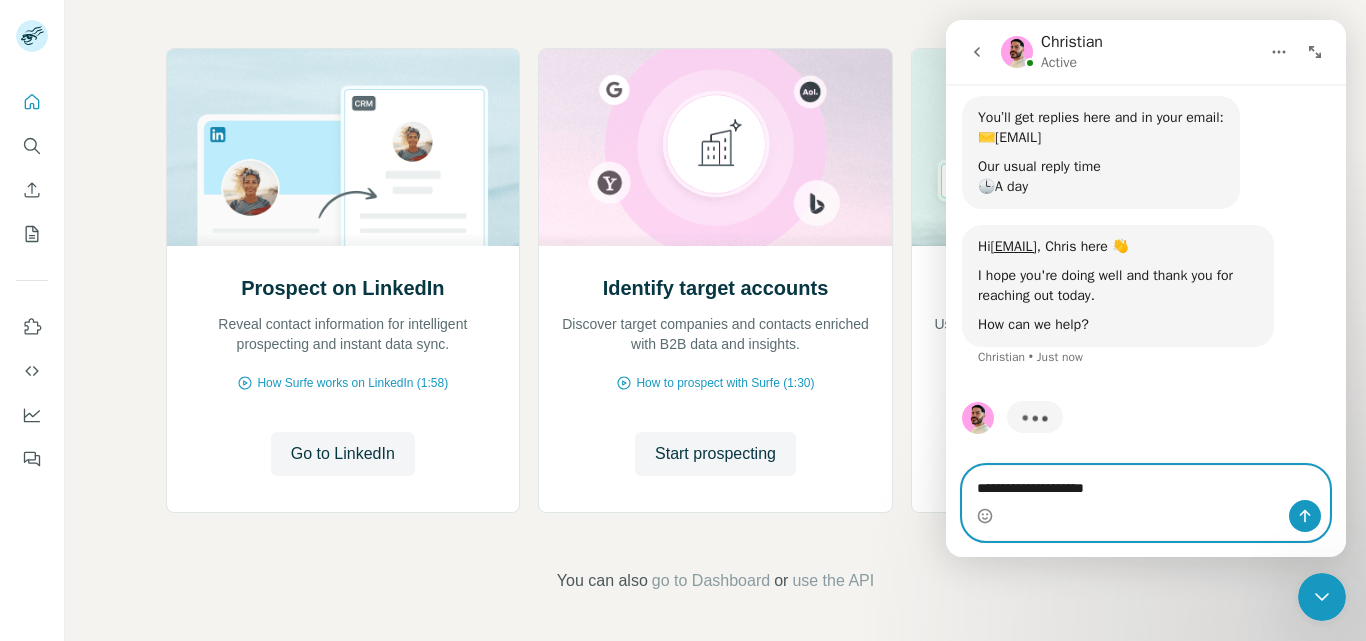 type on "**********" 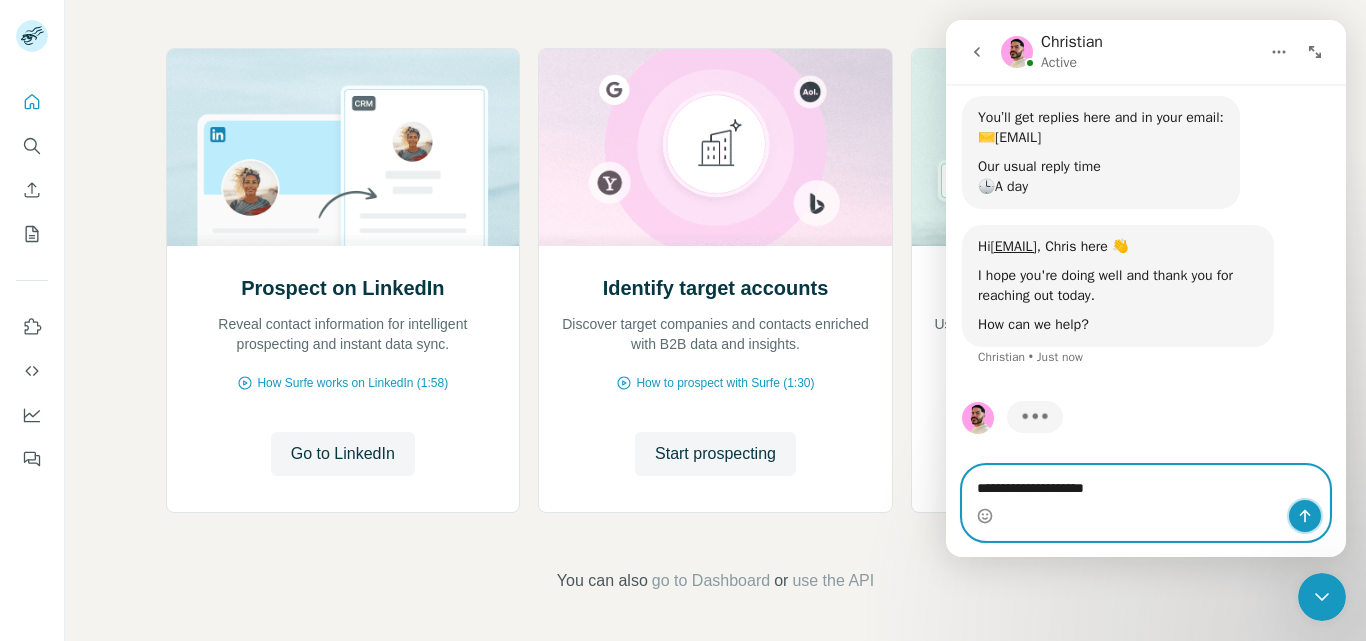 click at bounding box center [1305, 516] 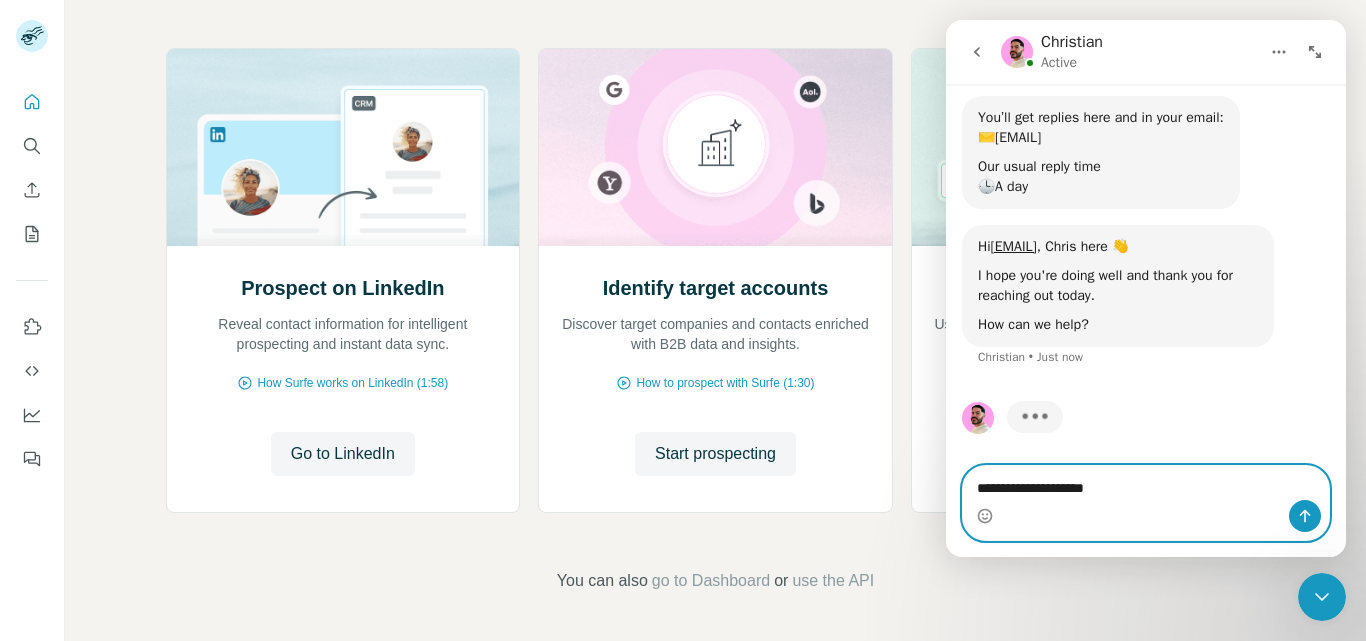type 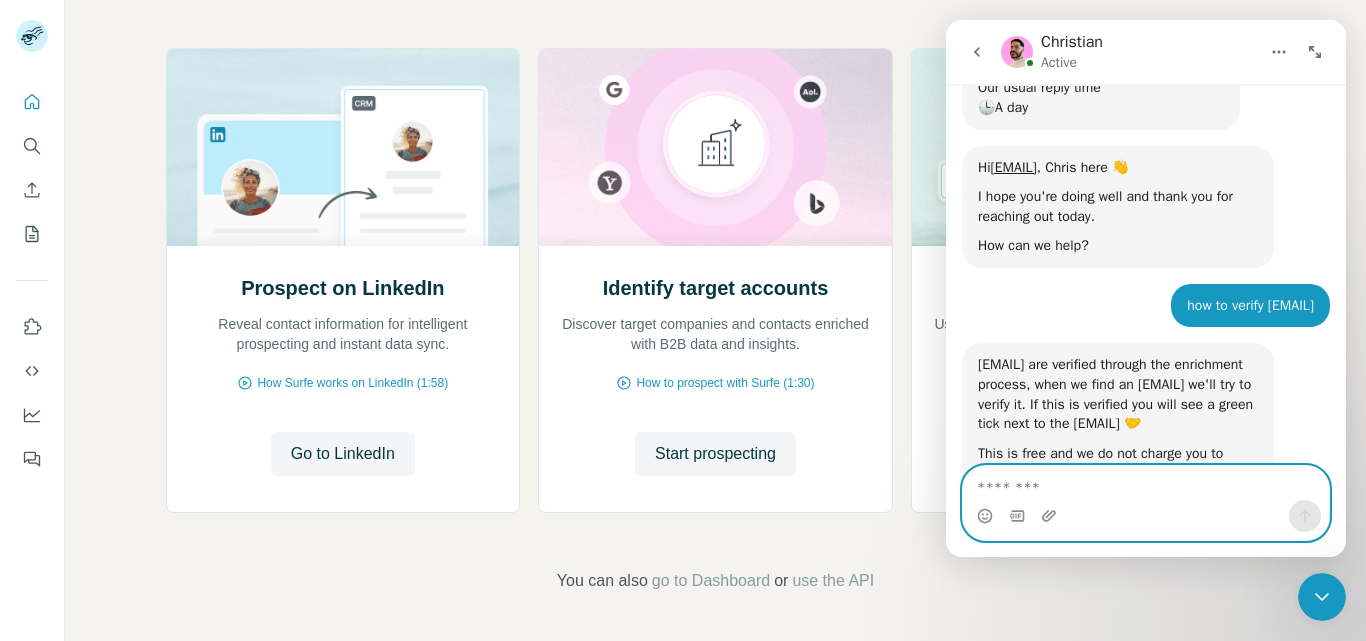 scroll, scrollTop: 578, scrollLeft: 0, axis: vertical 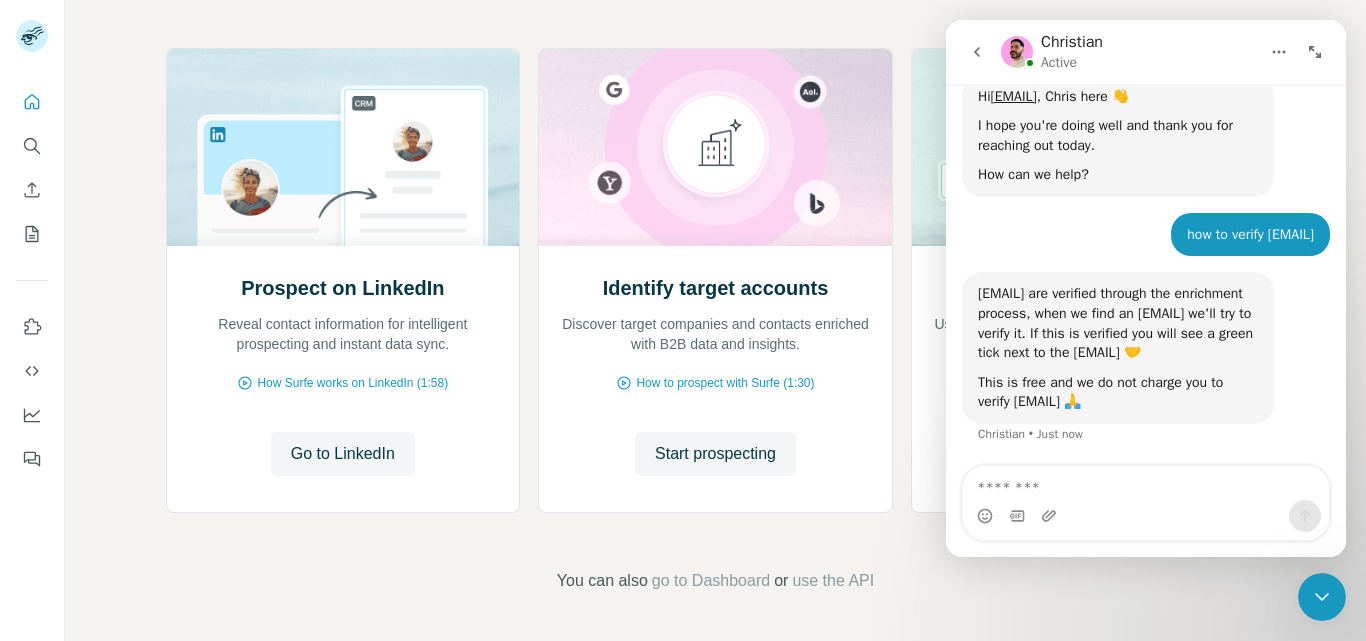 click 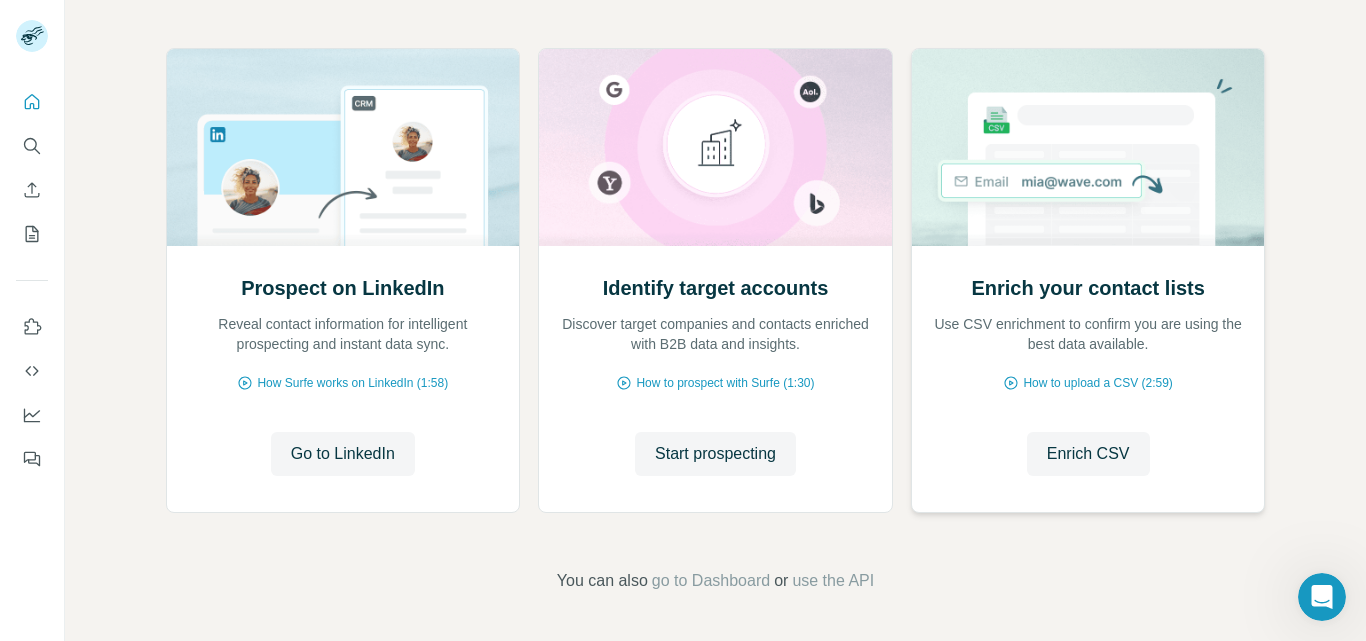 scroll, scrollTop: 0, scrollLeft: 0, axis: both 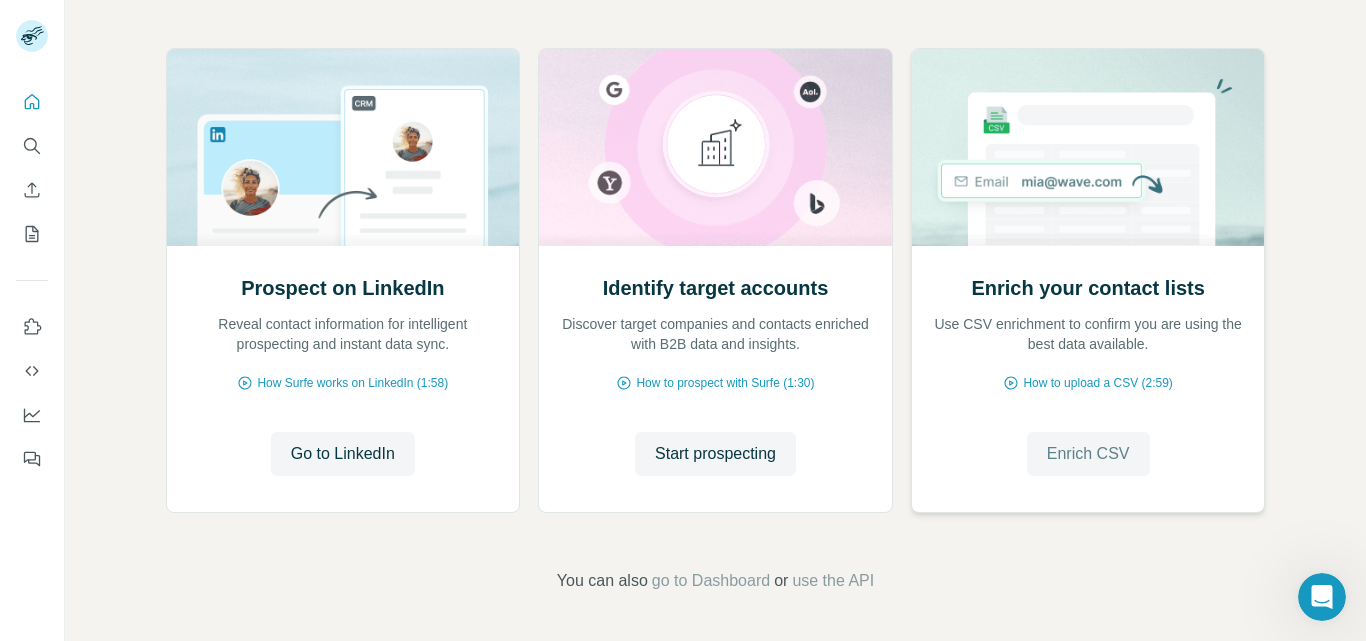 click on "Enrich CSV" at bounding box center (1088, 454) 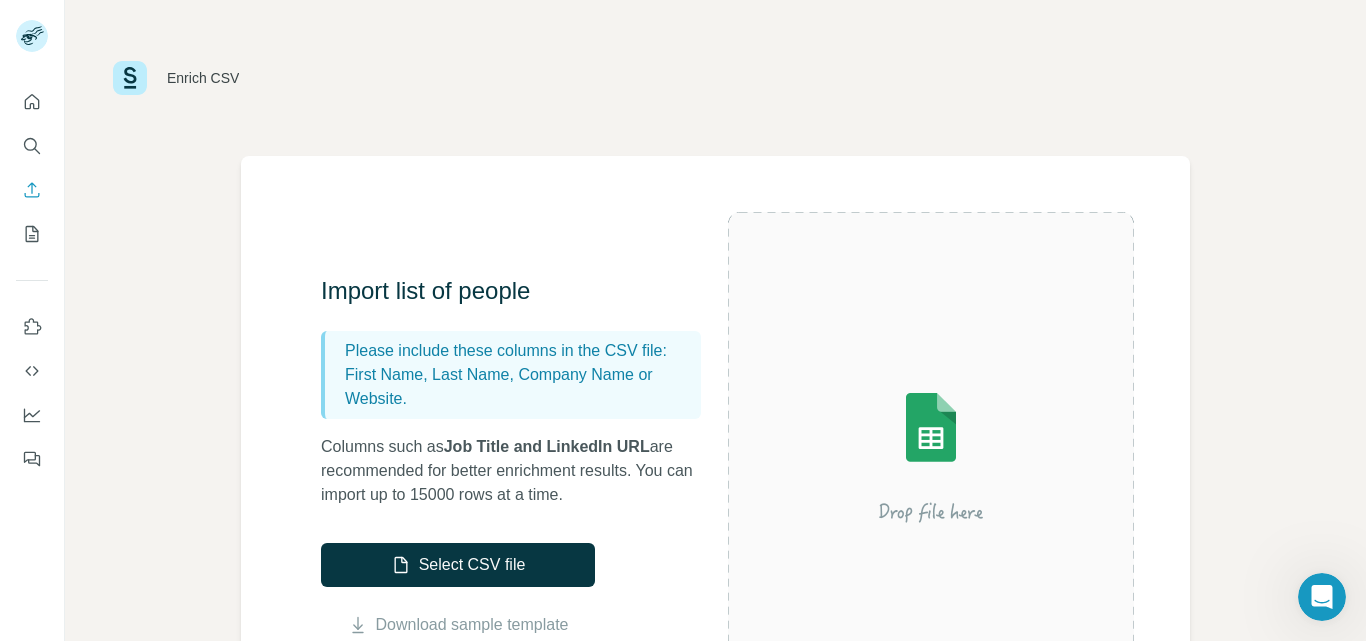 scroll, scrollTop: 200, scrollLeft: 0, axis: vertical 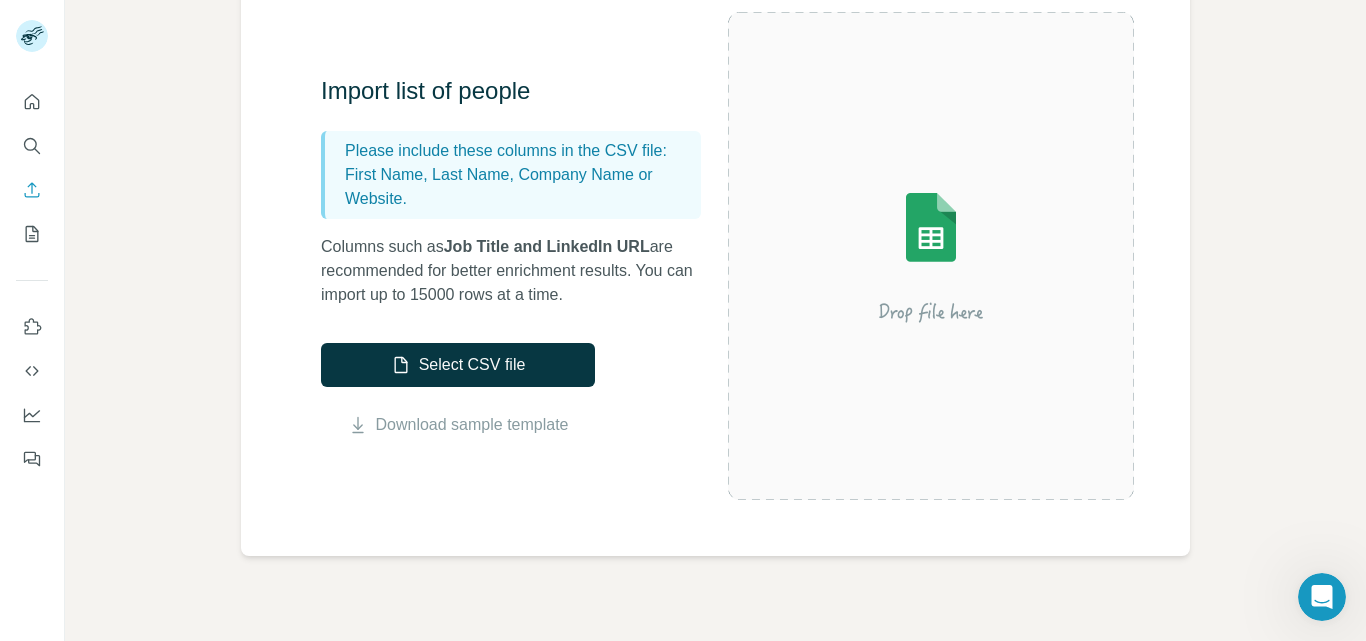 click at bounding box center [931, 256] 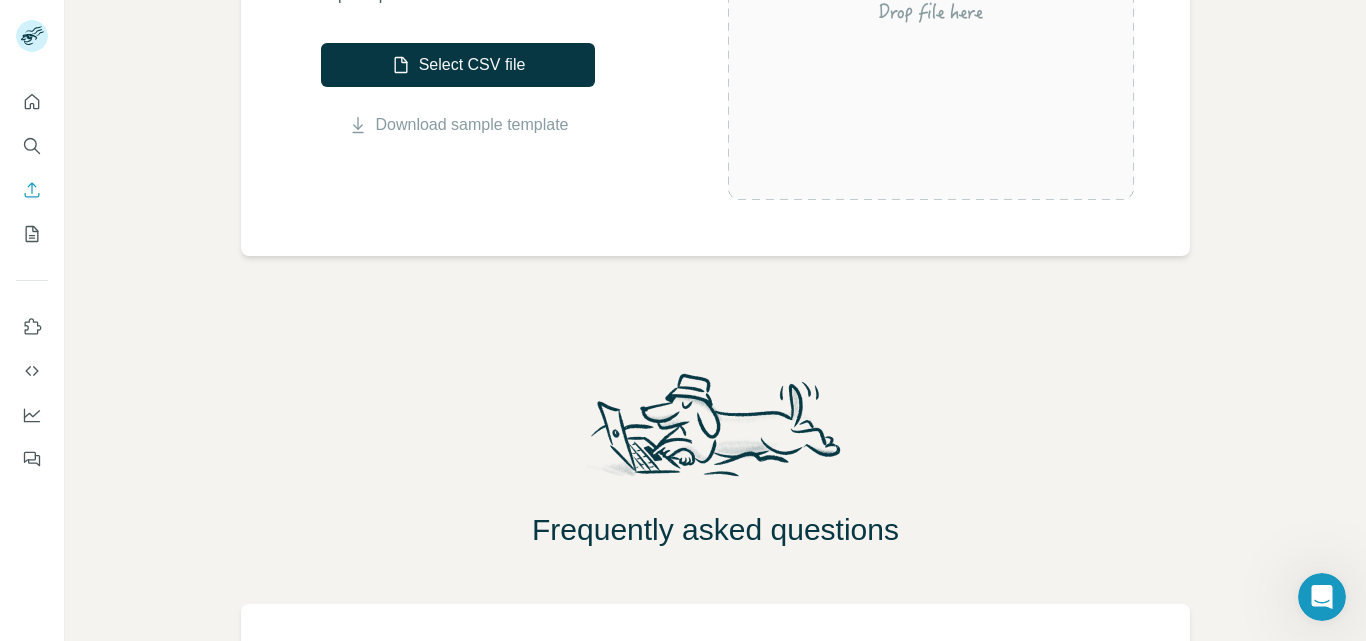 scroll, scrollTop: 300, scrollLeft: 0, axis: vertical 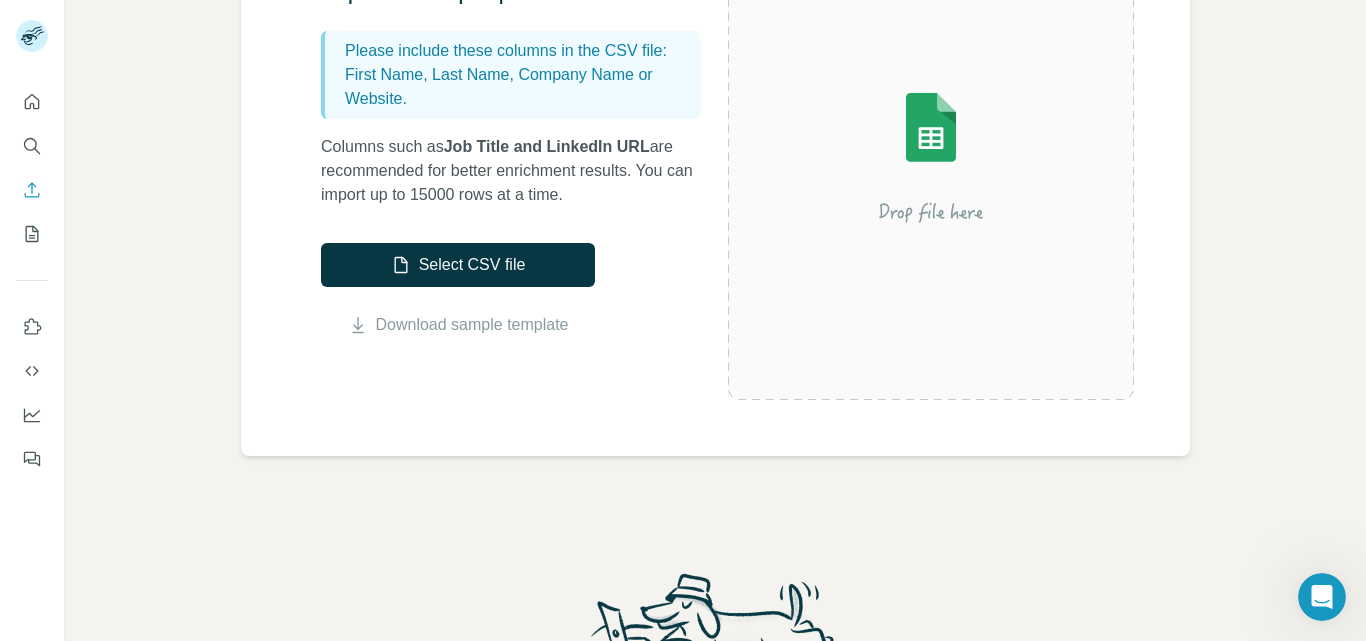click at bounding box center [931, 156] 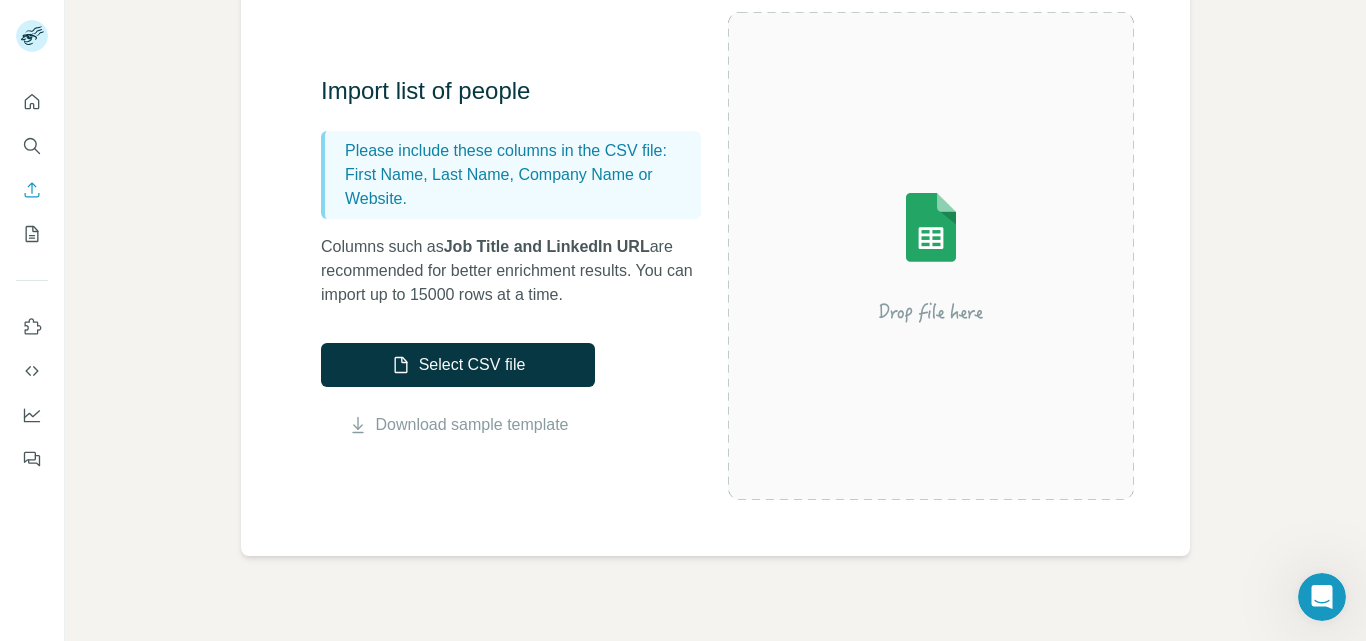 click at bounding box center [931, 256] 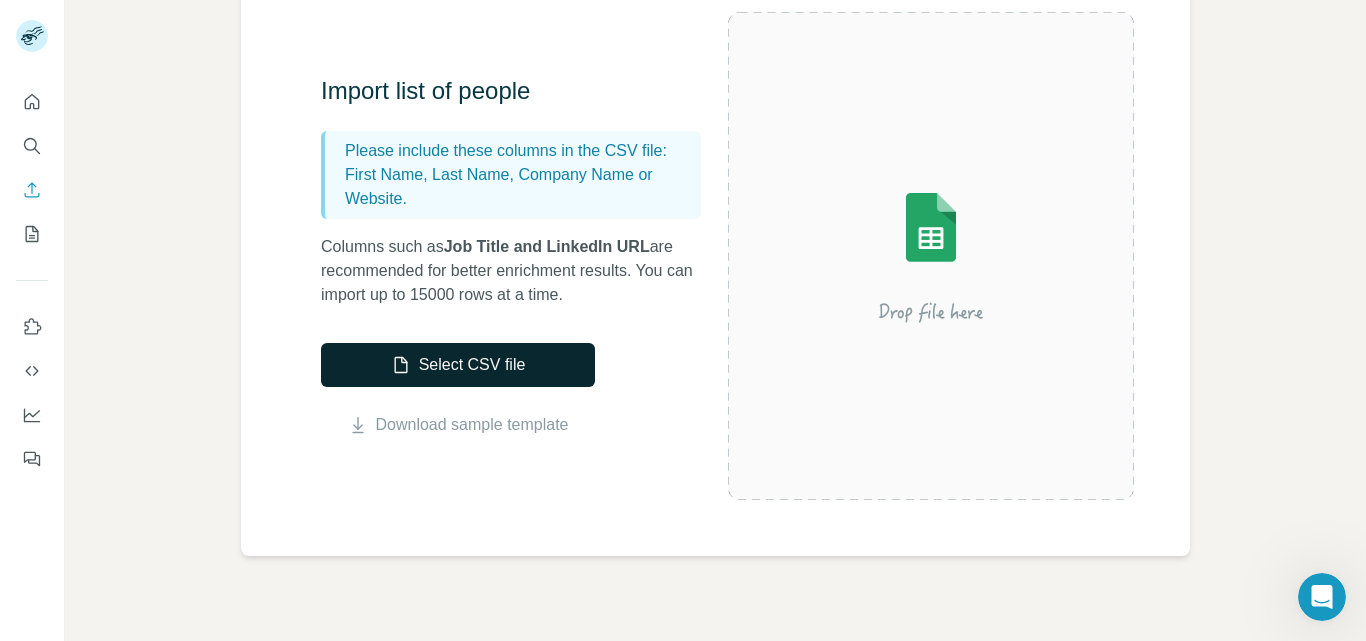 click on "Select CSV file" at bounding box center [458, 365] 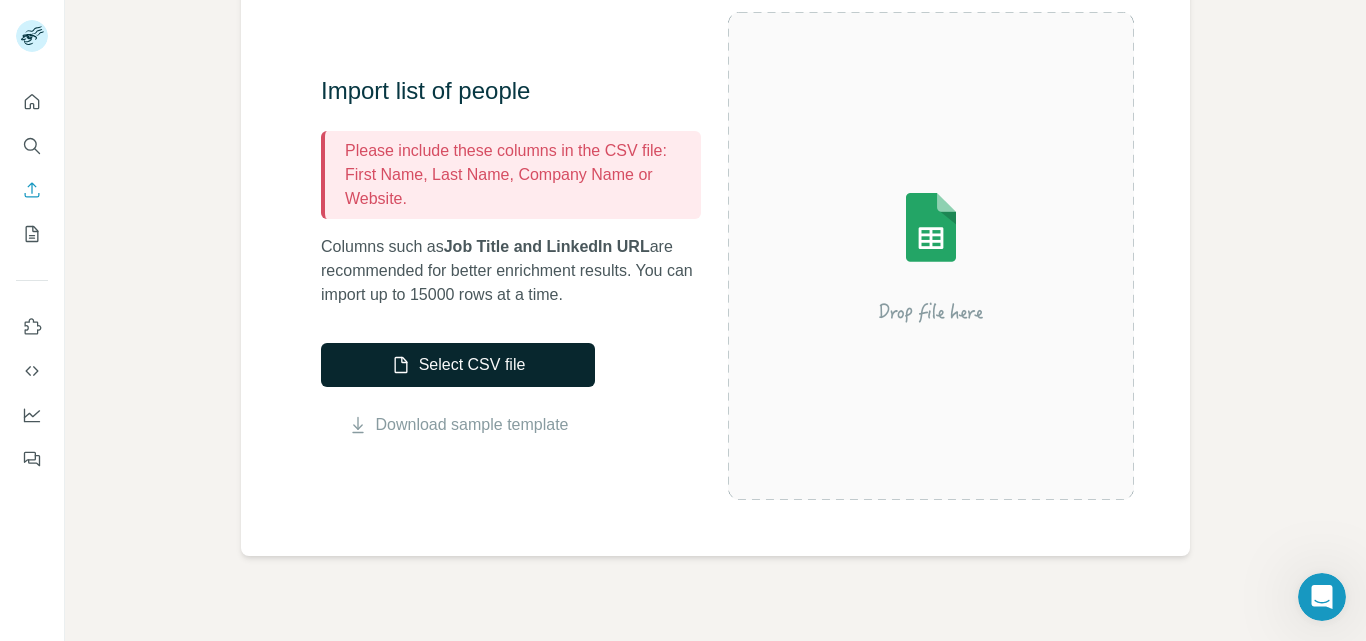 click on "Select CSV file" at bounding box center [458, 365] 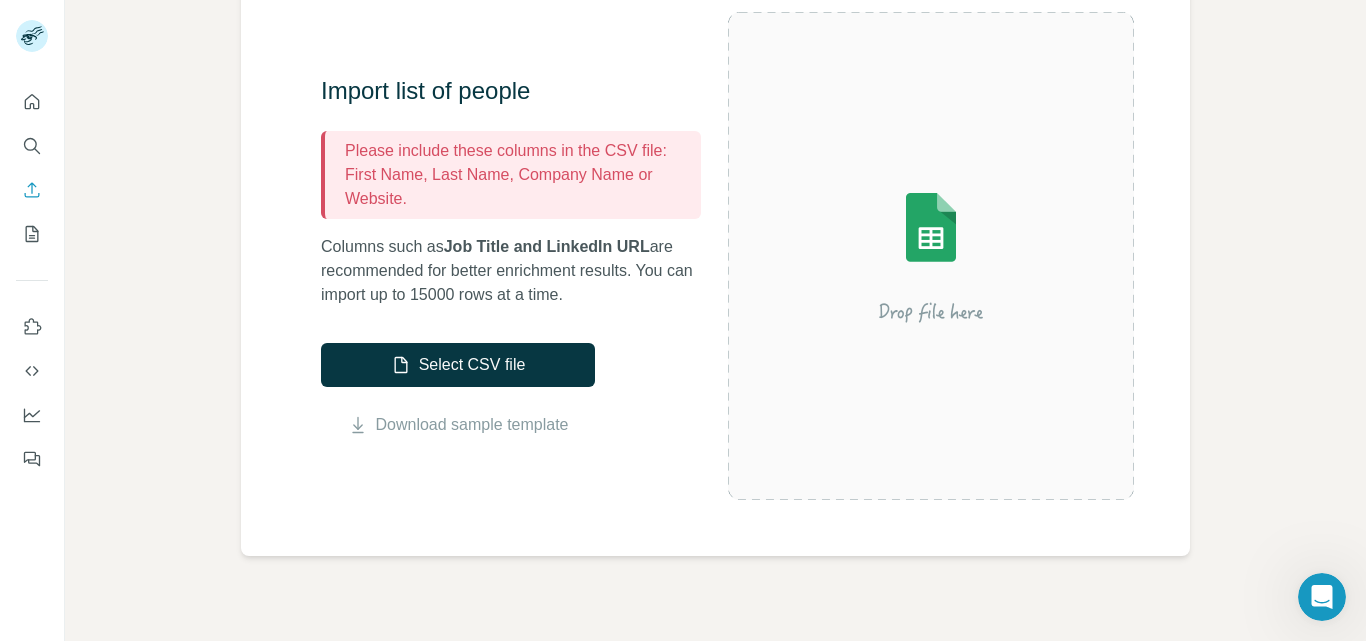 click 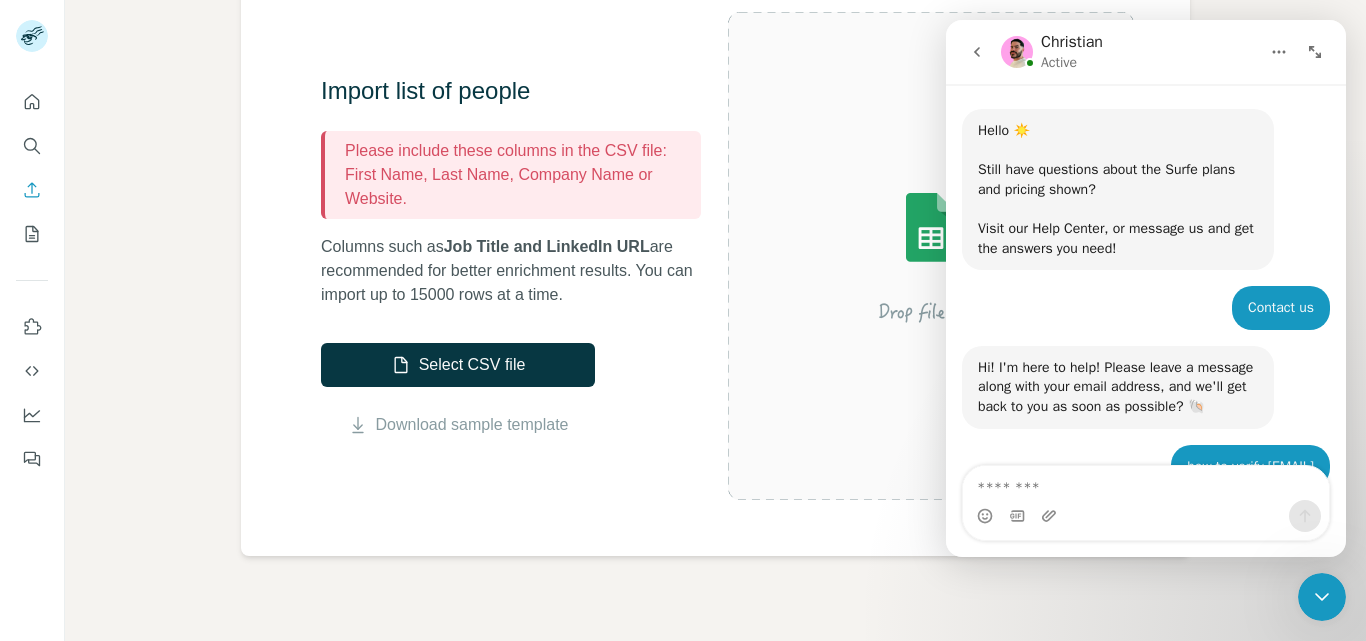 scroll, scrollTop: 578, scrollLeft: 0, axis: vertical 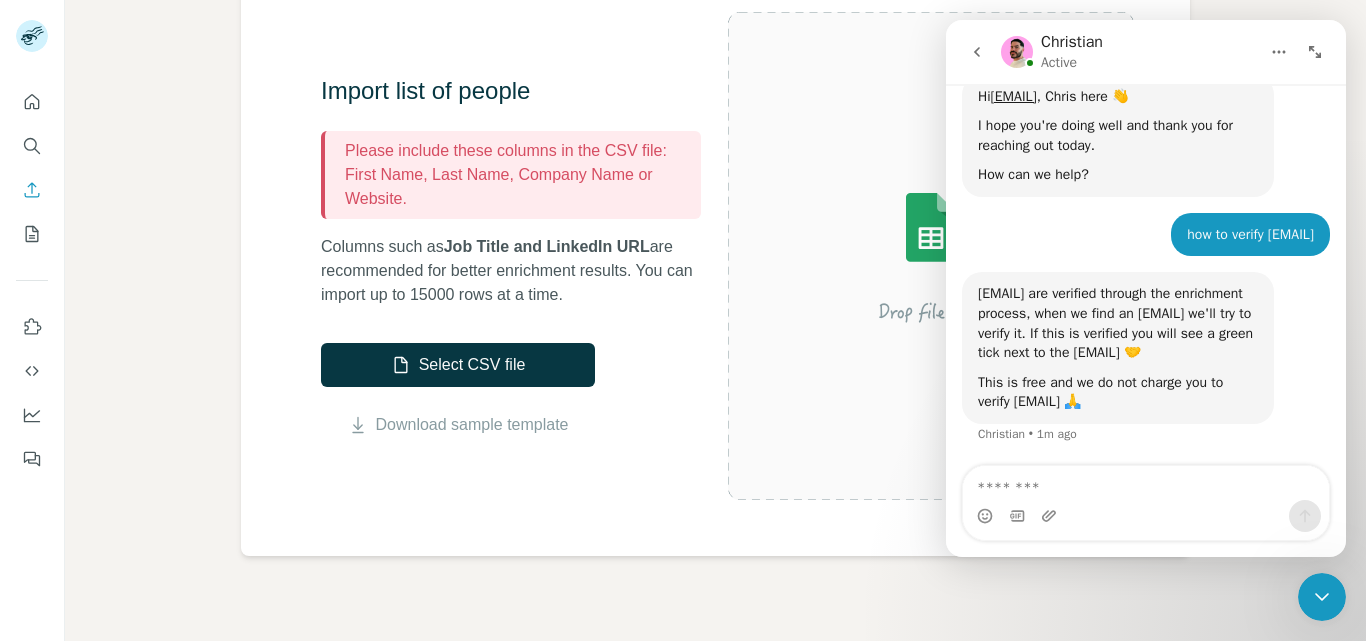 click at bounding box center (931, 256) 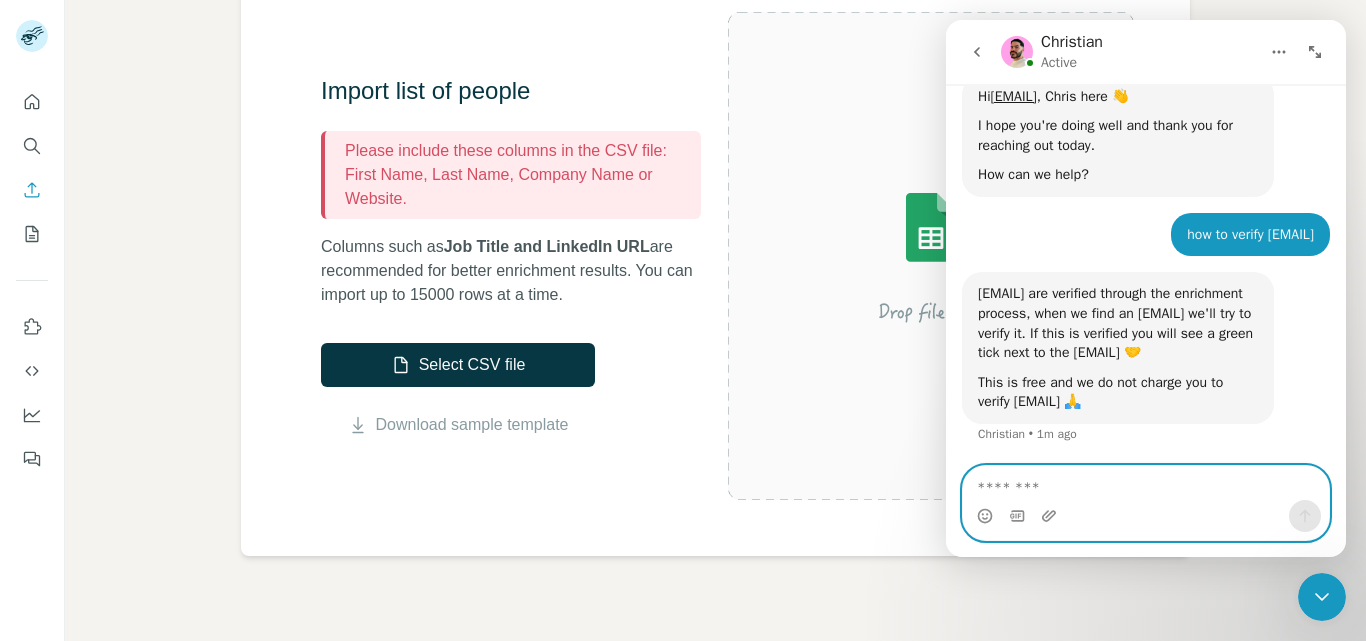 click at bounding box center [1146, 483] 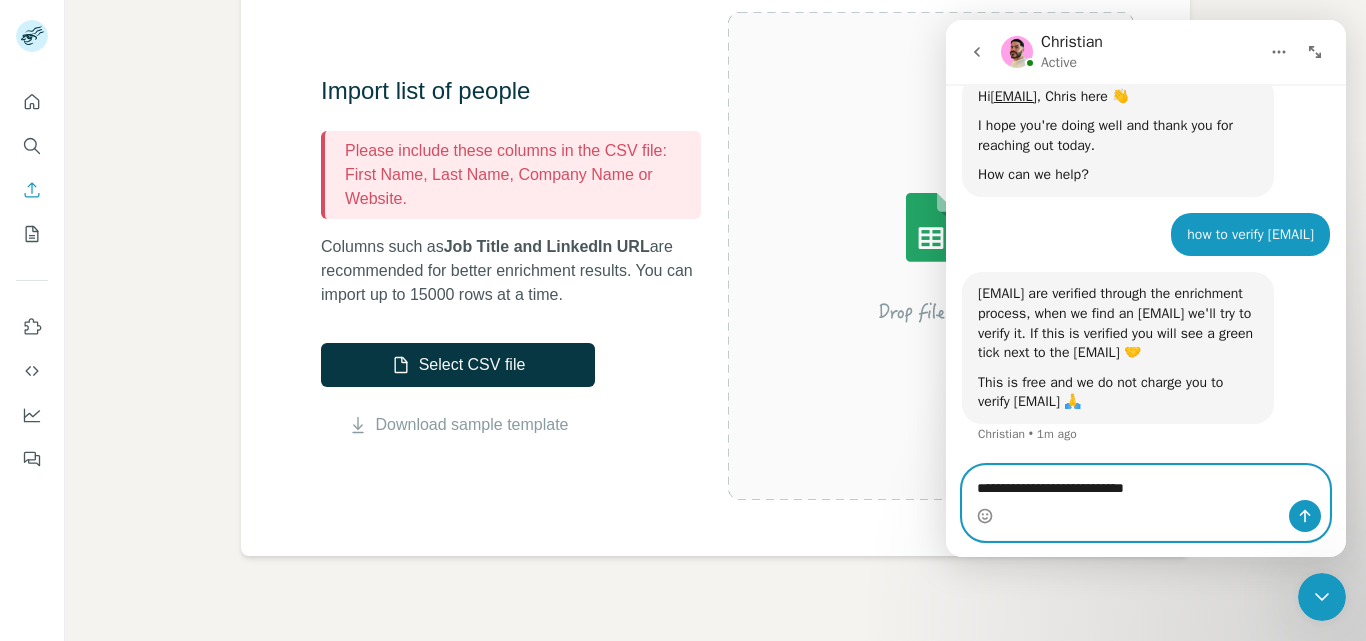 type on "**********" 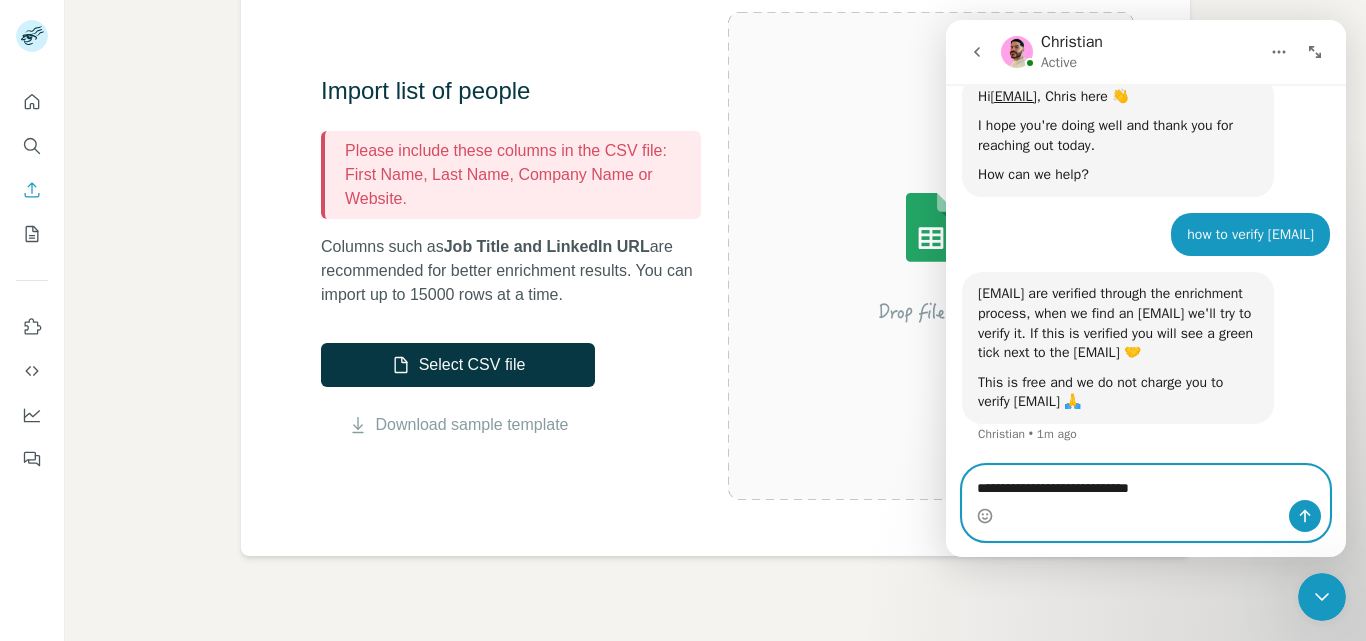 type 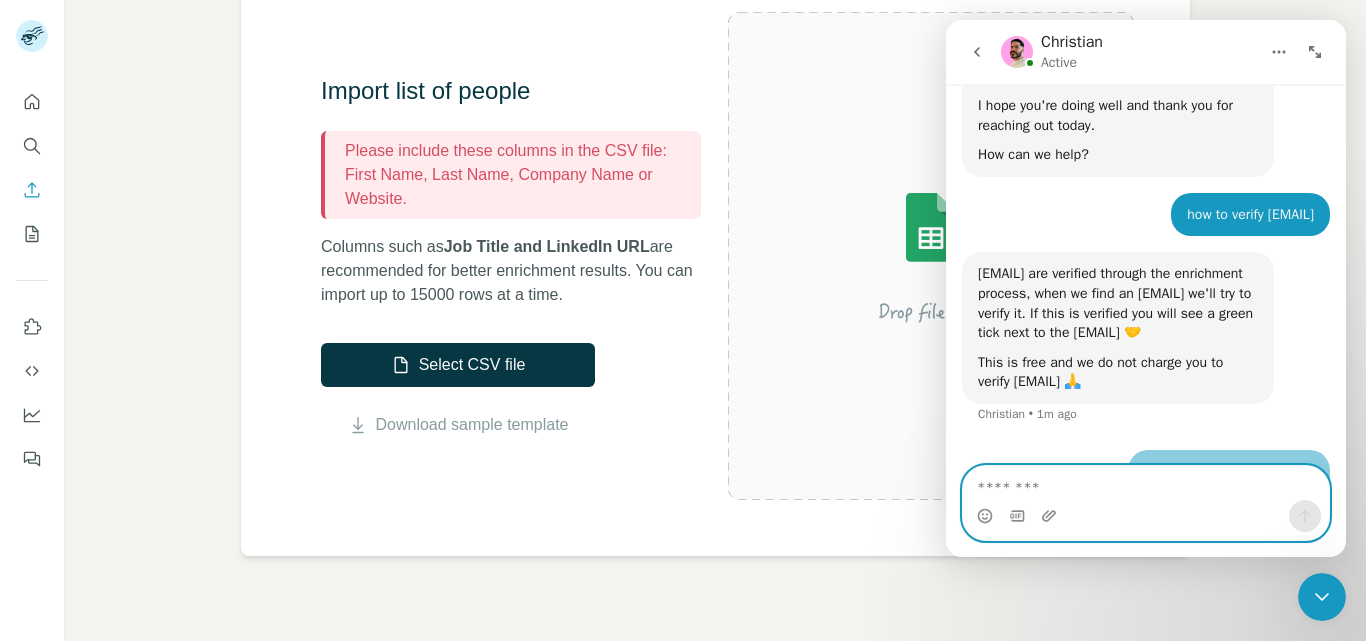 scroll, scrollTop: 637, scrollLeft: 0, axis: vertical 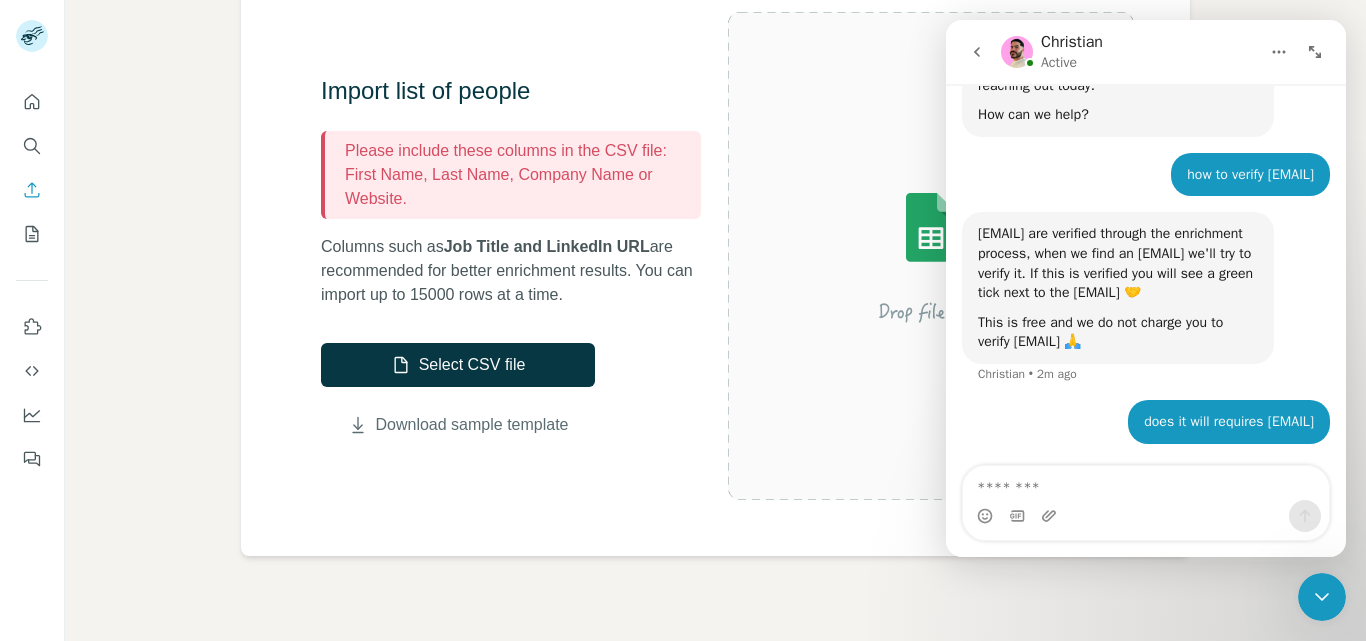 click on "Download sample template" at bounding box center (472, 425) 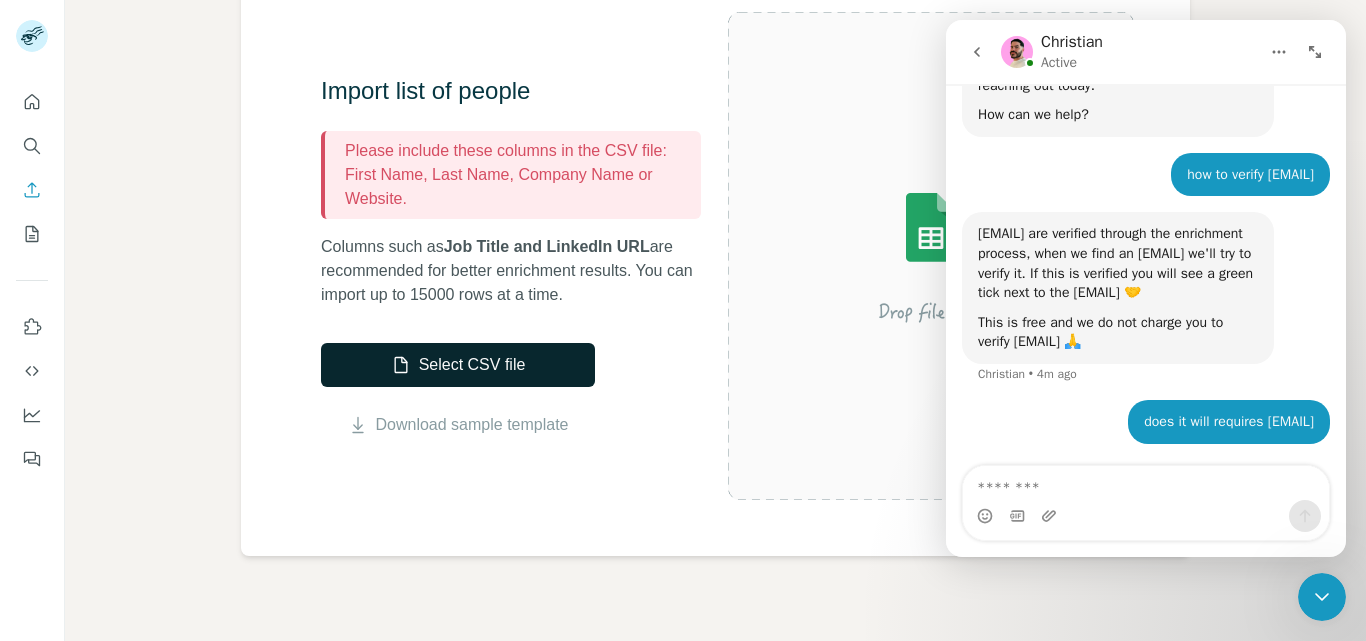 click on "Select CSV file" at bounding box center [458, 365] 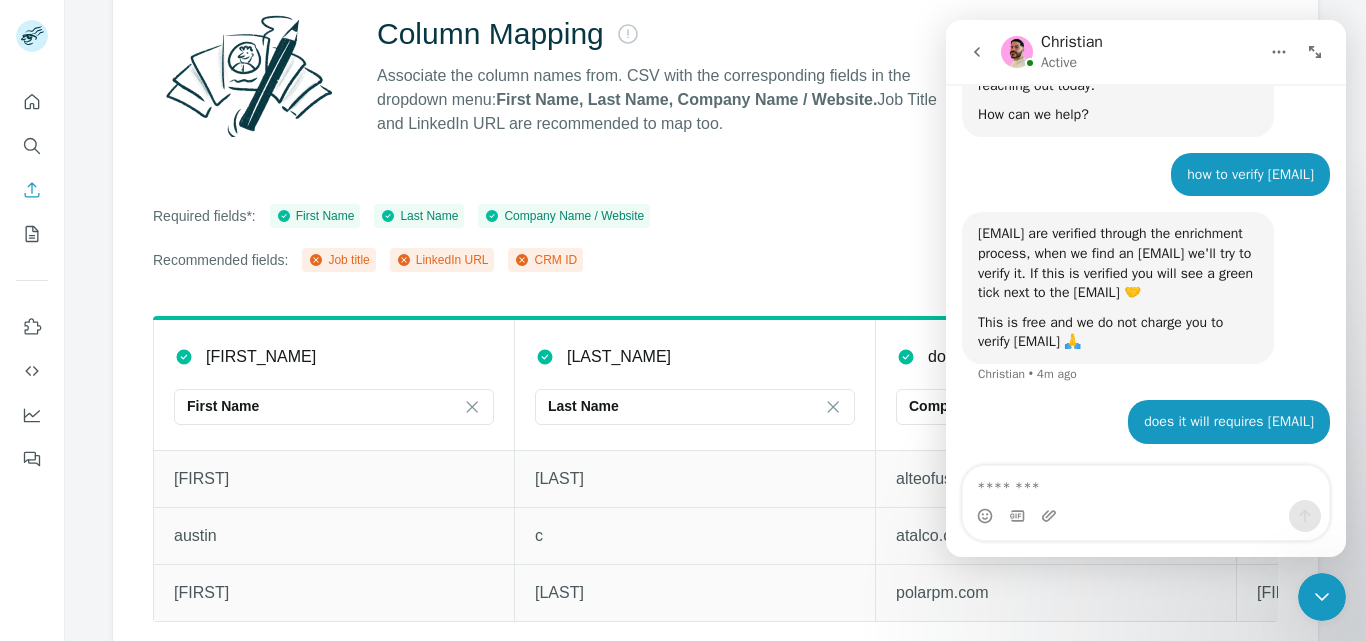 scroll, scrollTop: 232, scrollLeft: 0, axis: vertical 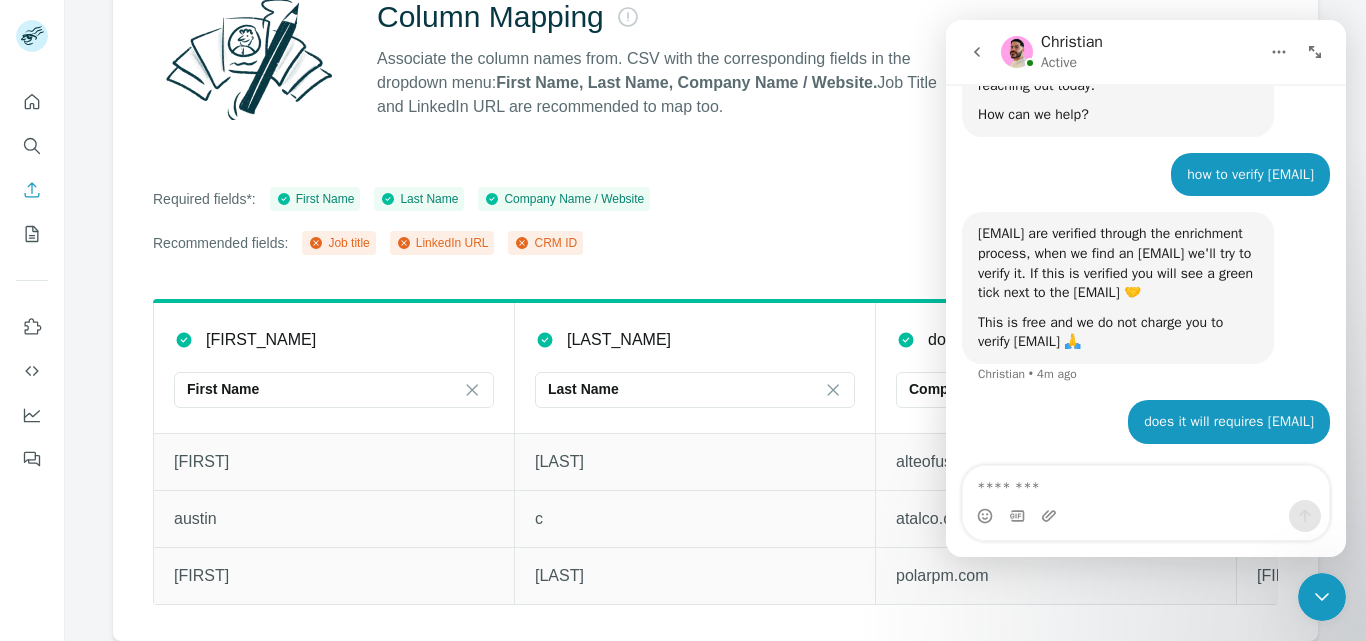 click 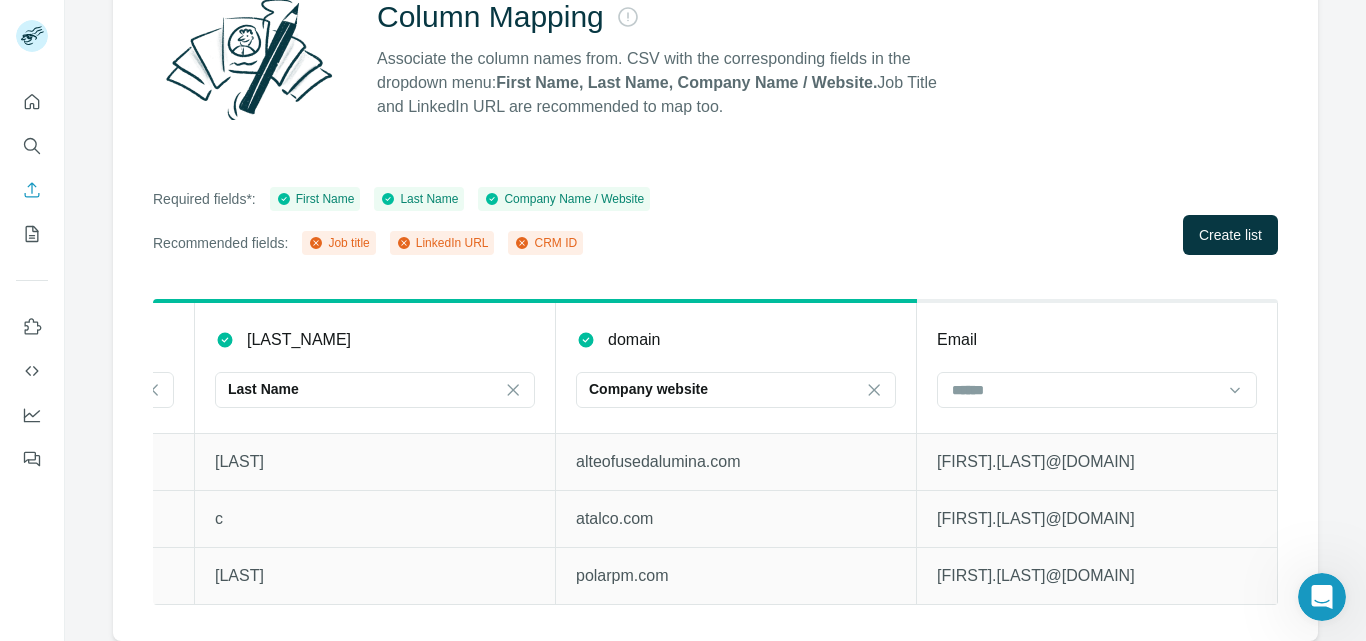 scroll, scrollTop: 0, scrollLeft: 335, axis: horizontal 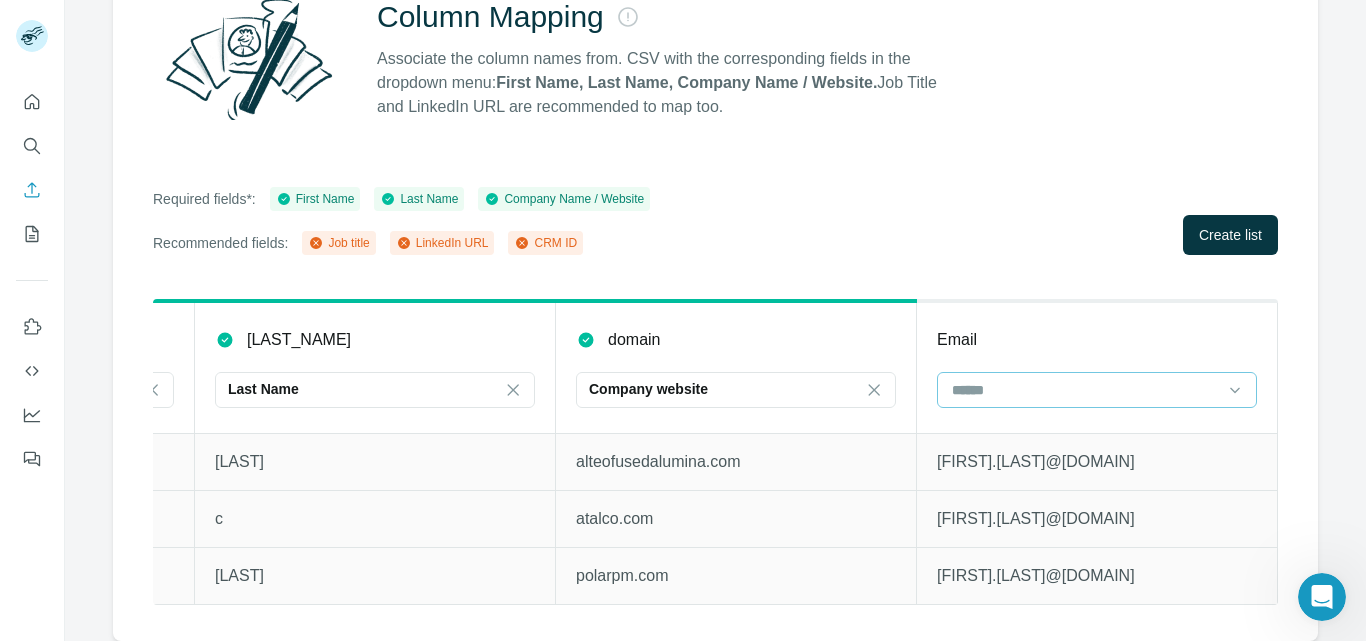 click at bounding box center (1085, 390) 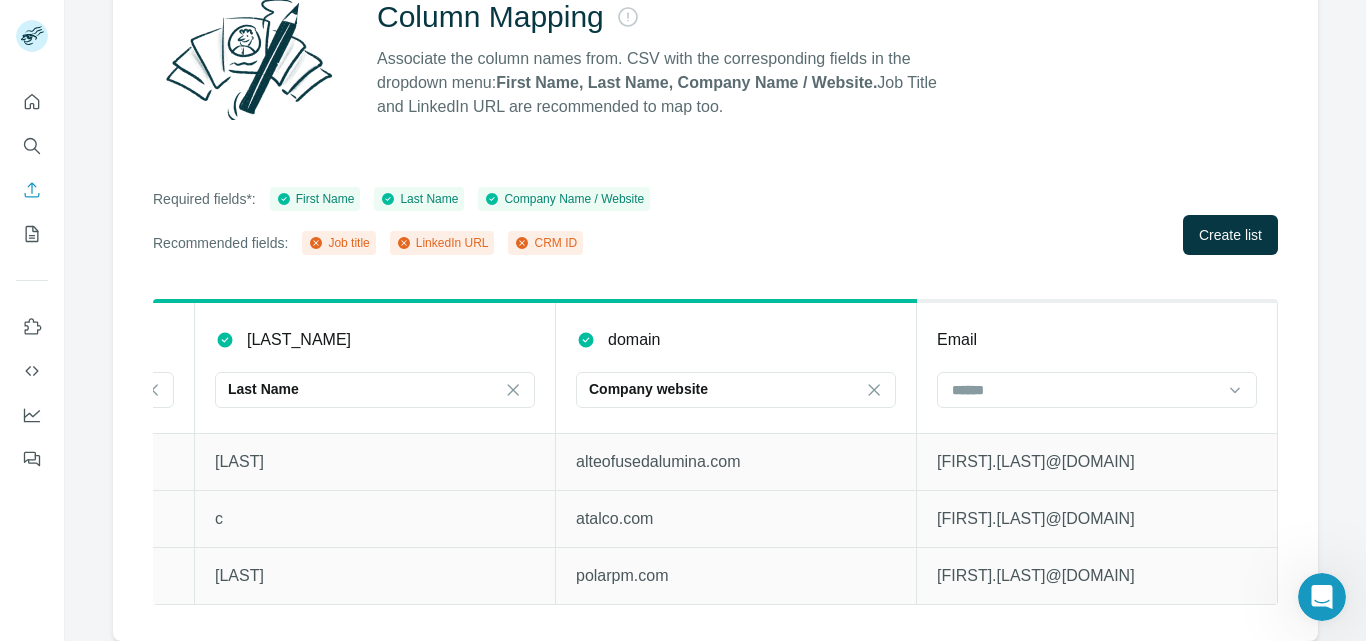 click on "Required fields*: First Name Last Name Company Name / Website Recommended fields: Job title LinkedIn URL CRM ID Create list" at bounding box center (715, 221) 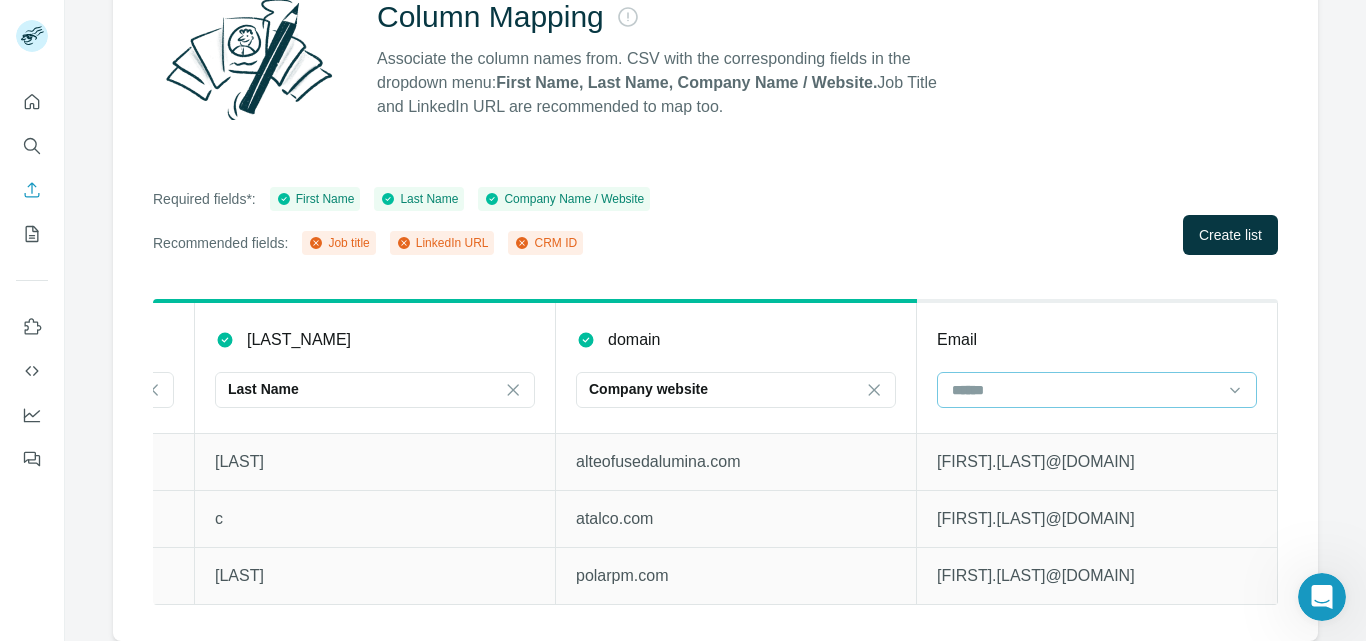 click at bounding box center (1085, 390) 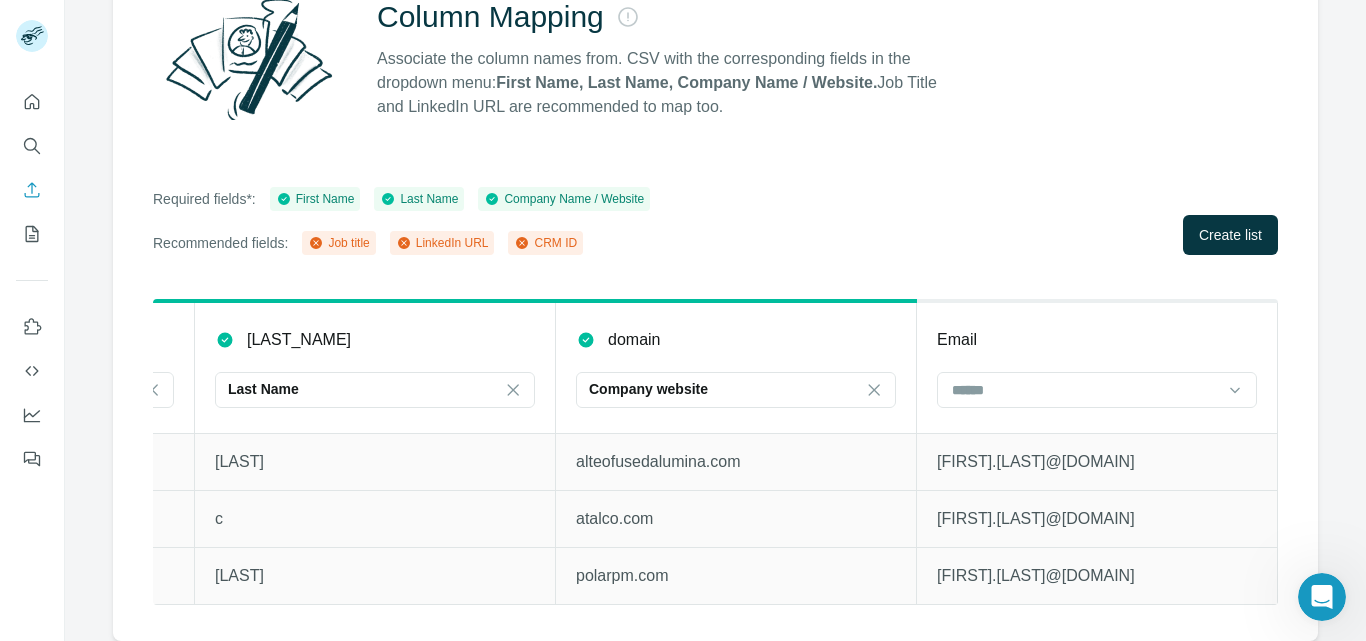 click on "Required fields*: First Name Last Name Company Name / Website Recommended fields: Job title LinkedIn URL CRM ID Create list" at bounding box center (715, 221) 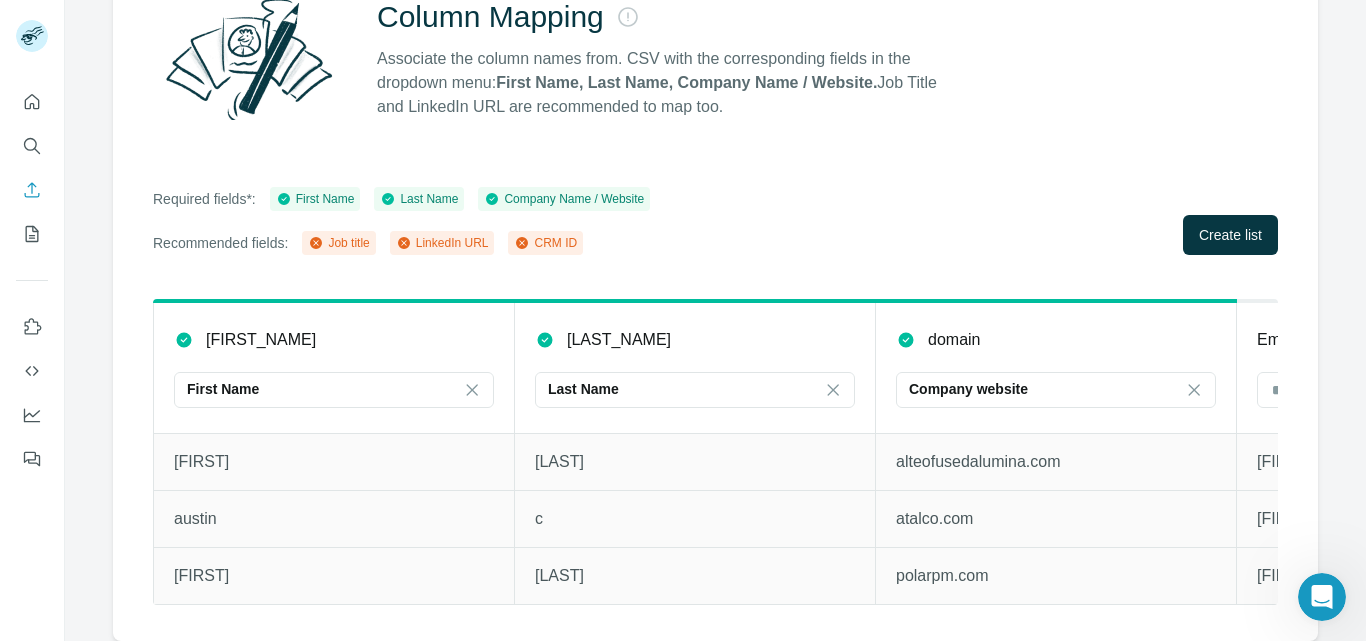scroll, scrollTop: 0, scrollLeft: 335, axis: horizontal 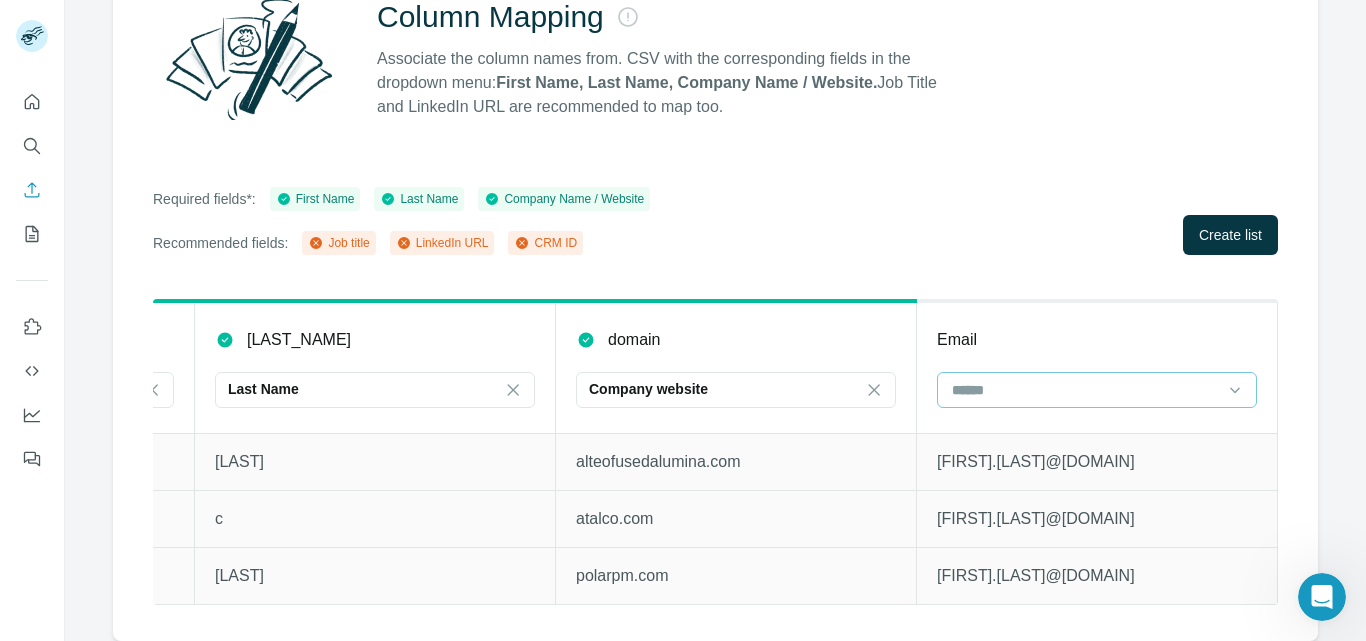 click at bounding box center [1085, 390] 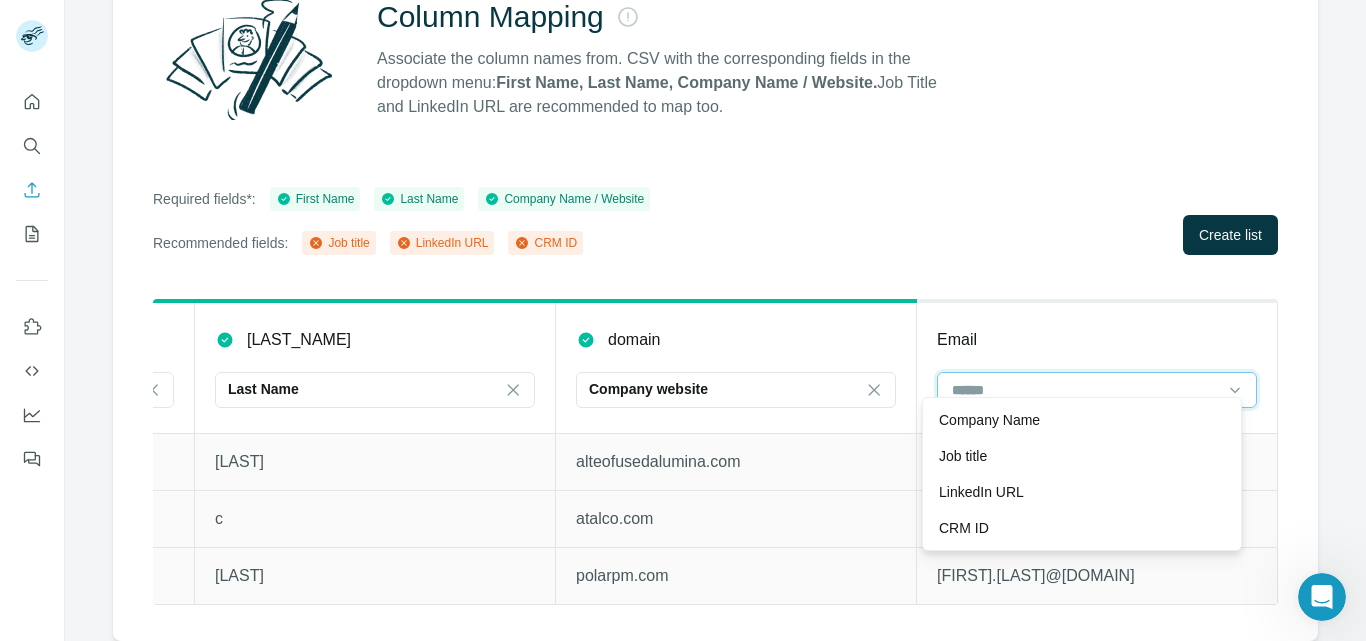 click at bounding box center (1085, 390) 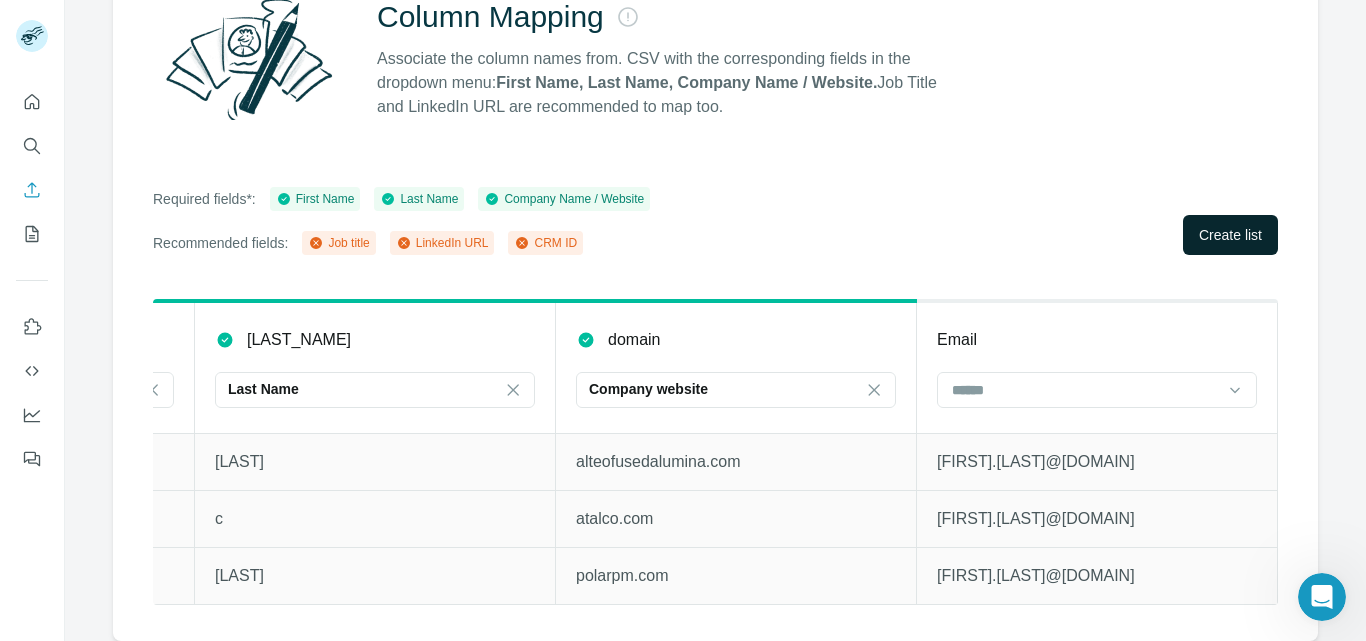 click on "Create list" at bounding box center [1230, 235] 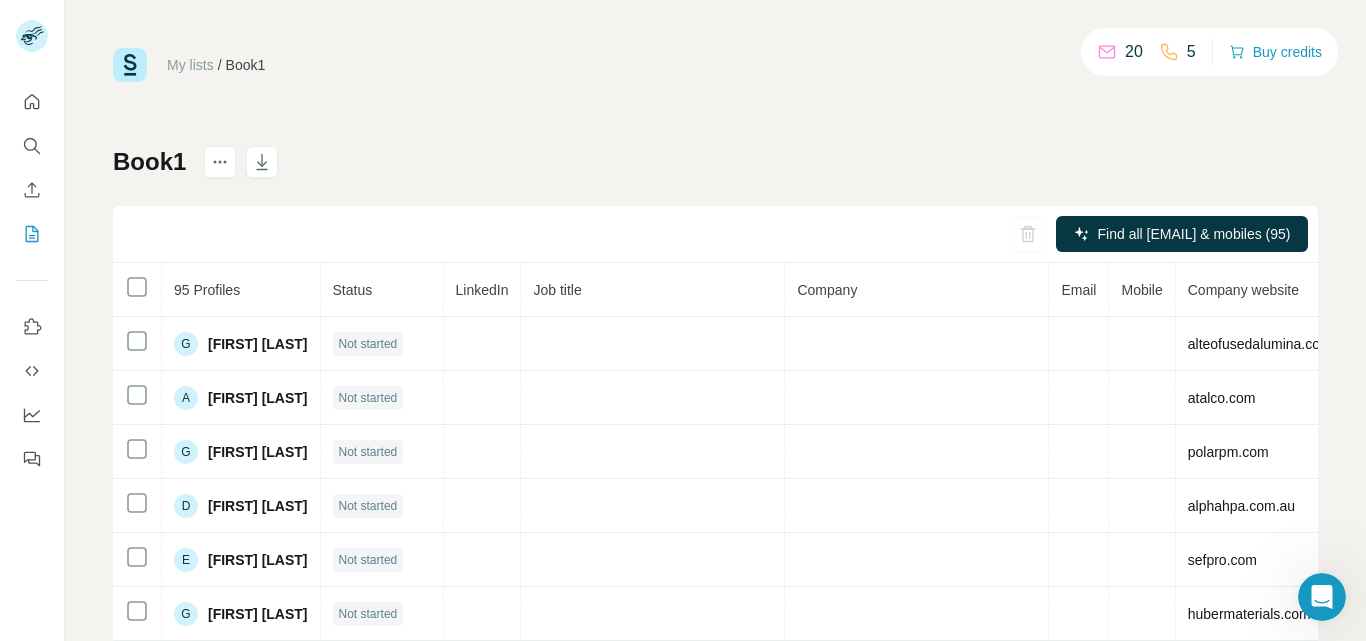 scroll, scrollTop: 76, scrollLeft: 0, axis: vertical 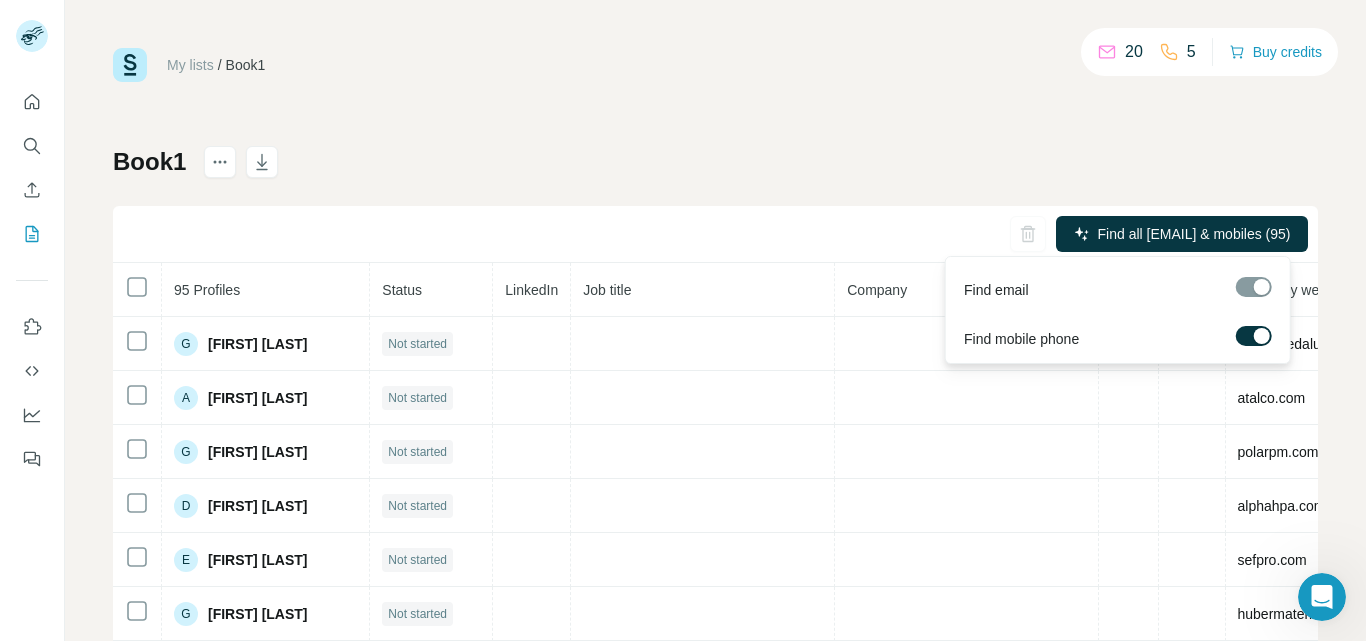 click at bounding box center (1262, 336) 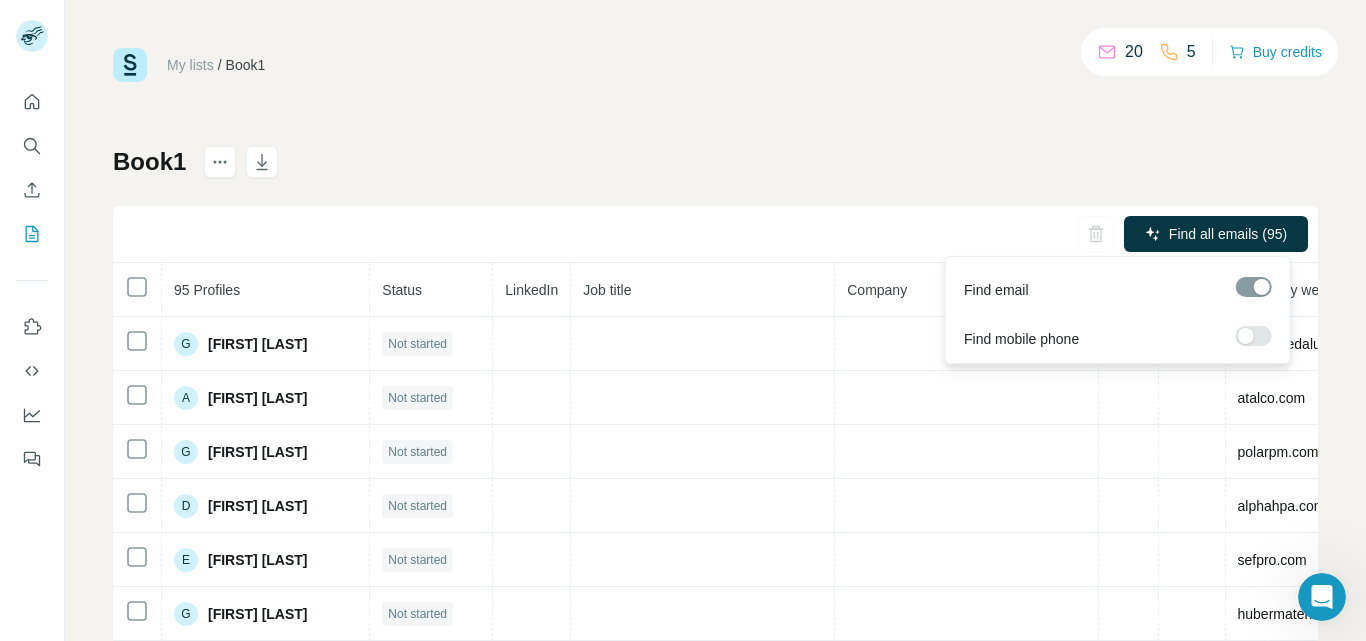 click at bounding box center [1254, 287] 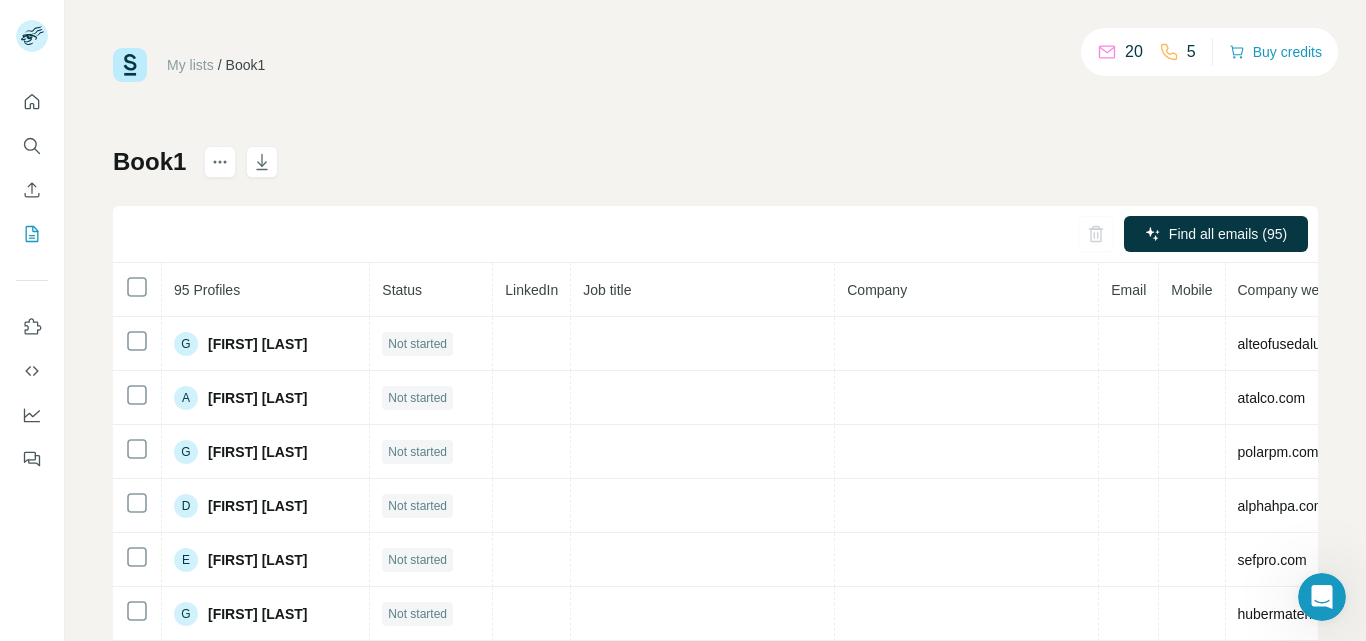 scroll, scrollTop: 100, scrollLeft: 0, axis: vertical 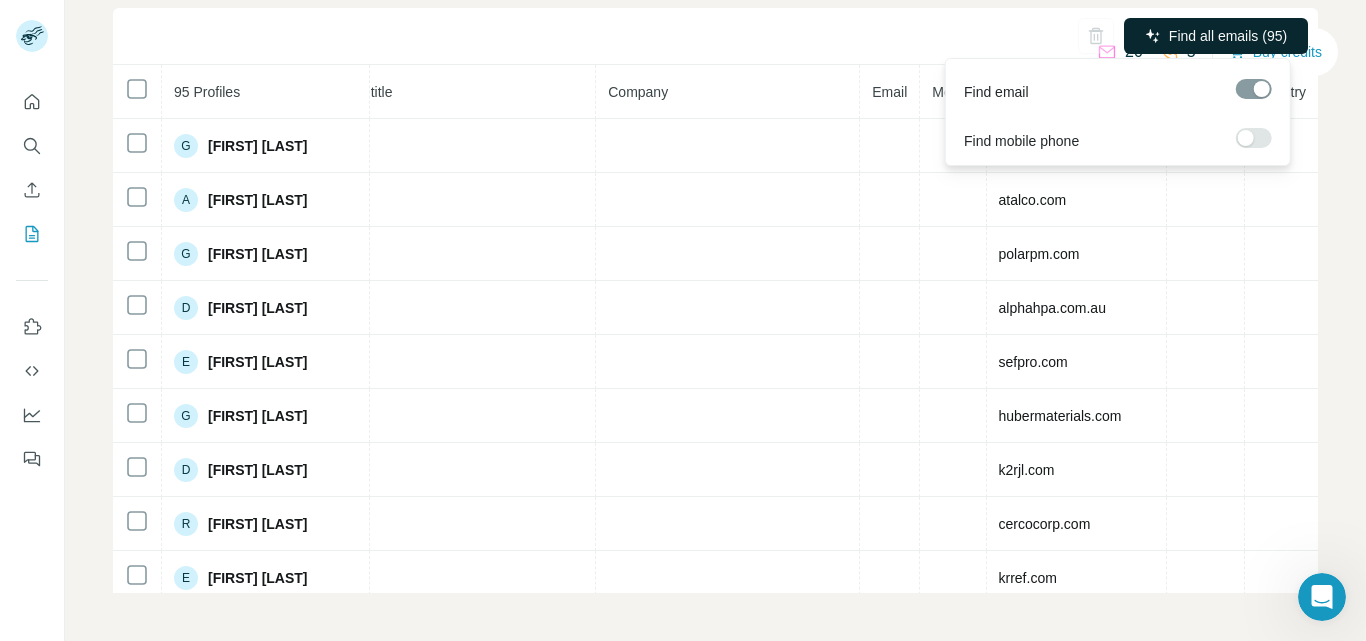 click on "Find all emails (95)" at bounding box center (1228, 36) 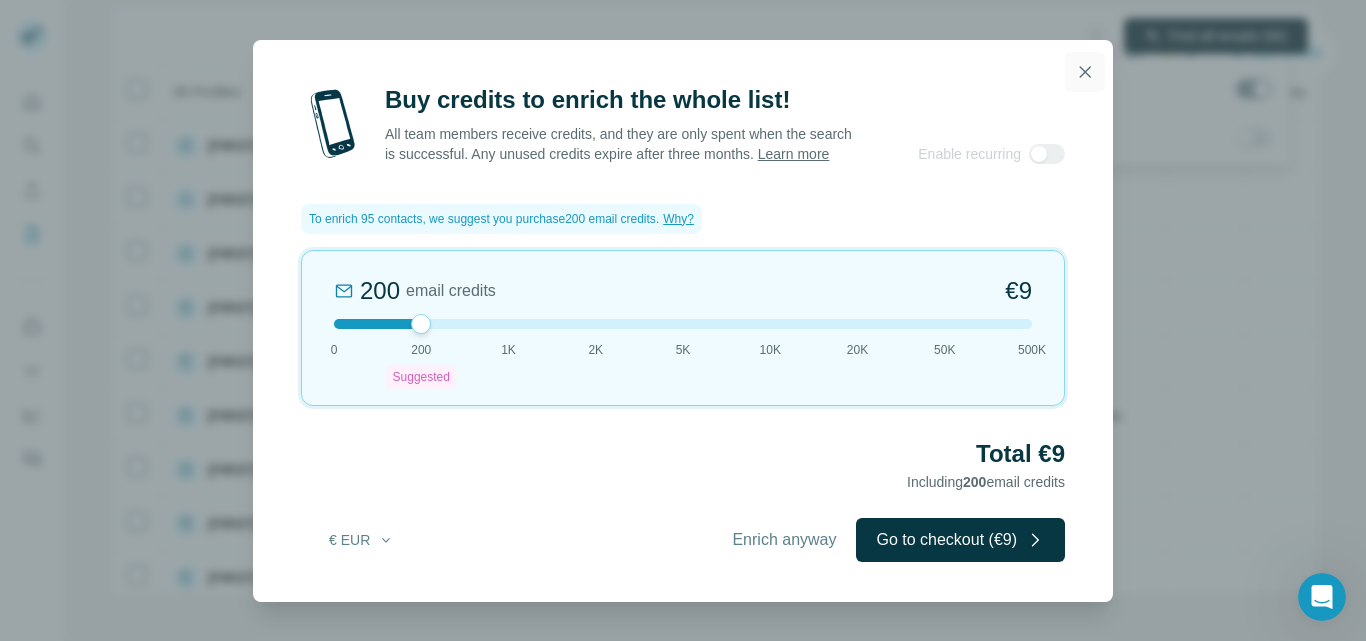 click 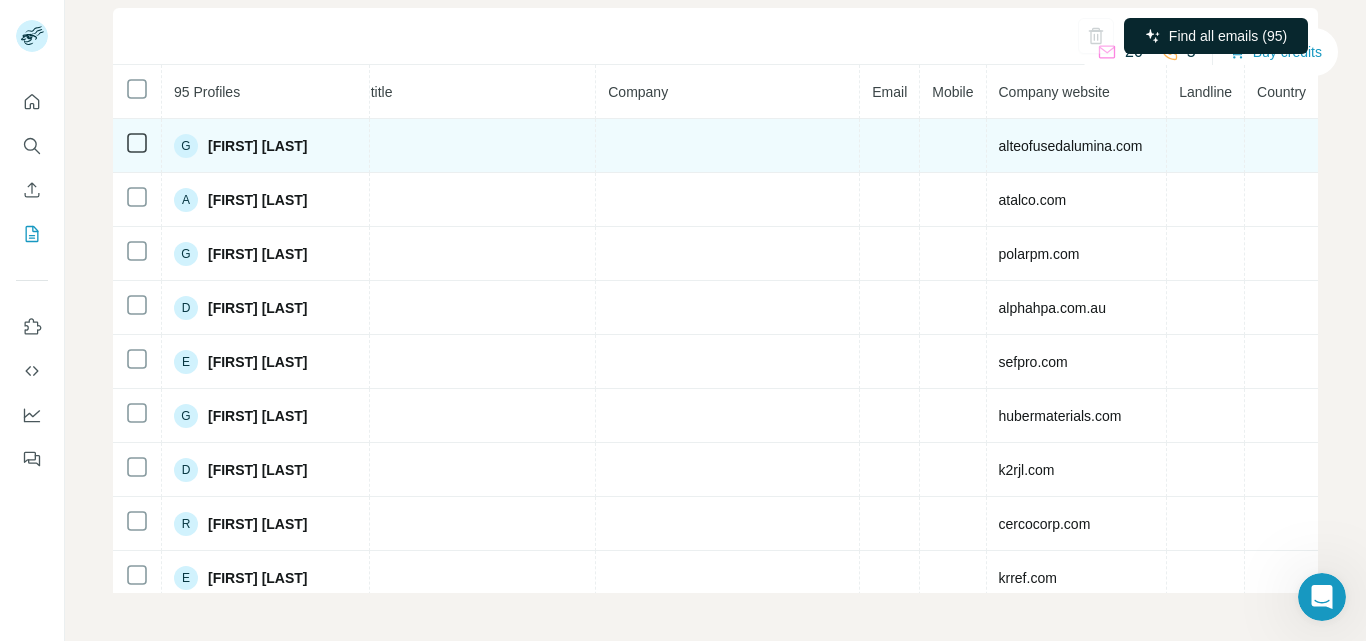click on "alteofusedalumina.com" at bounding box center (1071, 146) 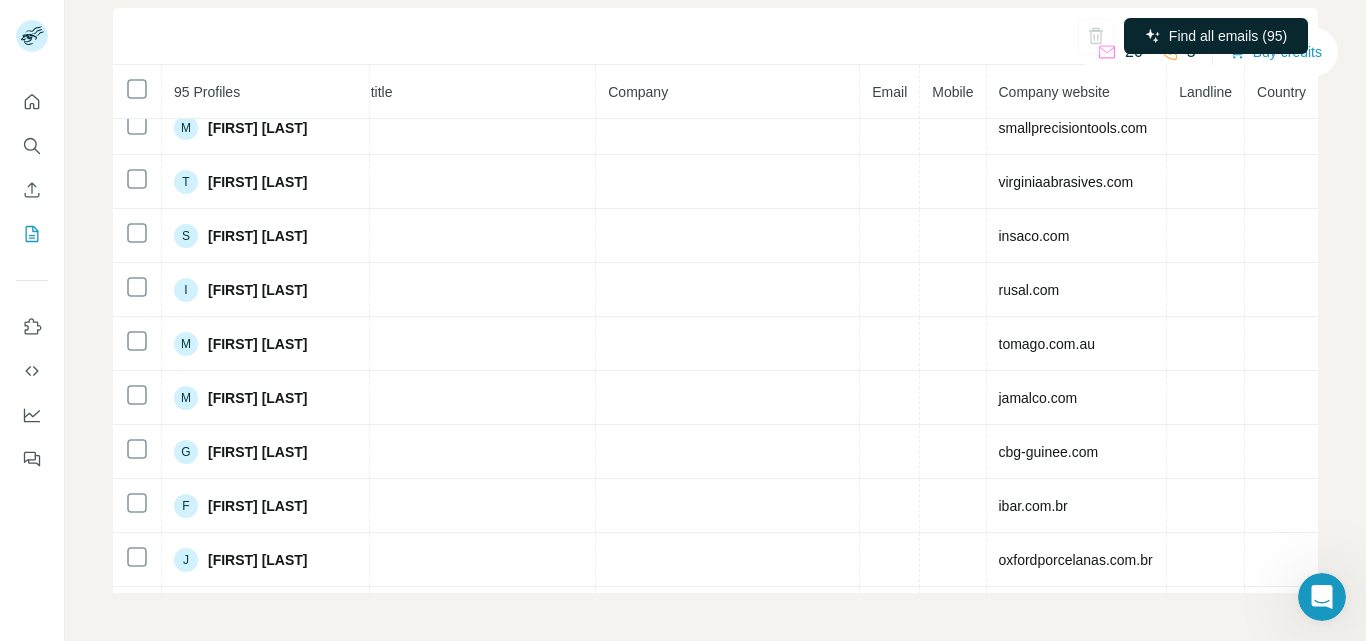 scroll, scrollTop: 2236, scrollLeft: 307, axis: both 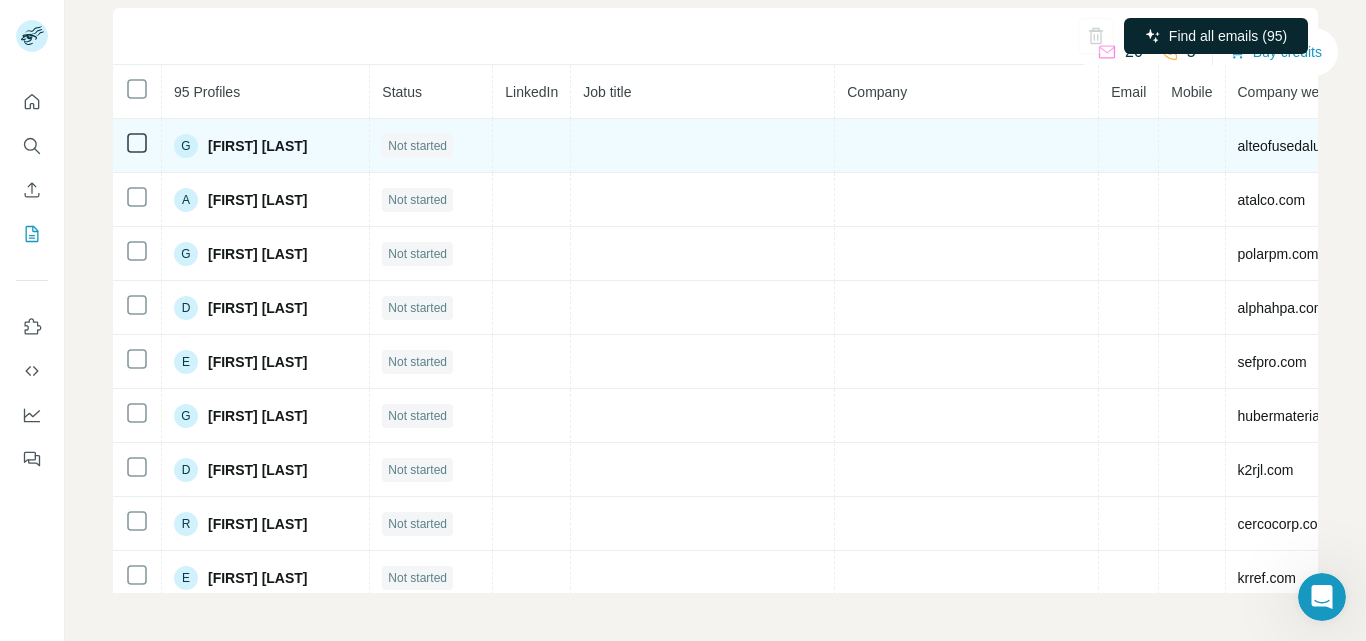 click on "Not started" at bounding box center [417, 146] 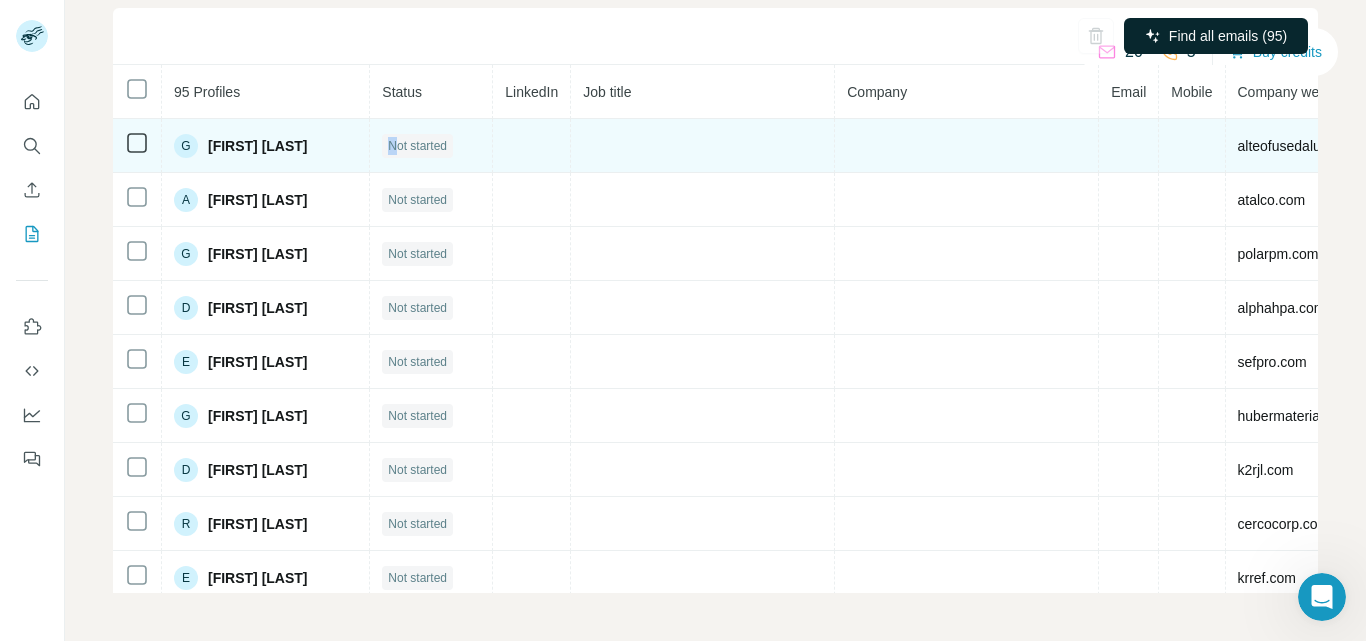 click on "Not started" at bounding box center (417, 146) 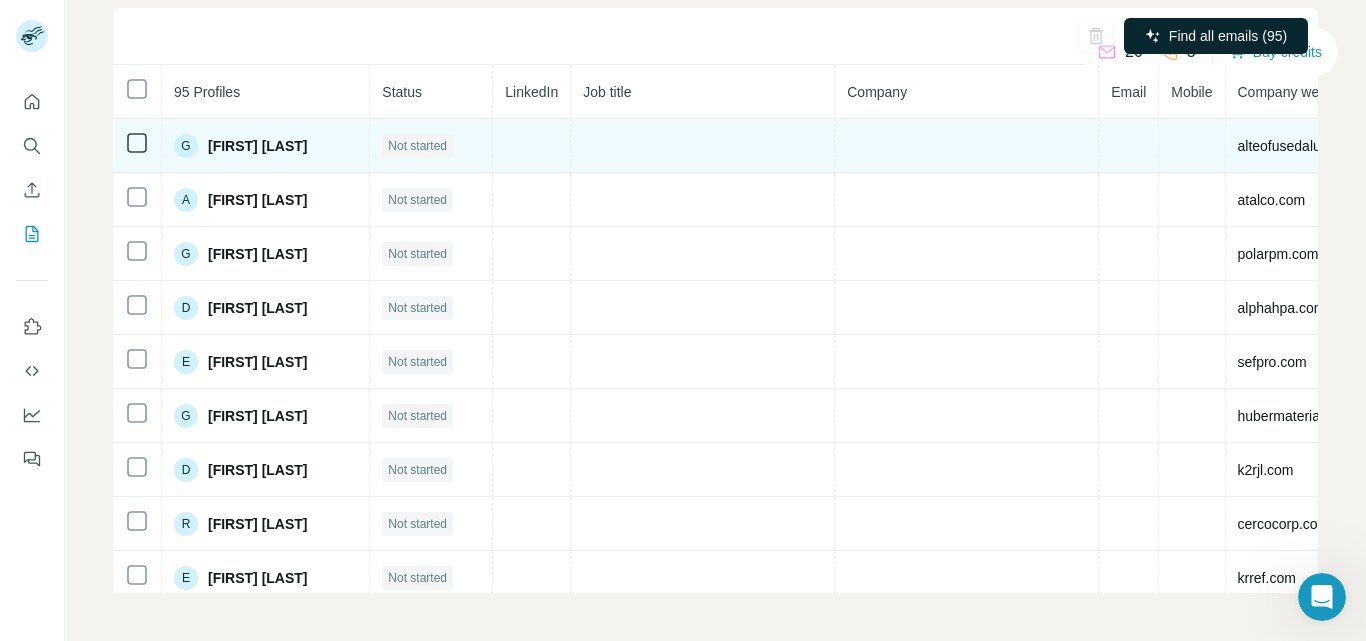click on "Not started" at bounding box center (417, 146) 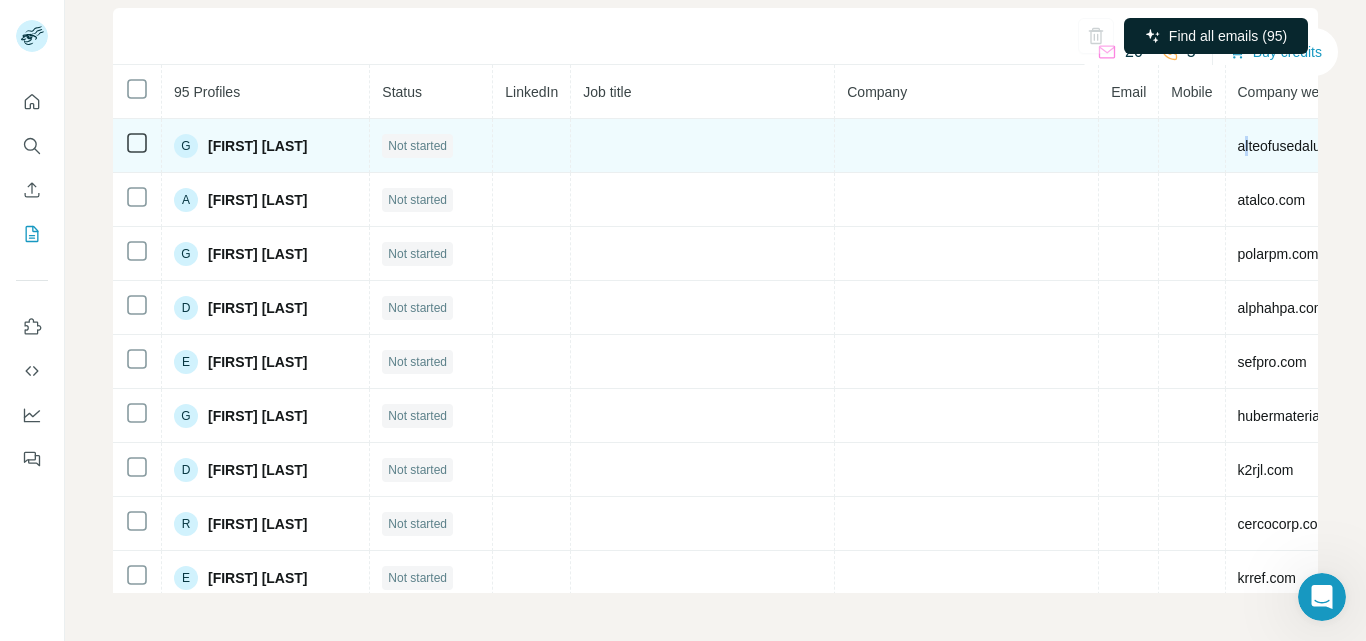 click on "alteofusedalumina.com" at bounding box center [1310, 146] 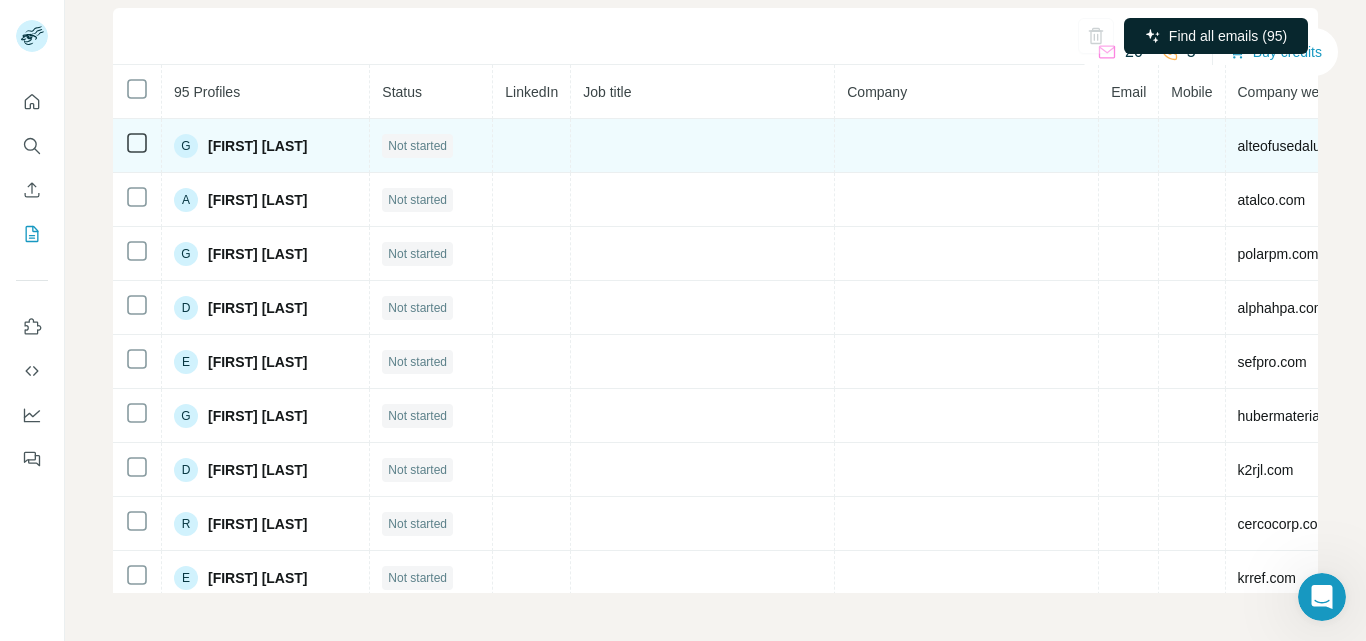 click at bounding box center (967, 146) 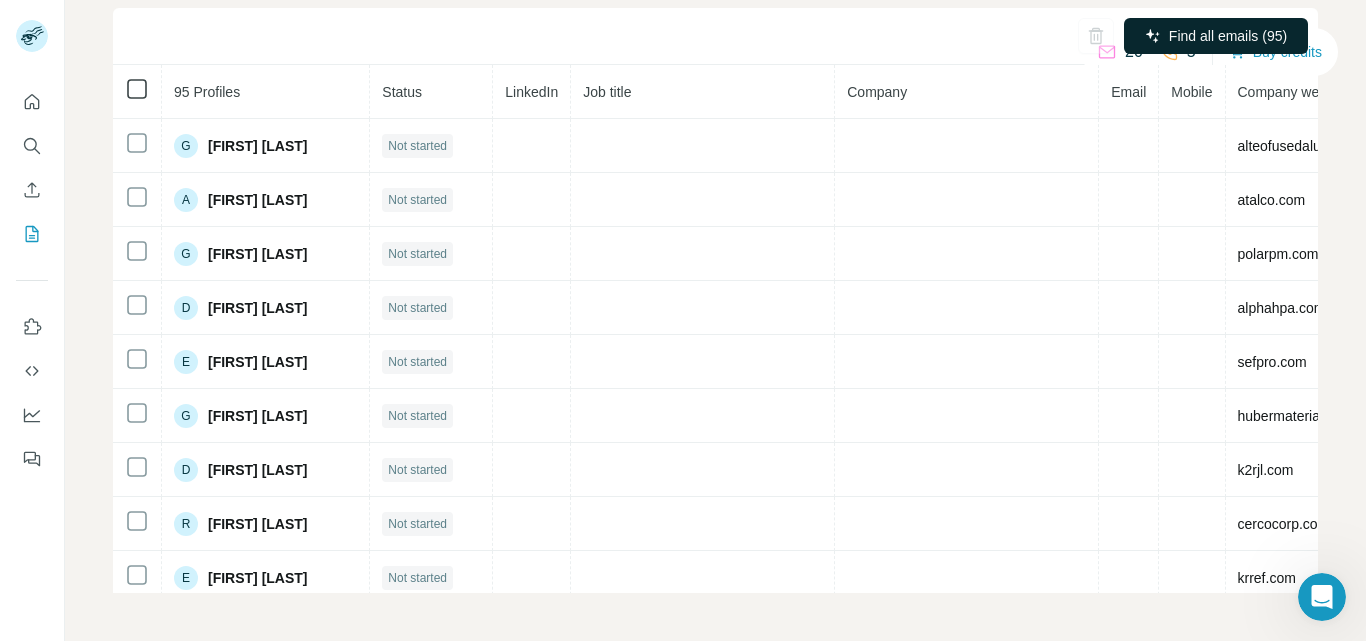 click 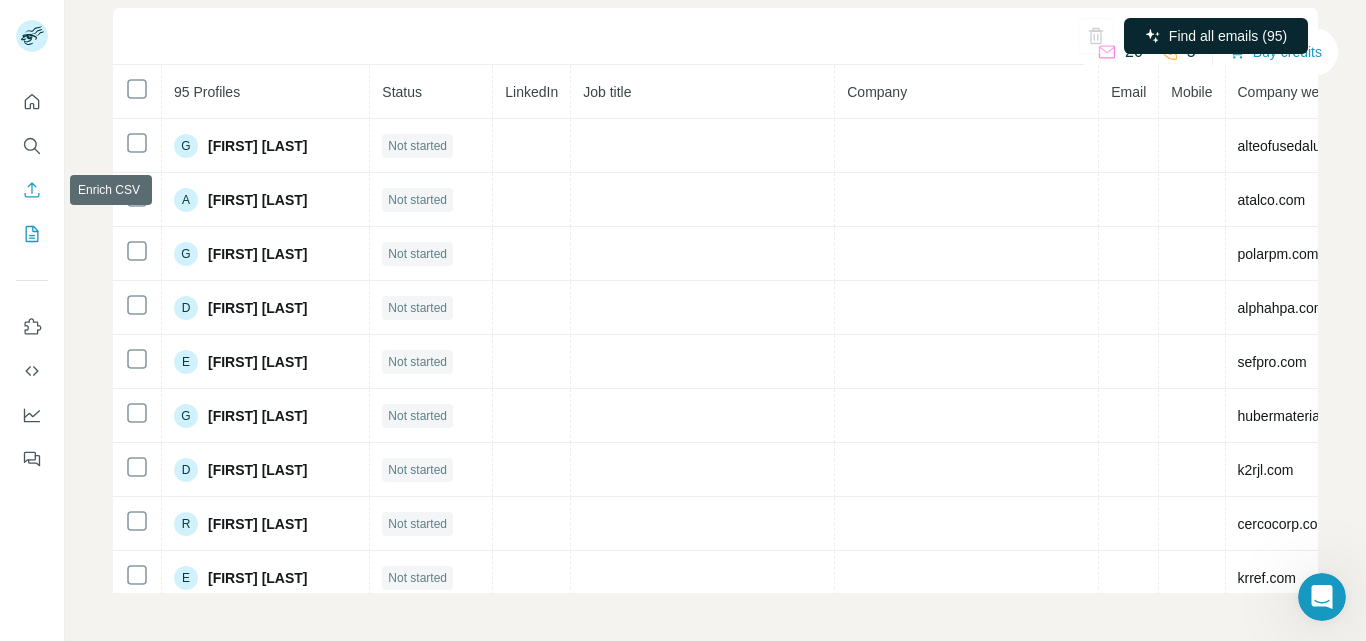 drag, startPoint x: 23, startPoint y: 184, endPoint x: 34, endPoint y: 192, distance: 13.601471 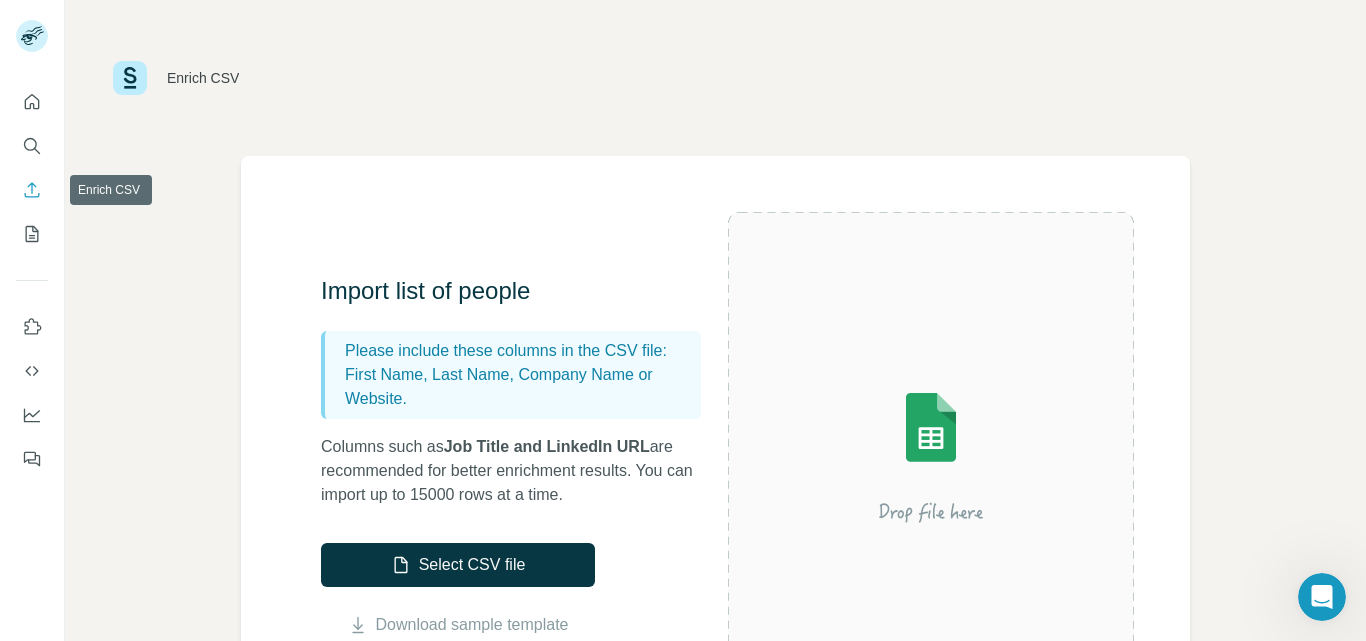 scroll, scrollTop: 200, scrollLeft: 0, axis: vertical 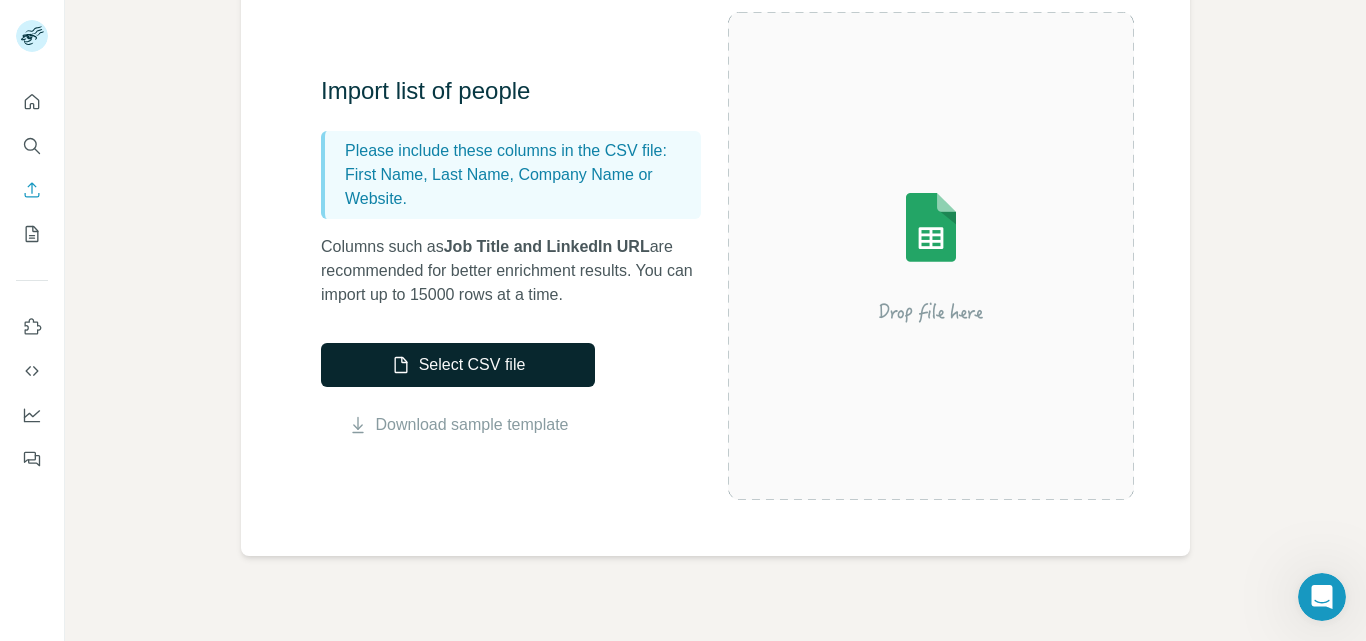 click on "Select CSV file" at bounding box center (458, 365) 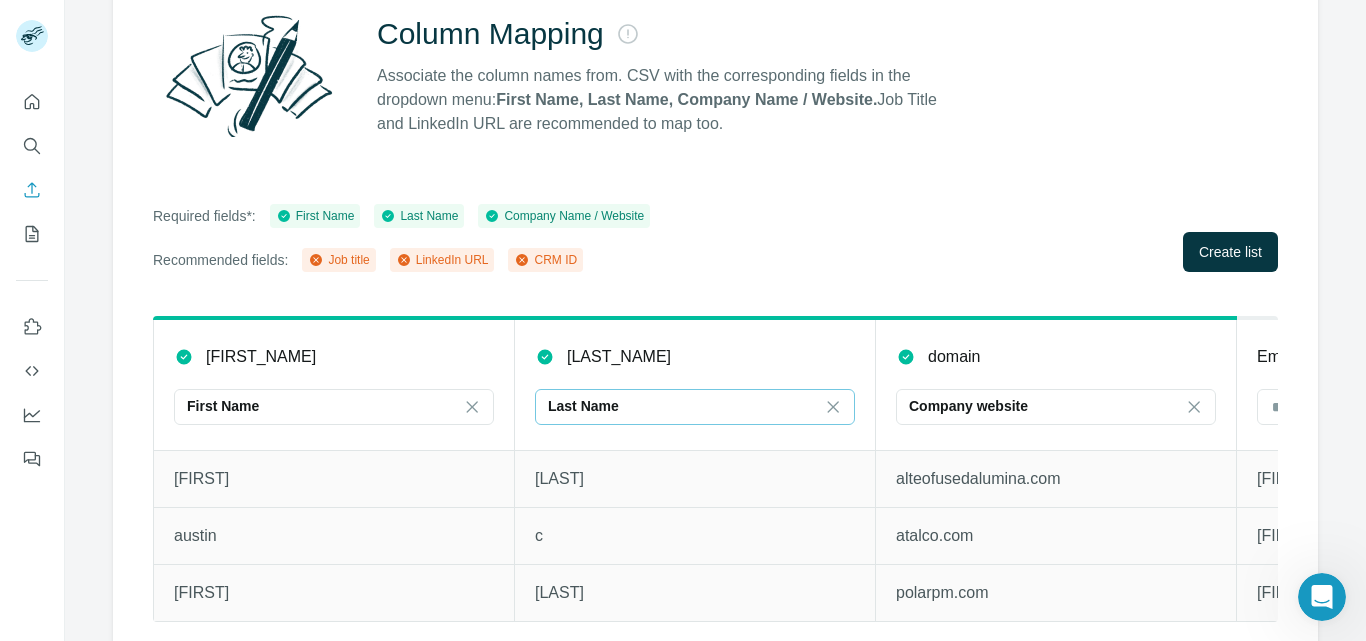 click on "Last Name" at bounding box center (683, 407) 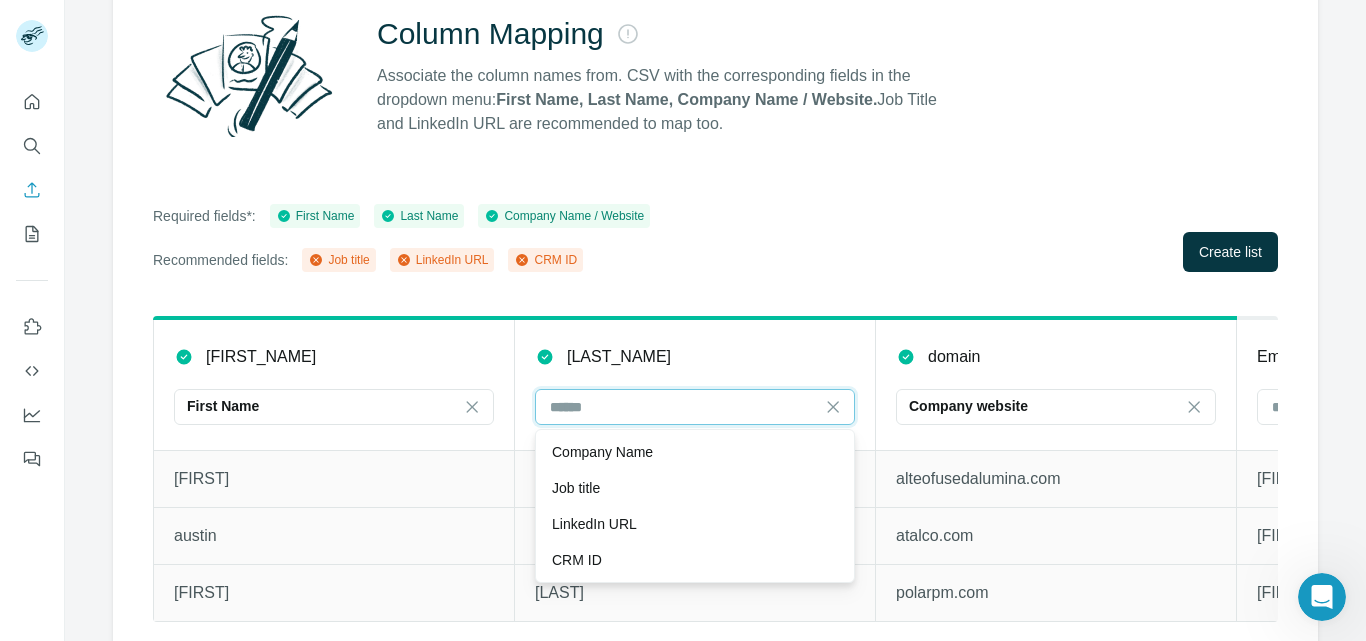 scroll, scrollTop: 0, scrollLeft: 0, axis: both 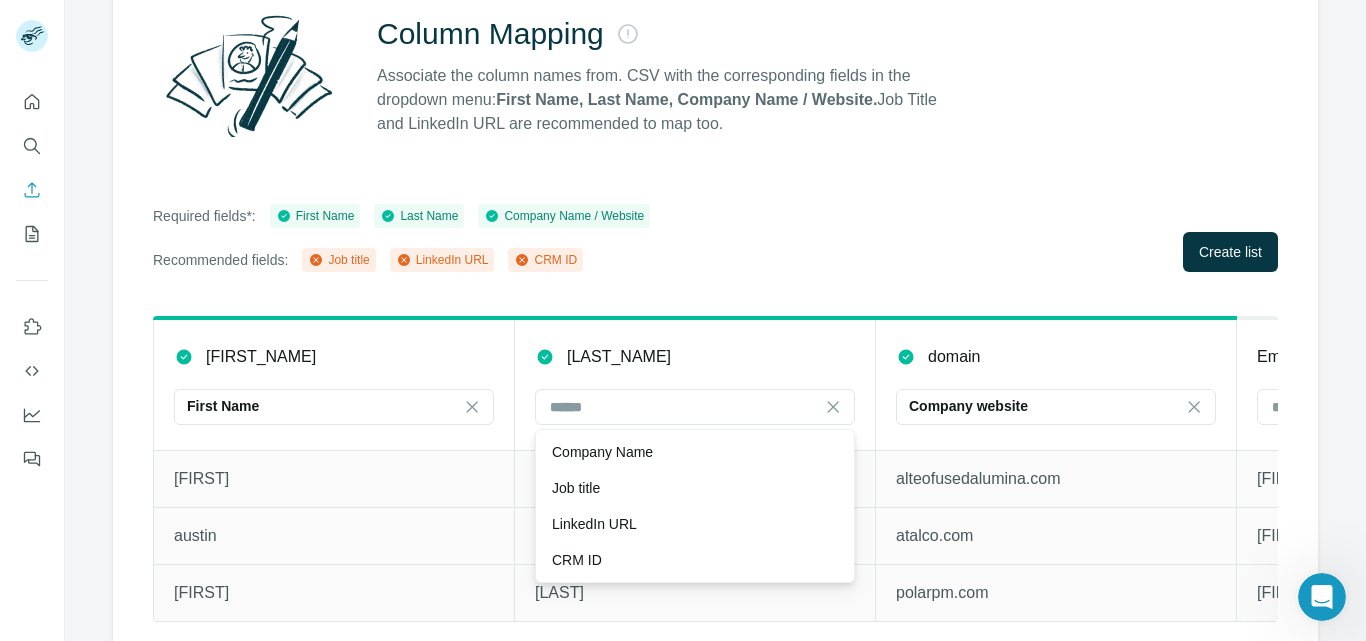 click on "[LAST_NAME] [LAST_NAME]" at bounding box center [695, 384] 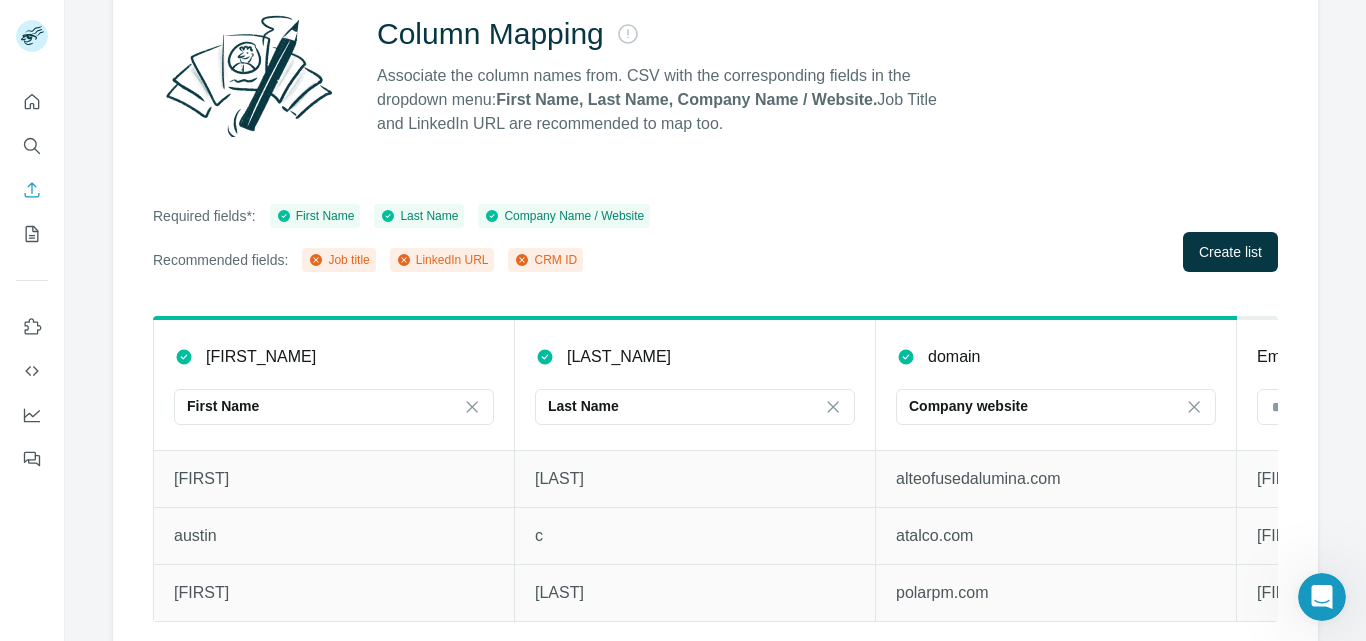 scroll, scrollTop: 232, scrollLeft: 0, axis: vertical 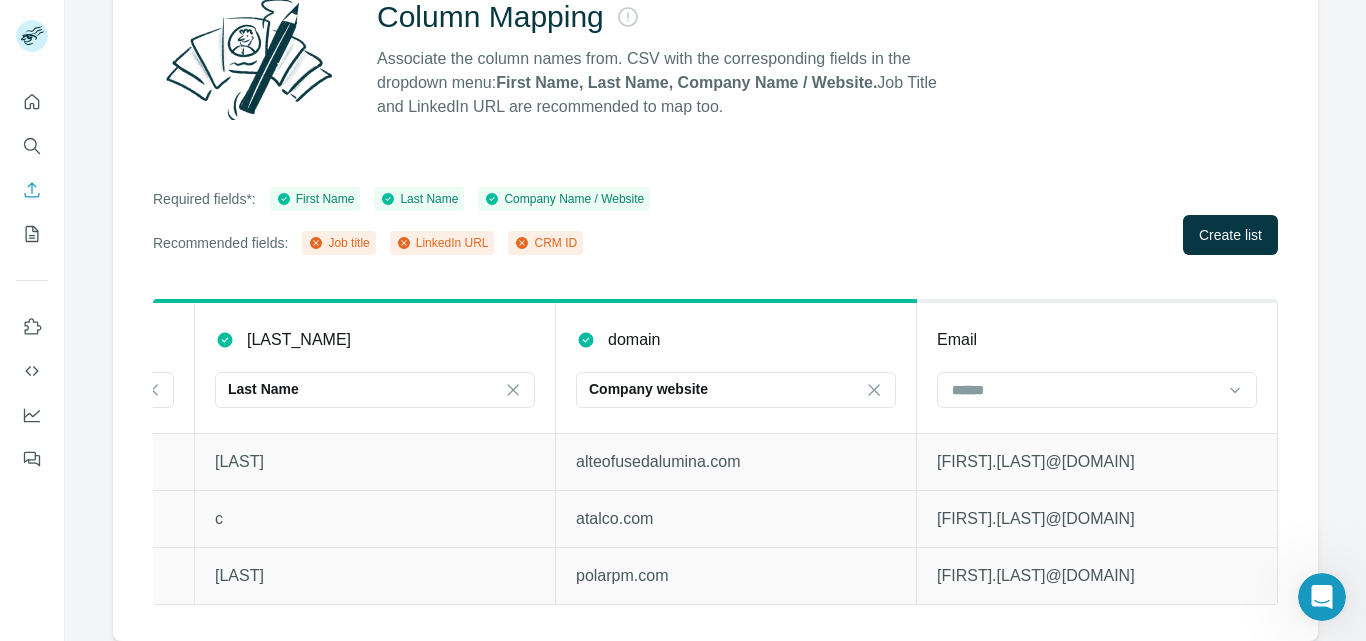 drag, startPoint x: 964, startPoint y: 599, endPoint x: 43, endPoint y: 24, distance: 1085.756 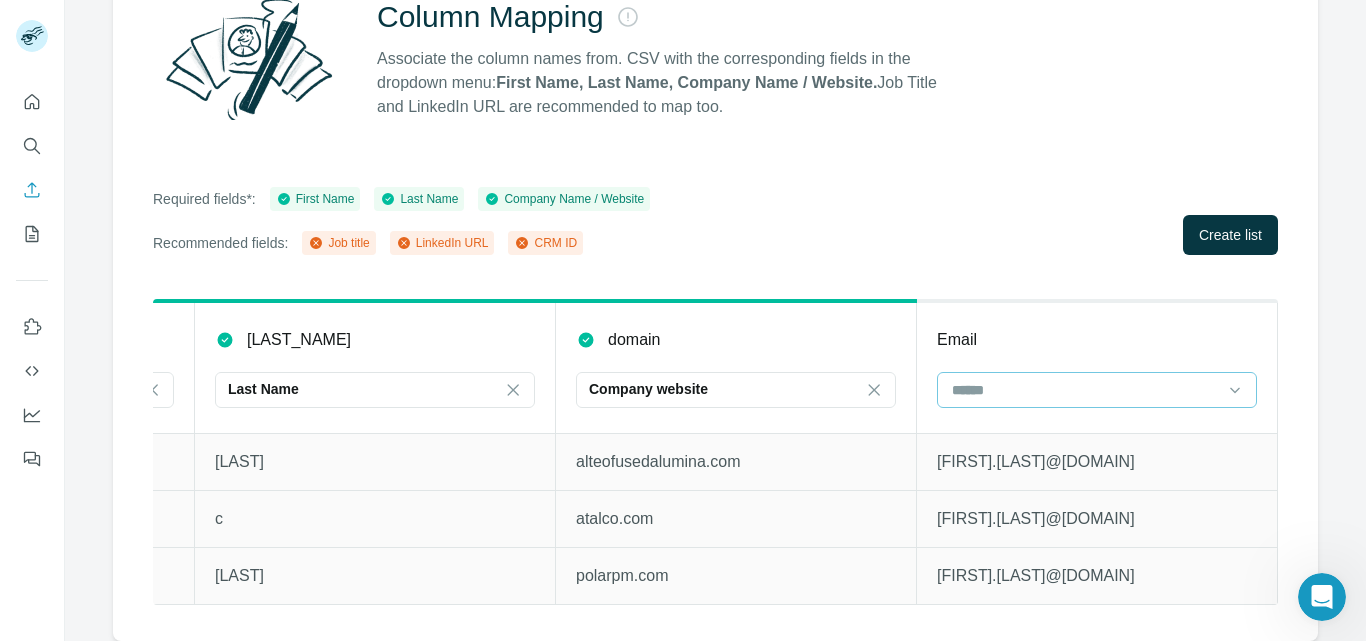 click at bounding box center (1085, 390) 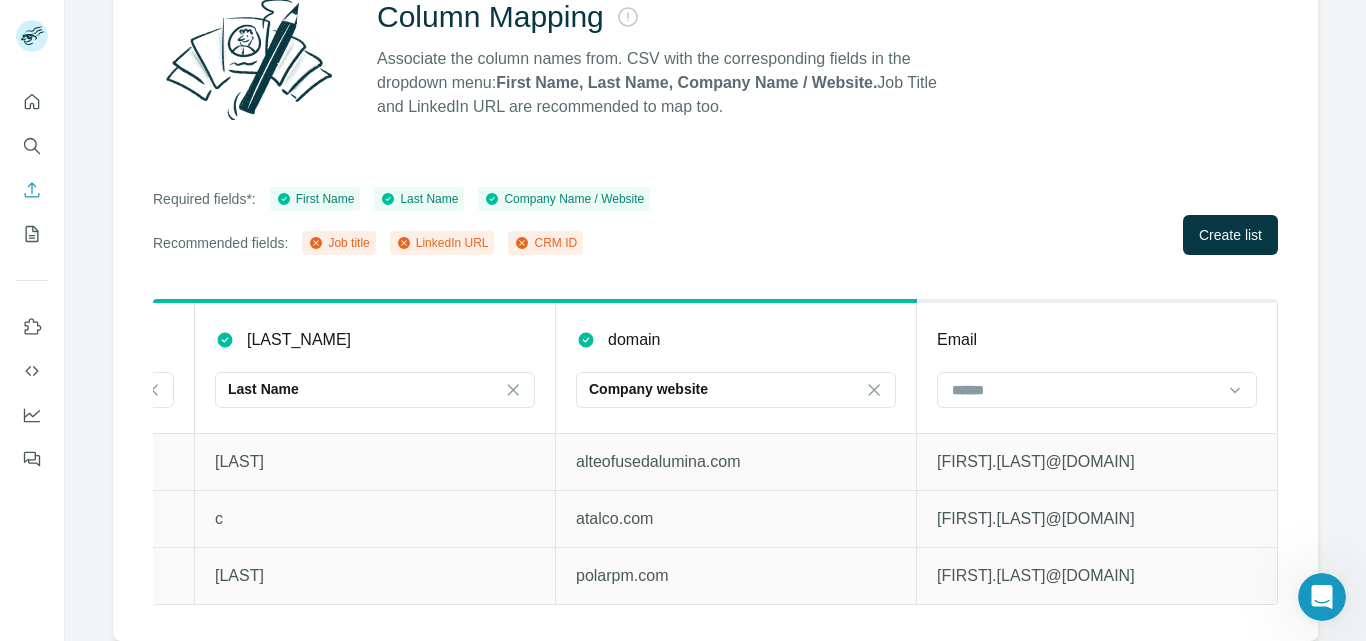 click on "Required fields*: First Name Last Name Company Name / Website Recommended fields: Job title LinkedIn URL CRM ID Create list" at bounding box center [715, 221] 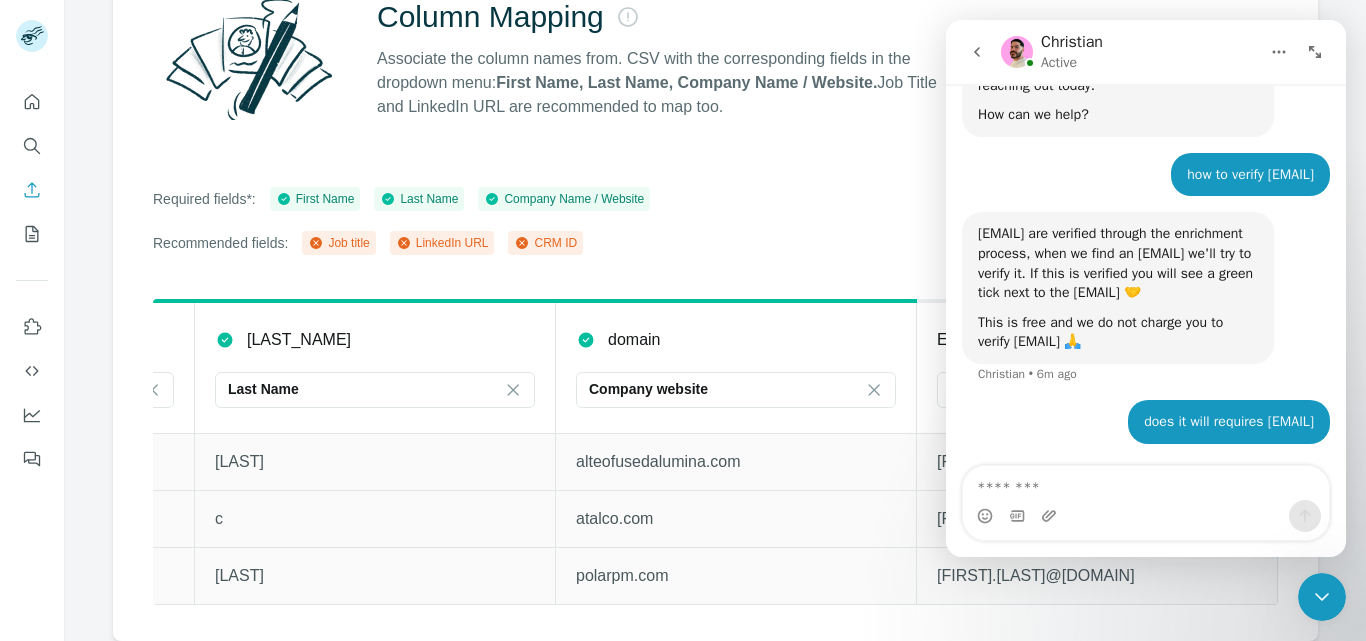 scroll, scrollTop: 814, scrollLeft: 0, axis: vertical 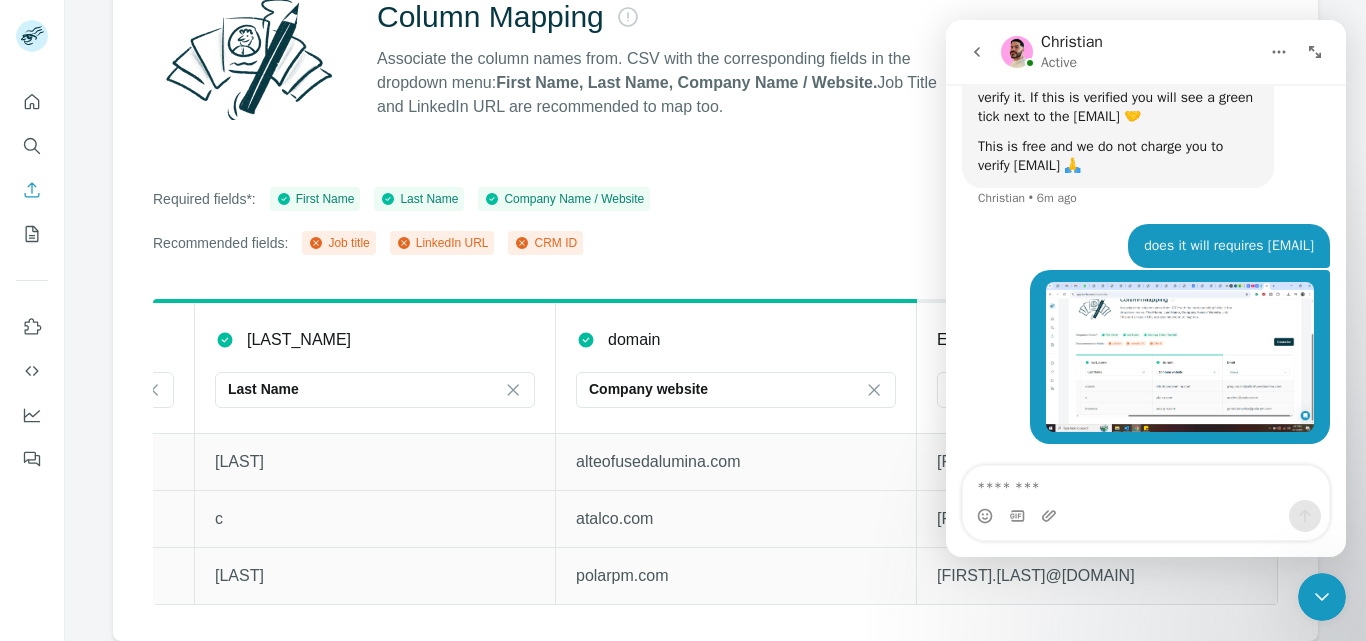 click 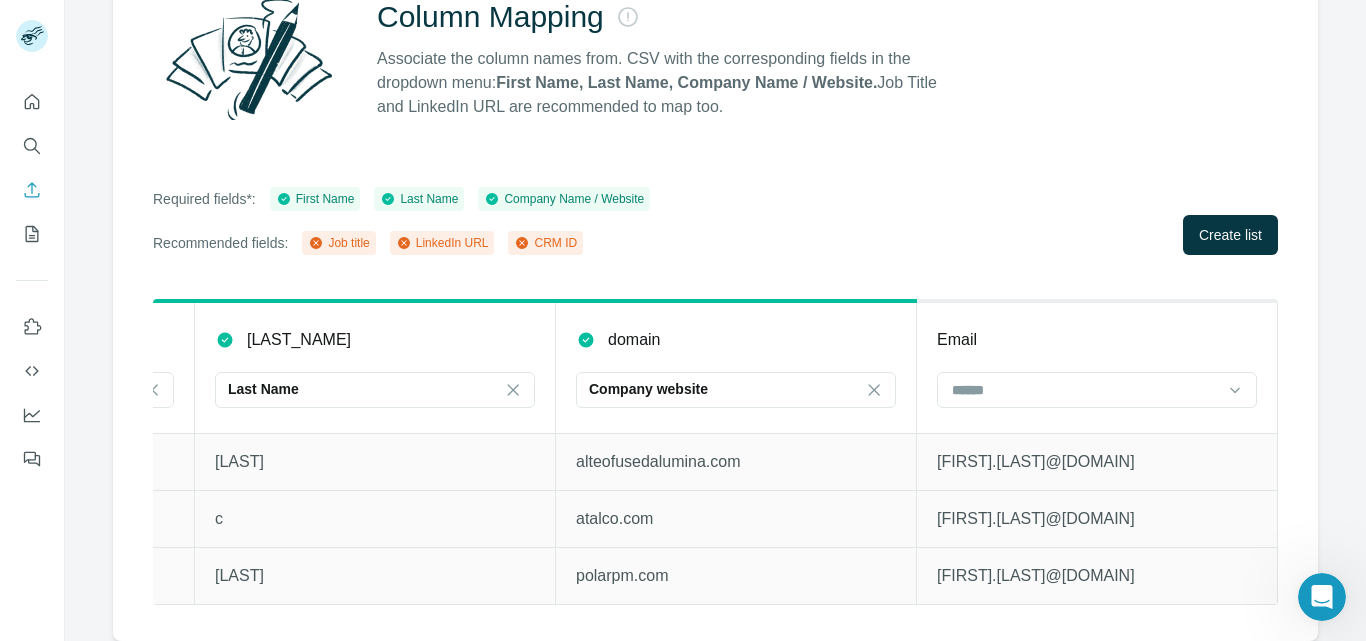 click at bounding box center [1322, 597] 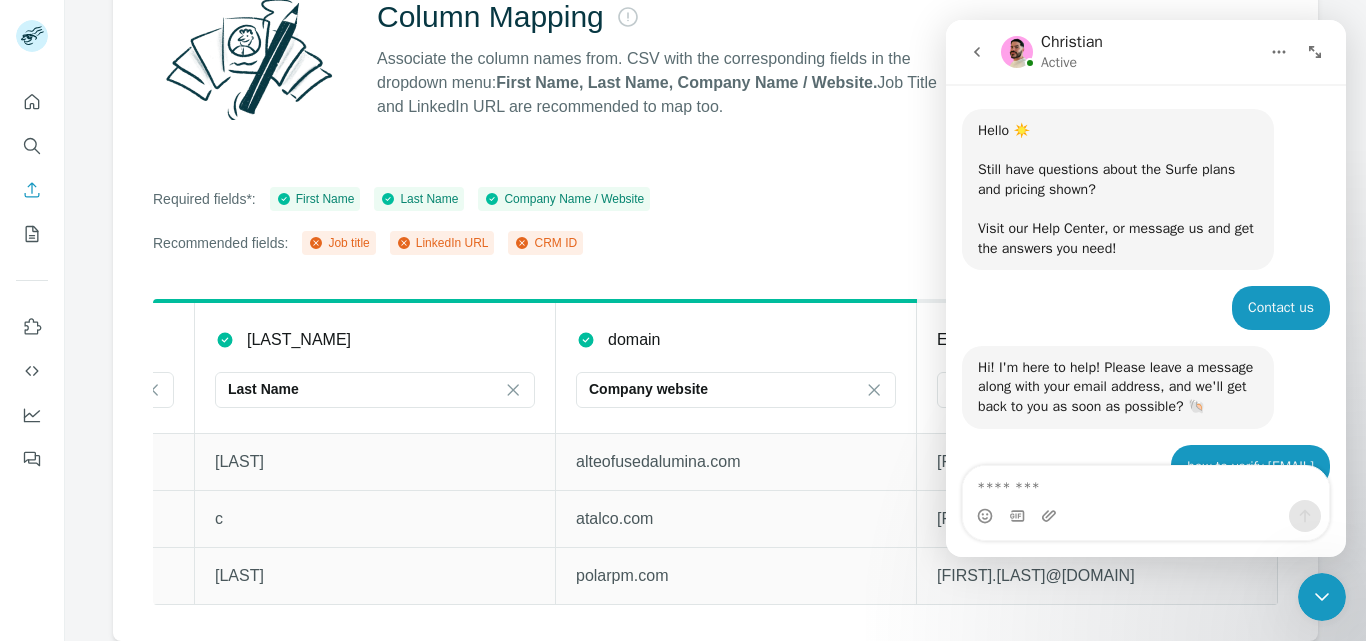 scroll, scrollTop: 814, scrollLeft: 0, axis: vertical 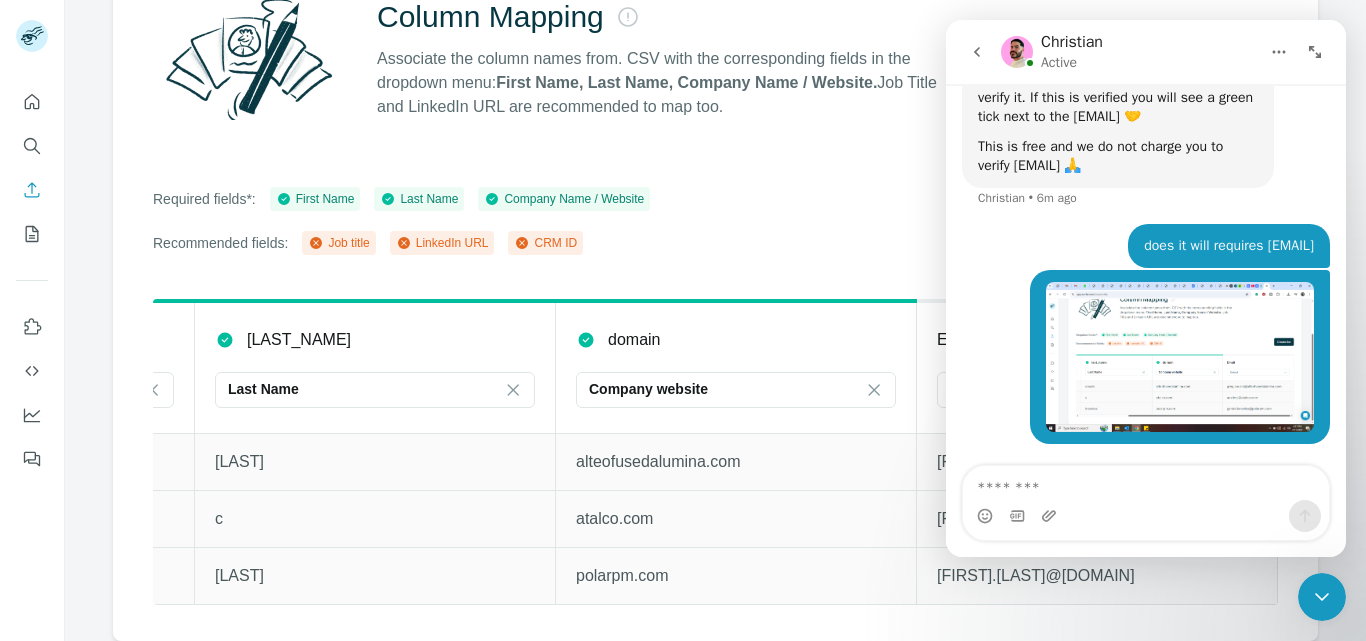 click at bounding box center [1146, 483] 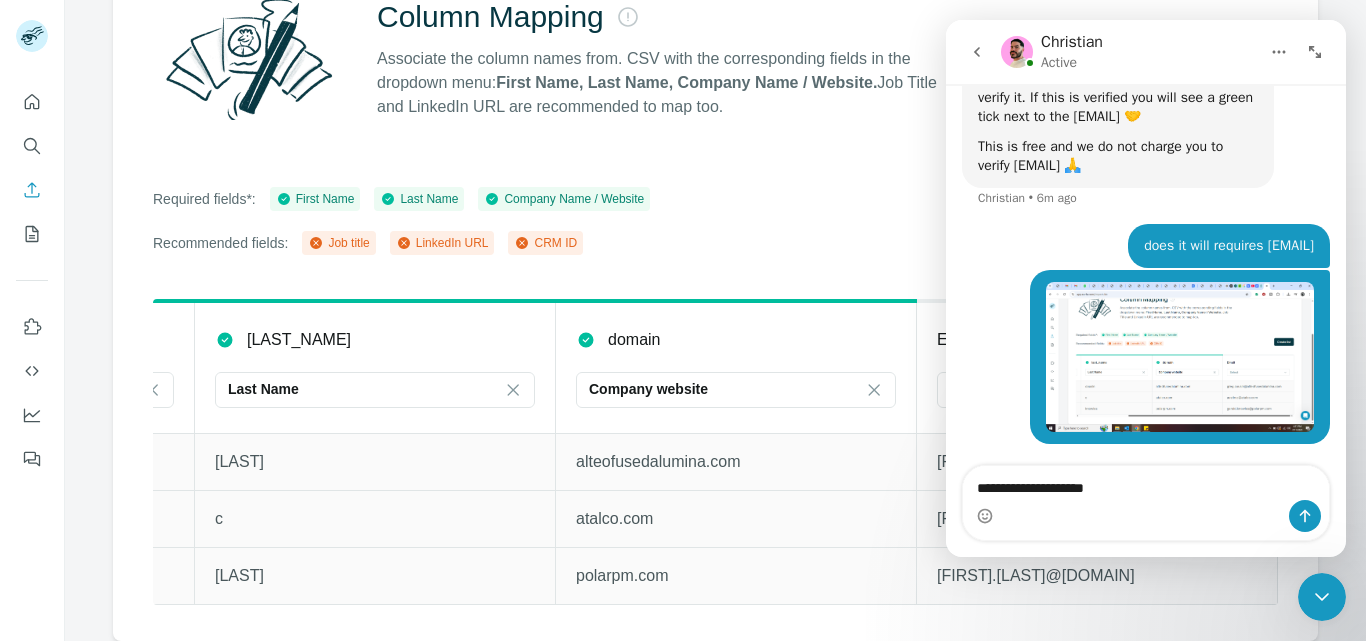 type on "**********" 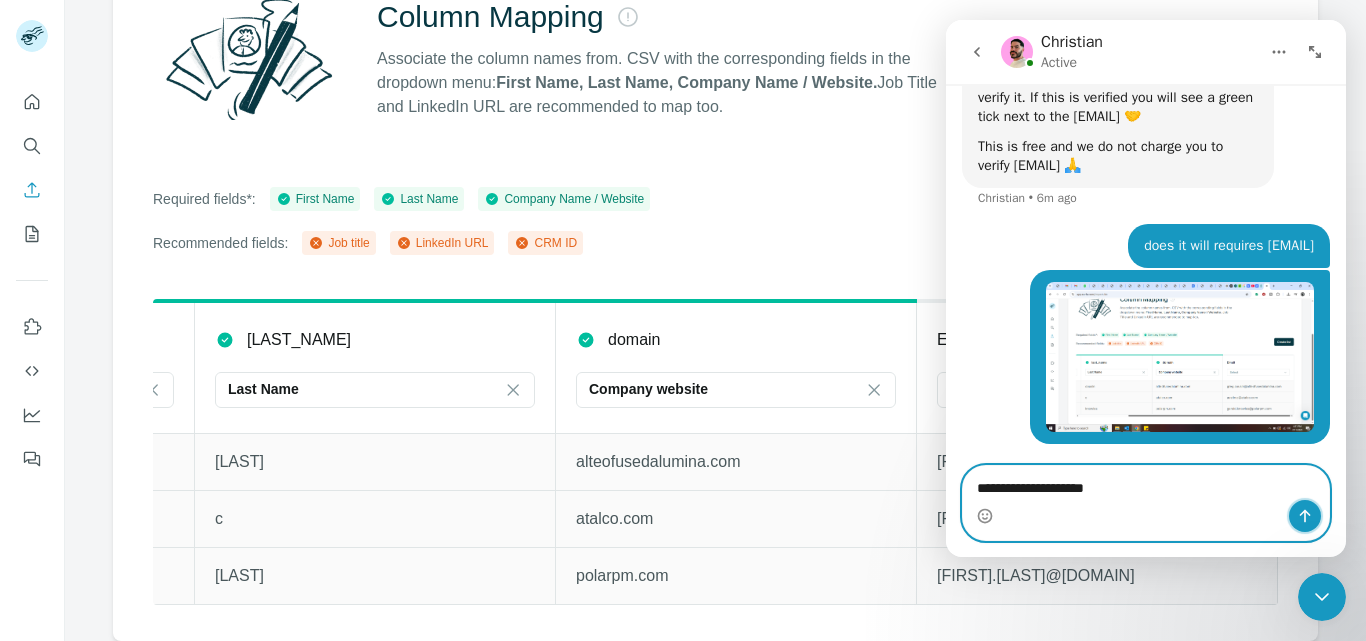 click 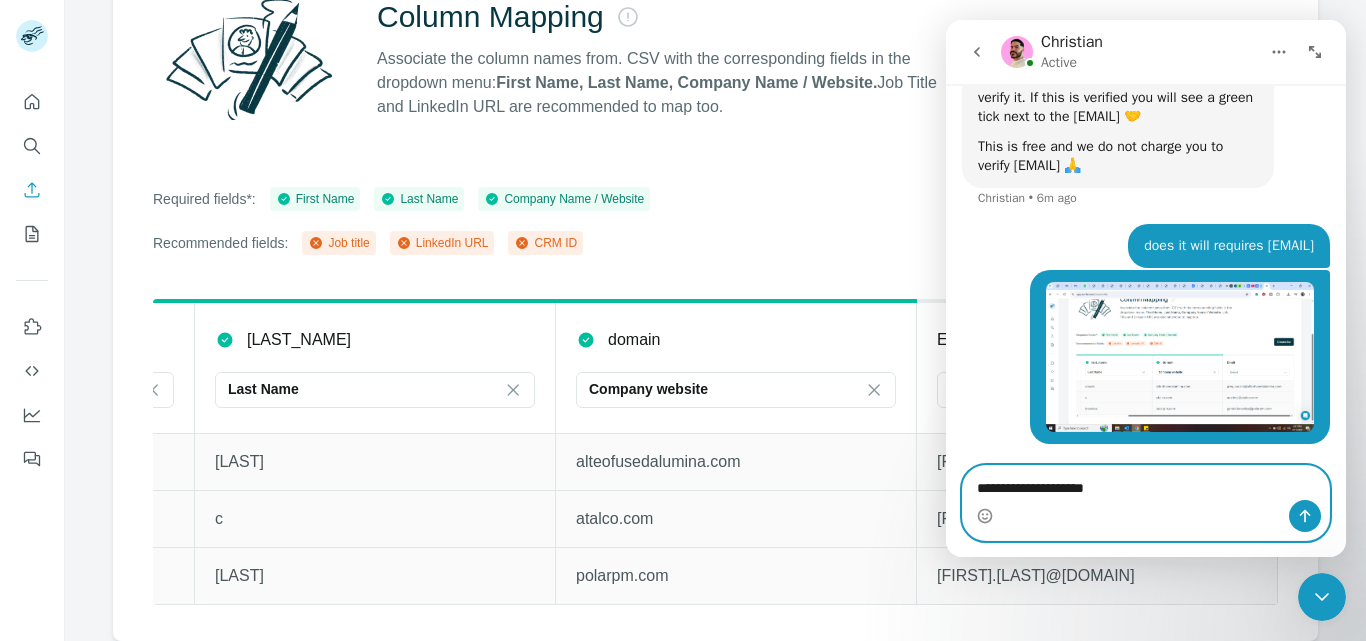 type 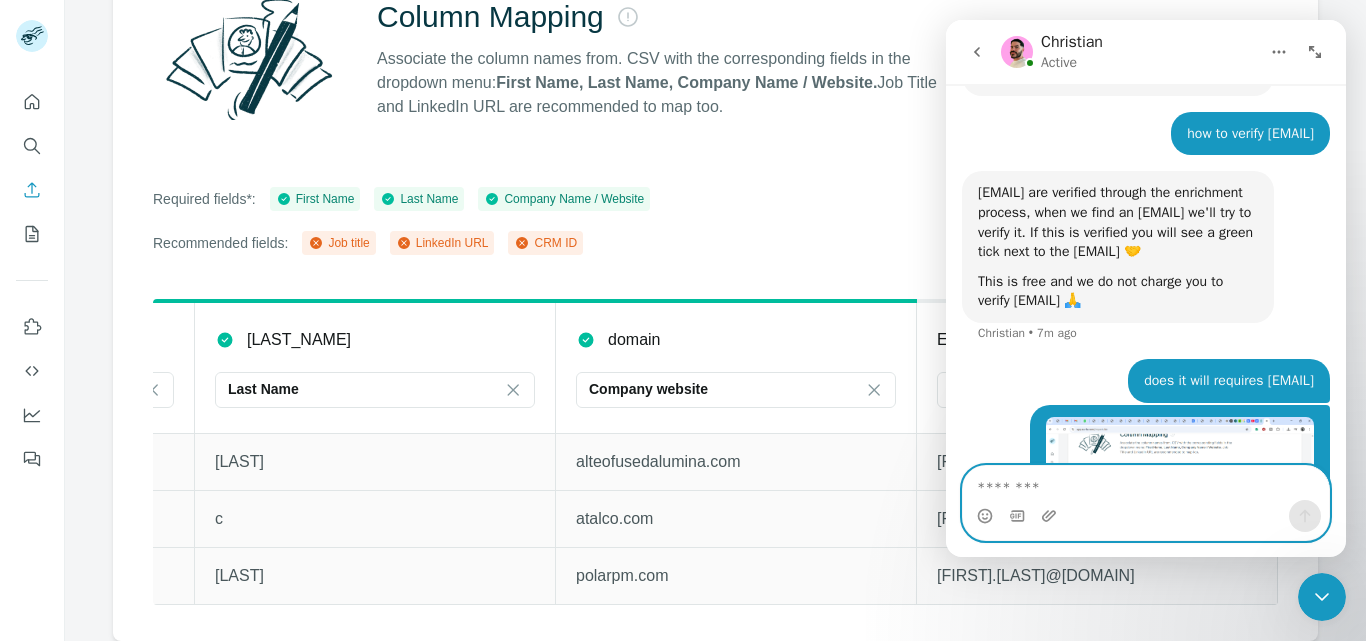 scroll, scrollTop: 859, scrollLeft: 0, axis: vertical 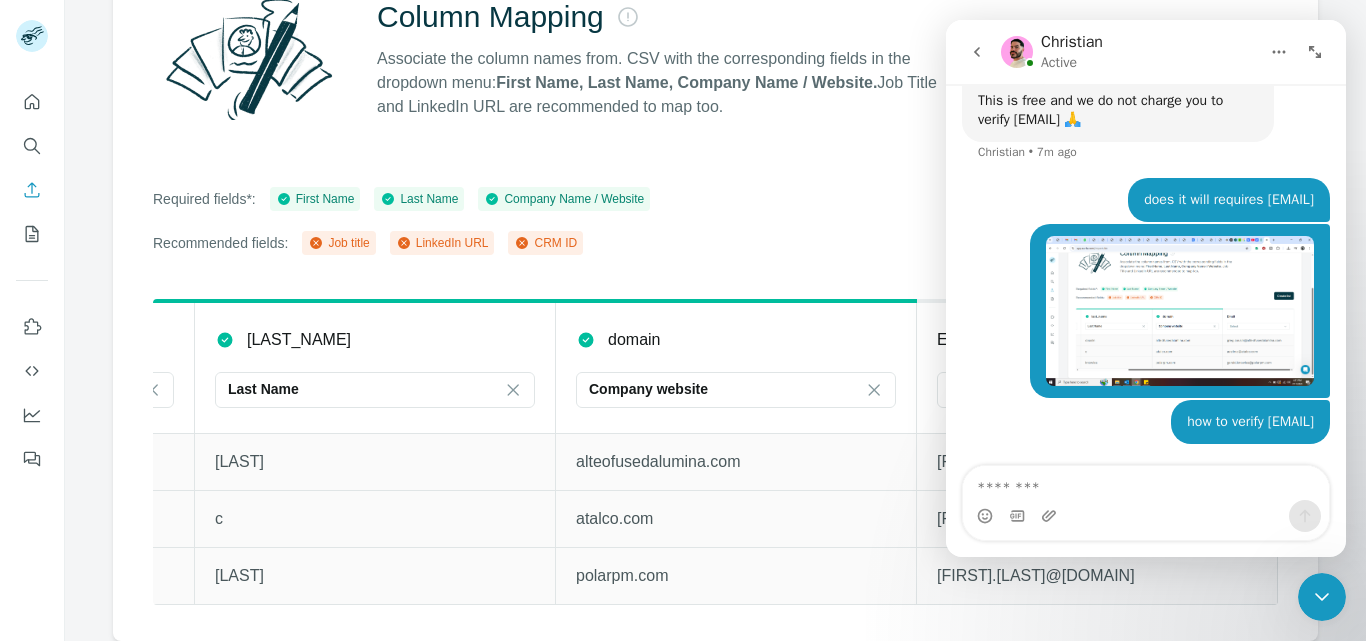 click on "Required fields*: First Name Last Name Company Name / Website Recommended fields: Job title LinkedIn URL CRM ID Create list" at bounding box center [715, 221] 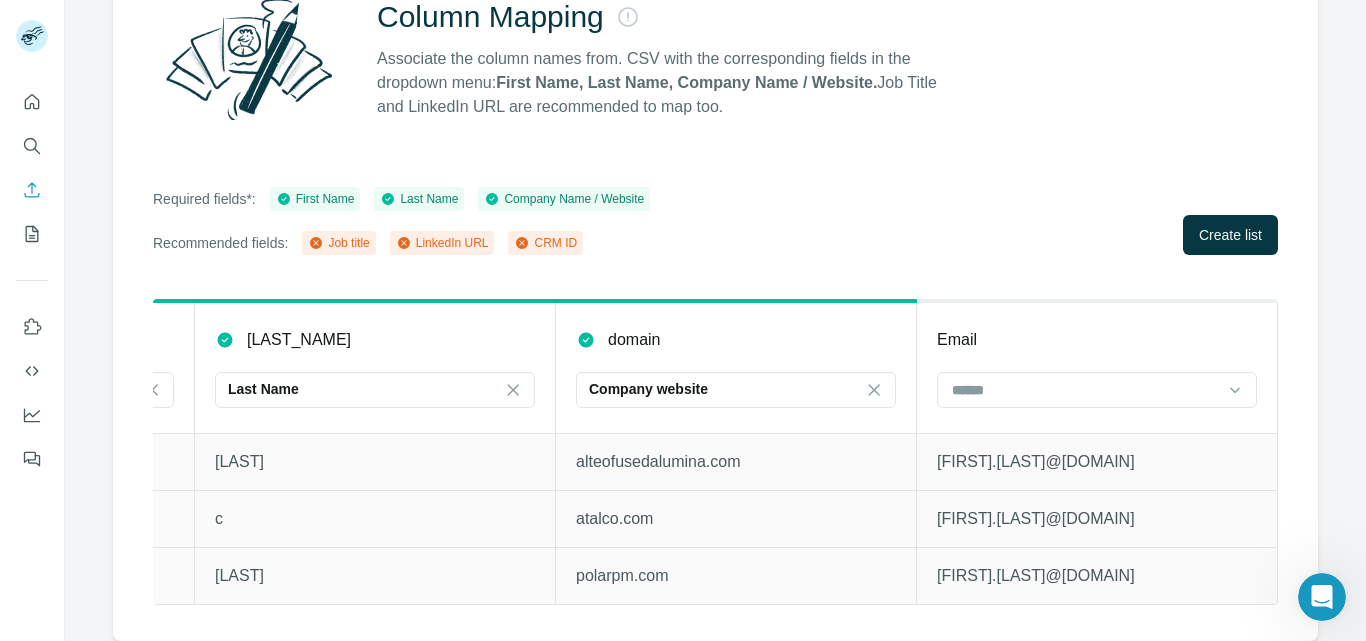 scroll, scrollTop: 0, scrollLeft: 0, axis: both 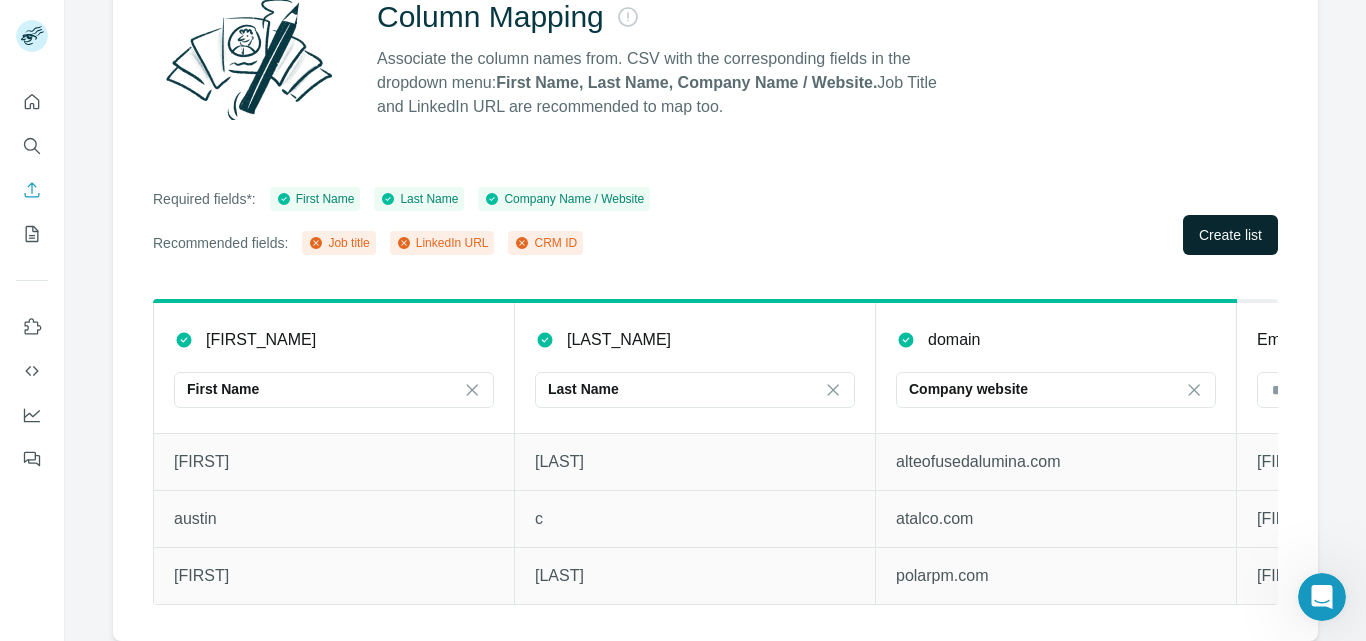 click on "Create list" at bounding box center [1230, 235] 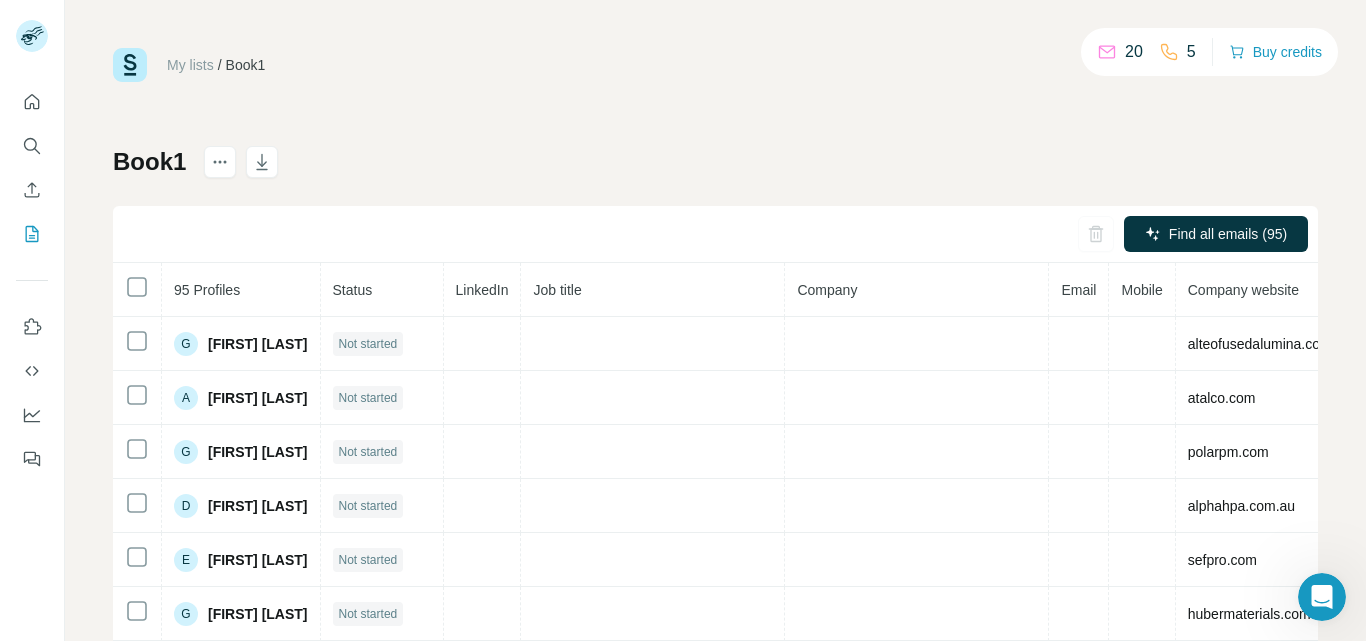 scroll, scrollTop: 76, scrollLeft: 0, axis: vertical 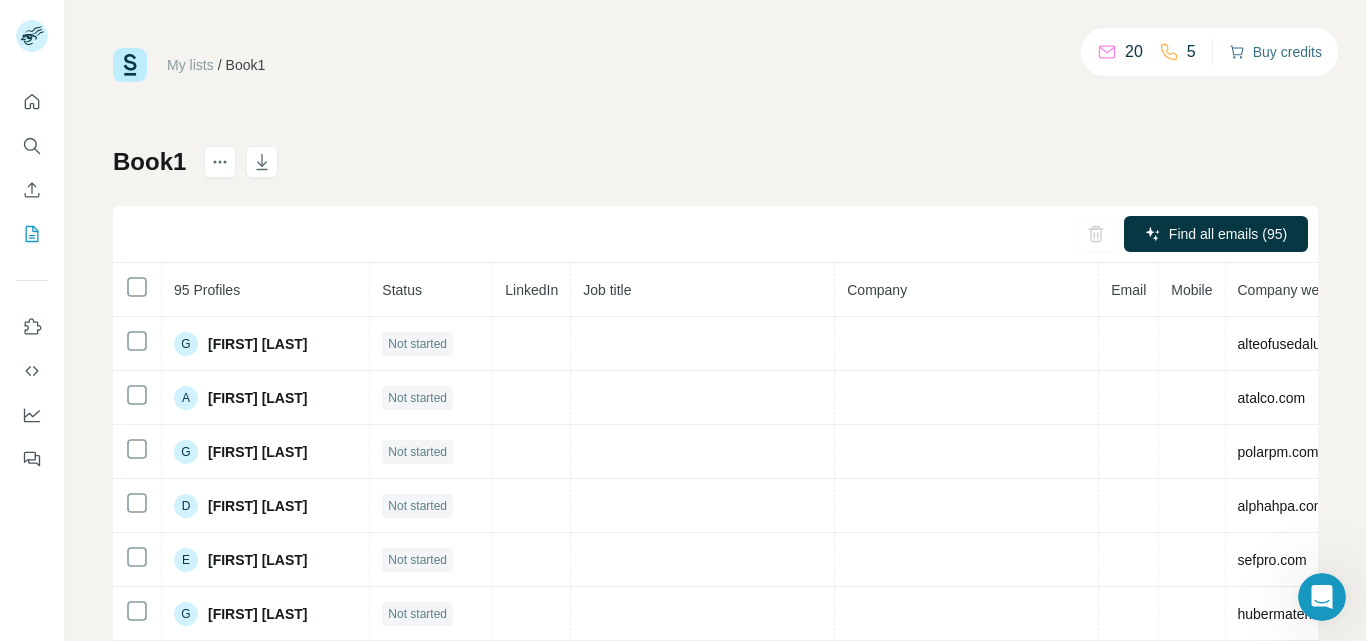 click on "Buy credits" at bounding box center [1275, 52] 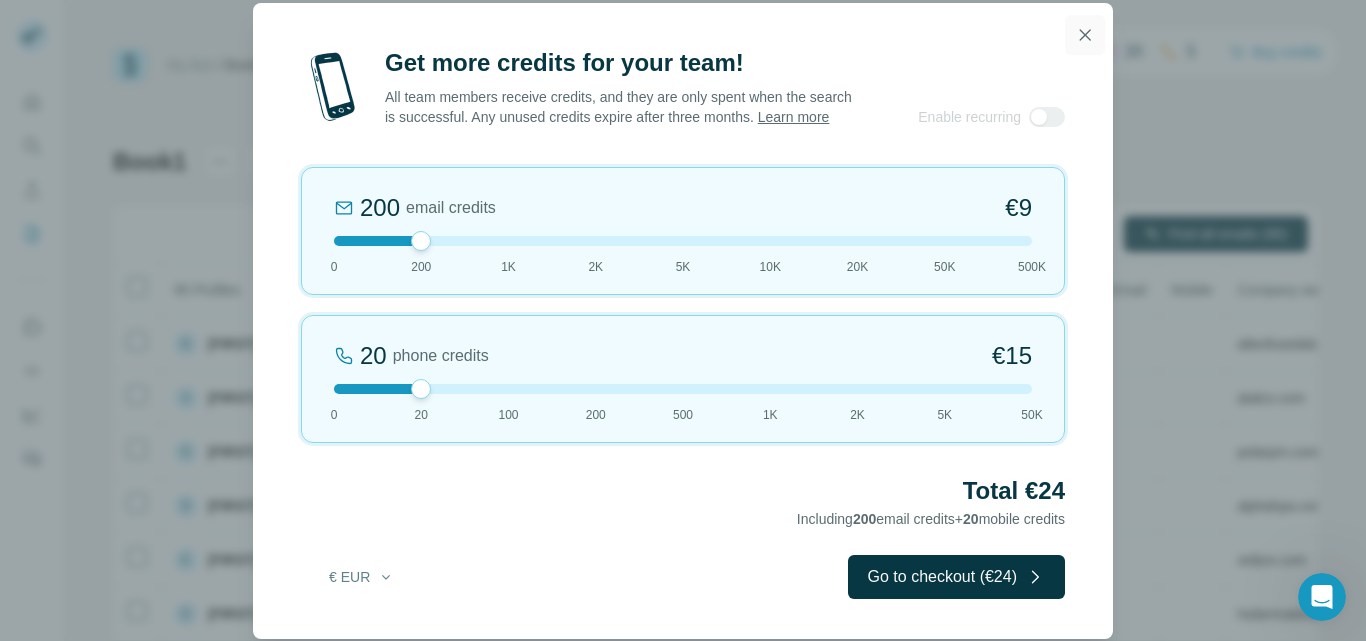 click 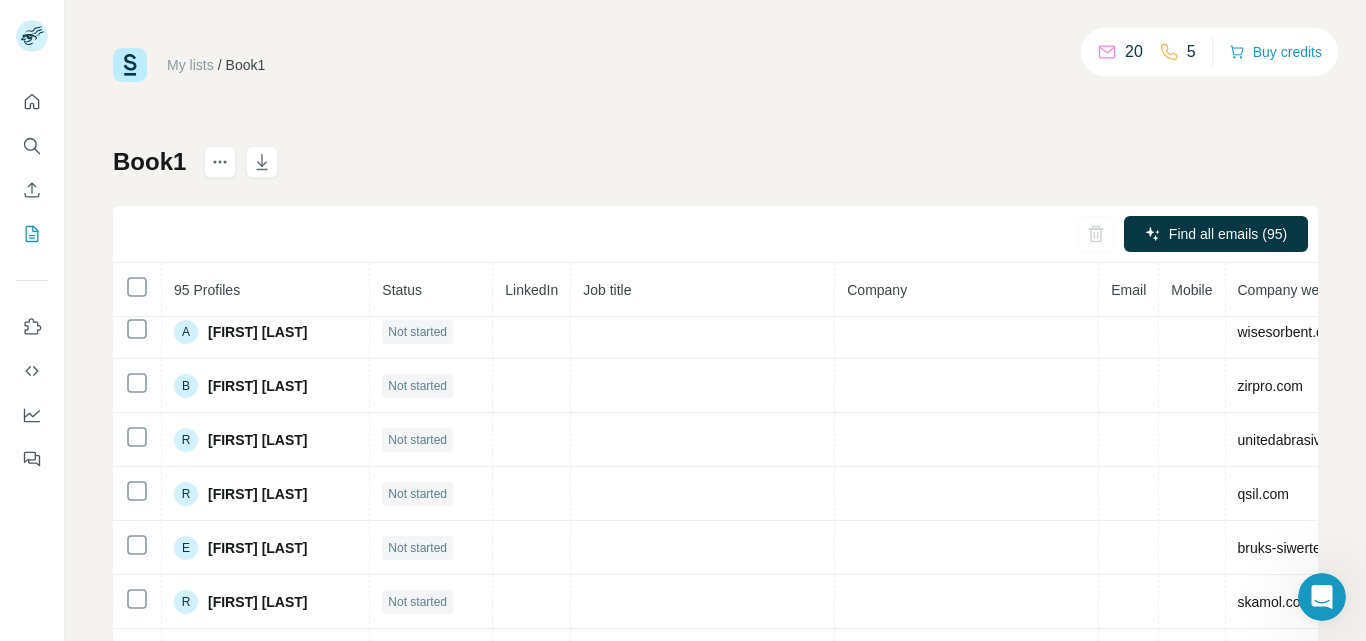 scroll, scrollTop: 1696, scrollLeft: 0, axis: vertical 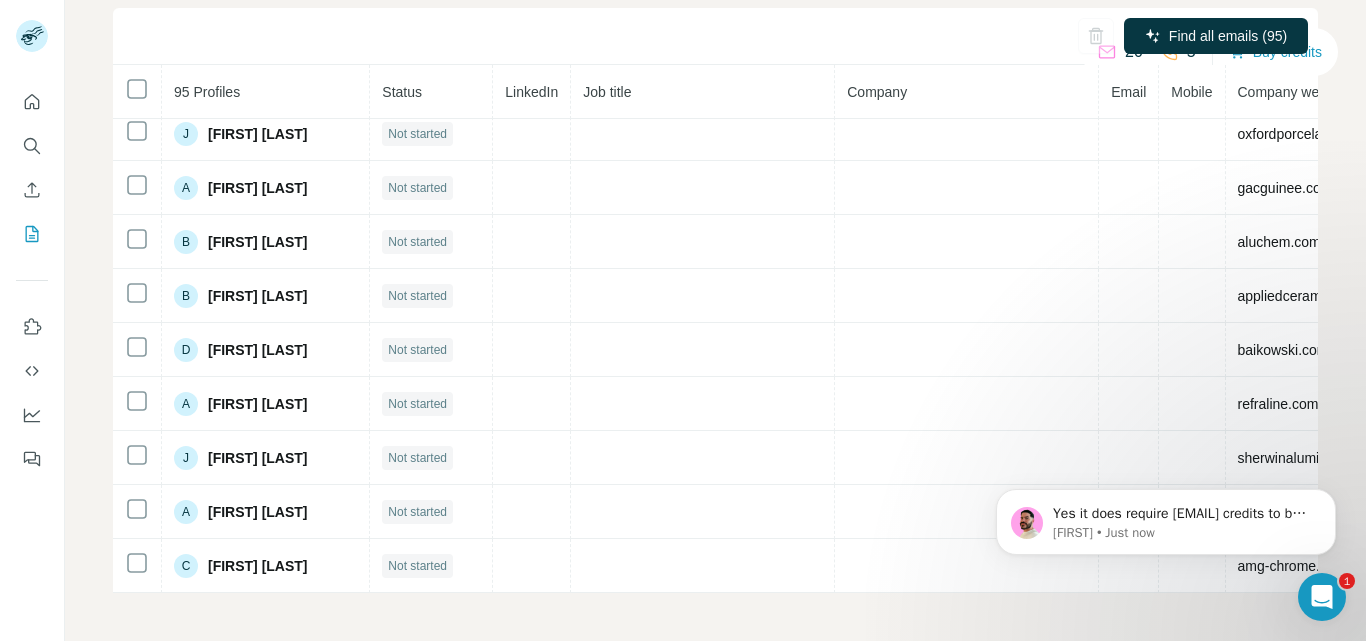 click 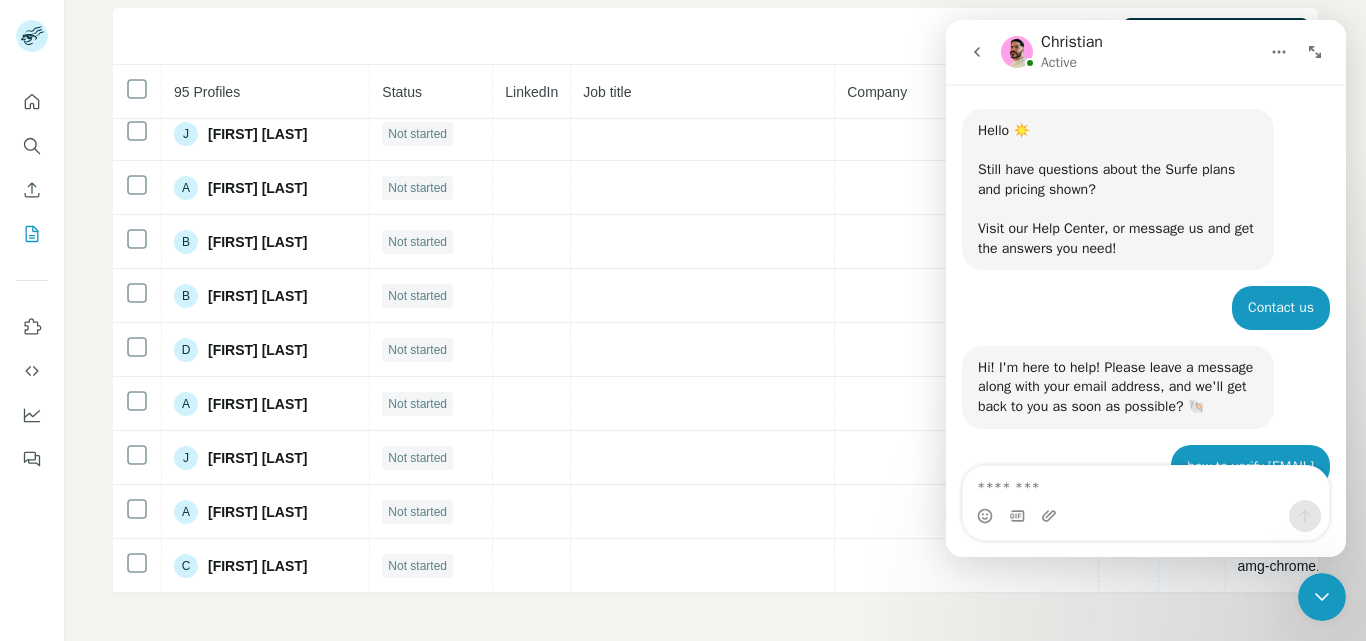 scroll, scrollTop: 3, scrollLeft: 0, axis: vertical 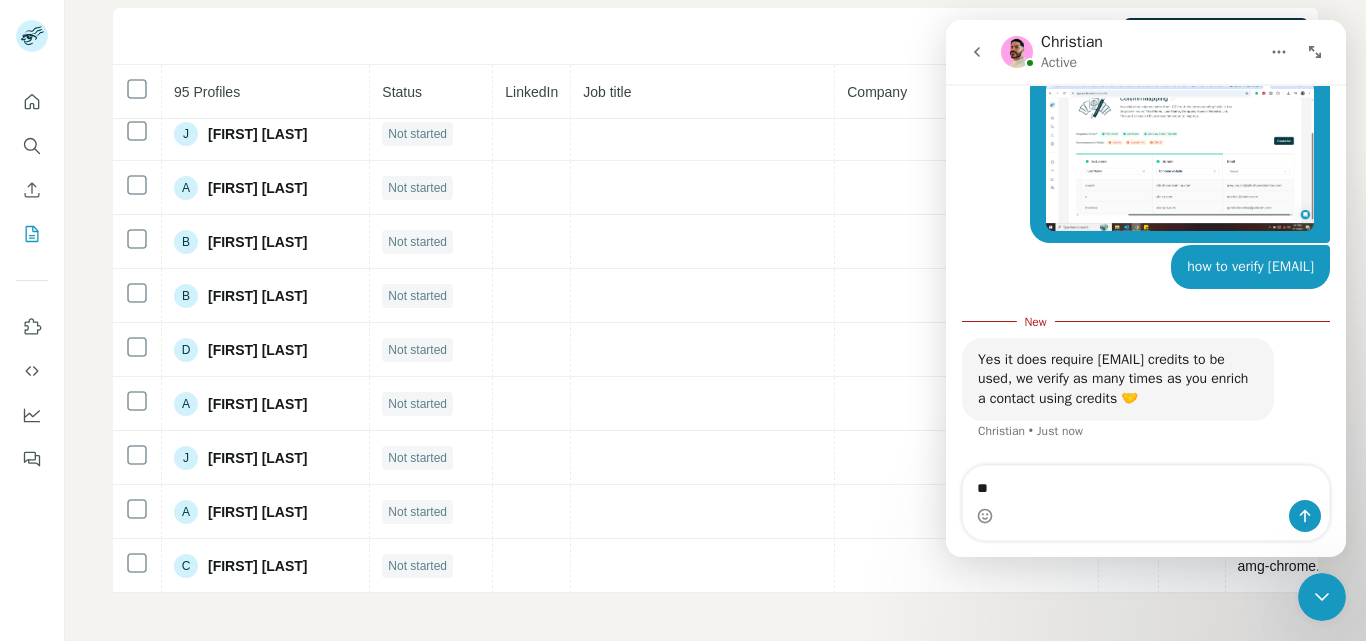 type on "*" 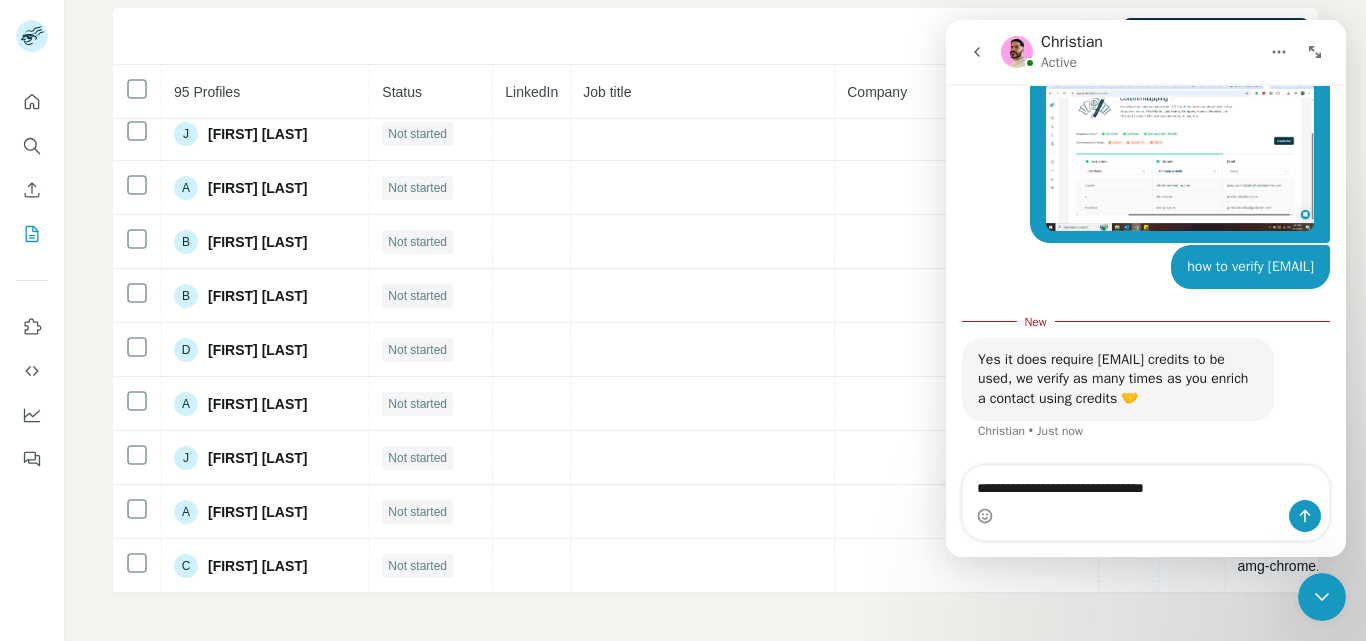 click on "**********" at bounding box center (1146, 483) 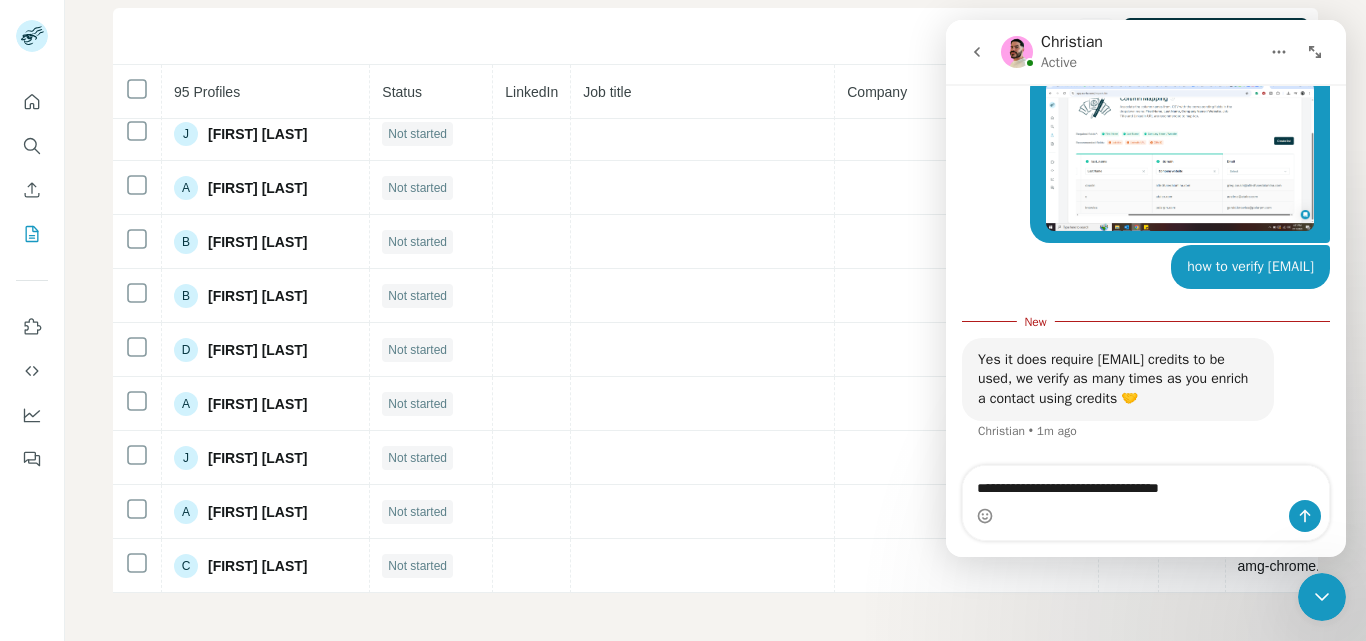 type on "**********" 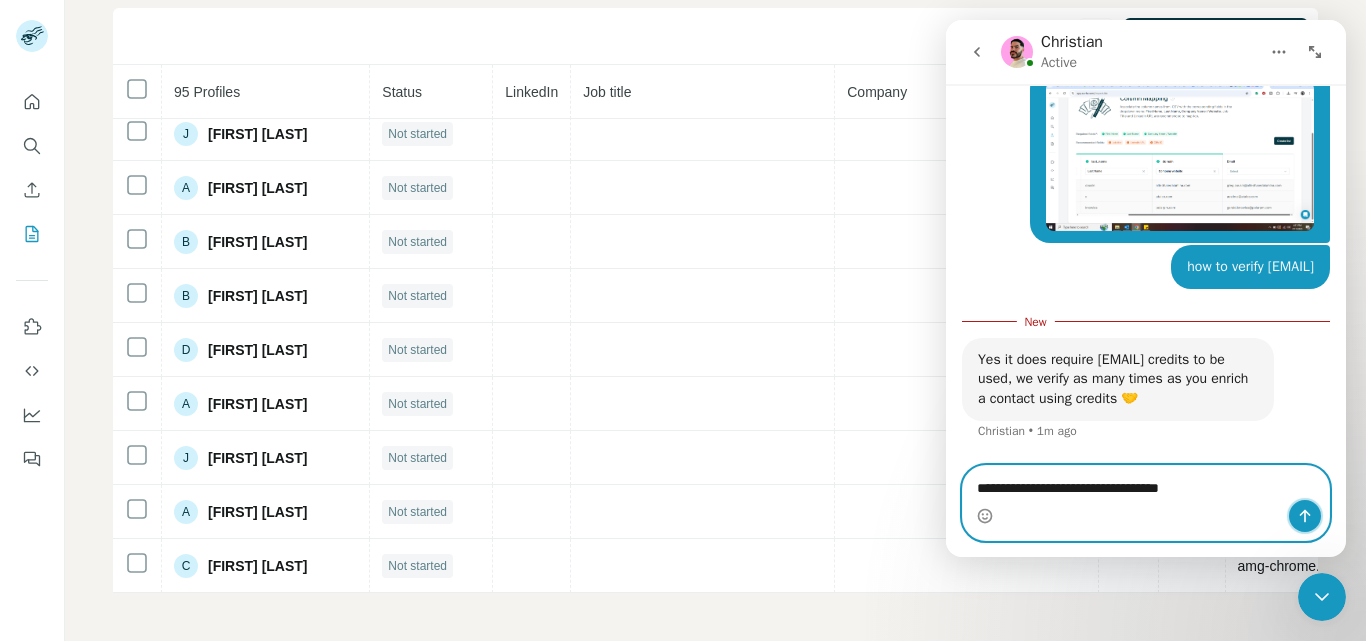 click at bounding box center (1305, 516) 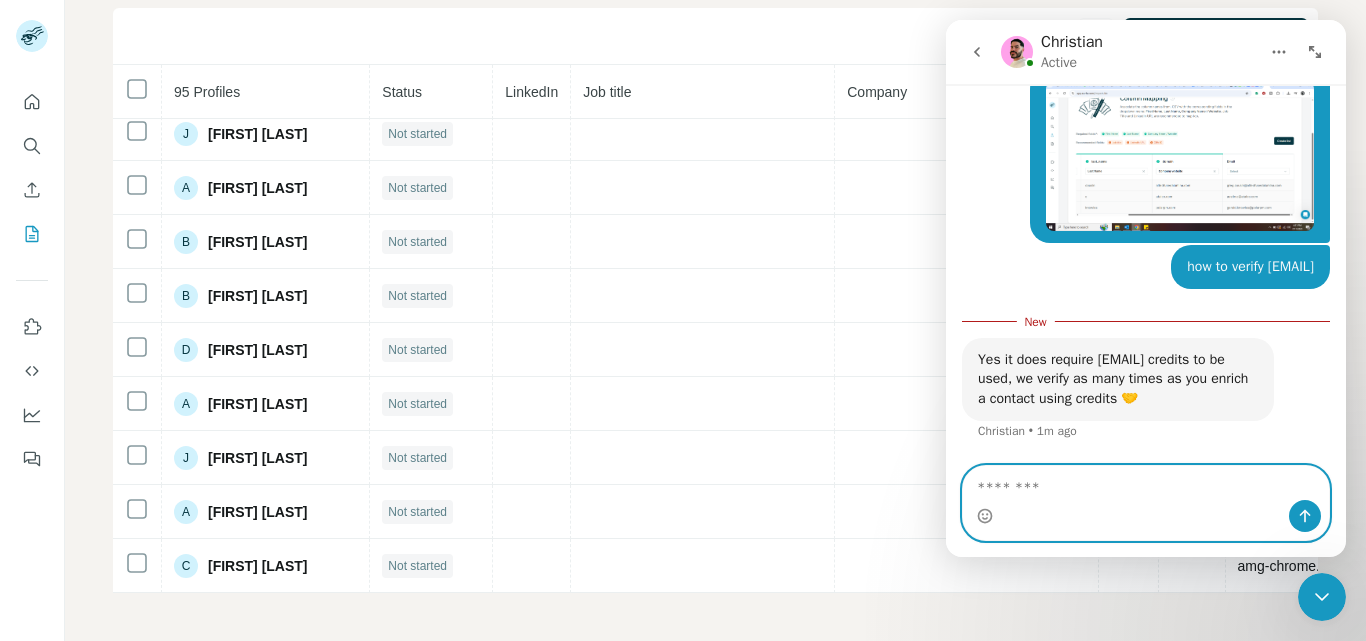 scroll, scrollTop: 1018, scrollLeft: 0, axis: vertical 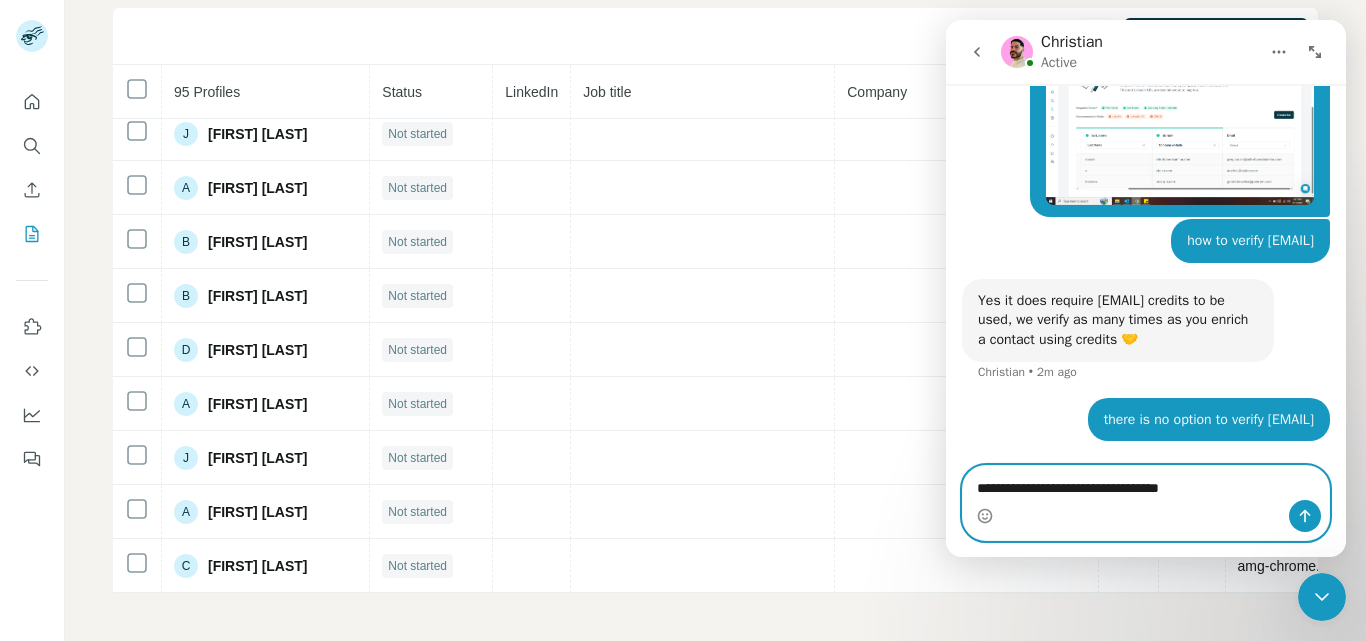 type on "**********" 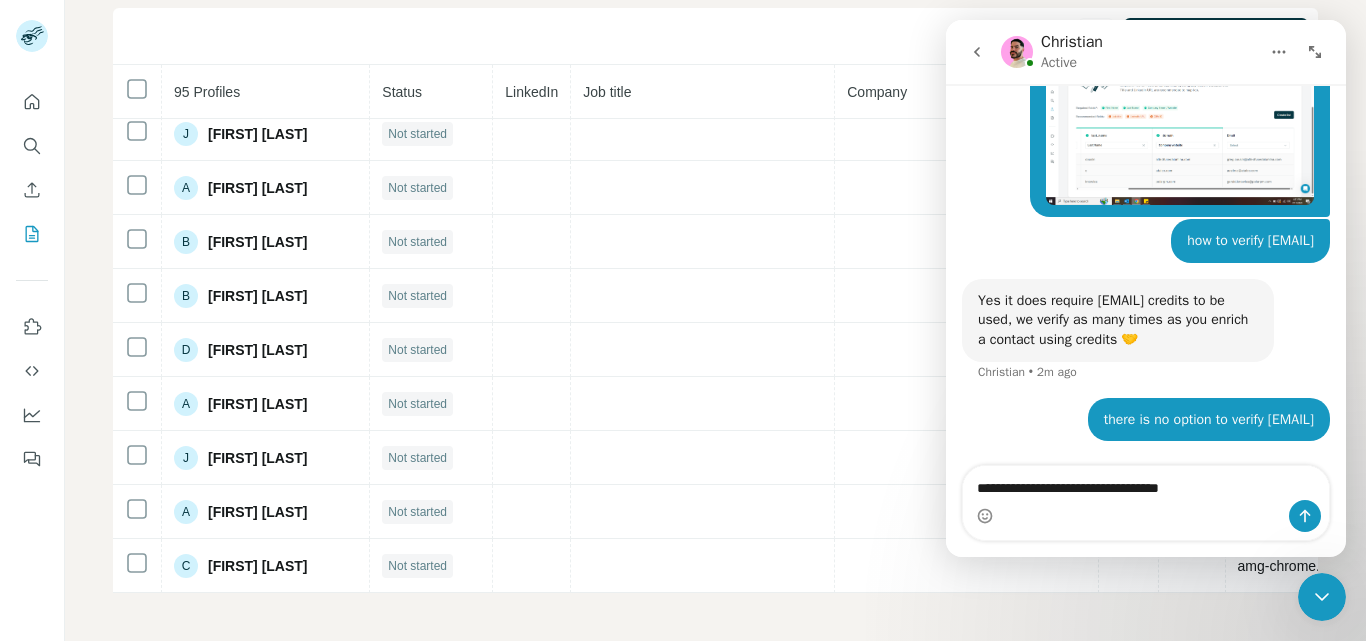 drag, startPoint x: 1143, startPoint y: 491, endPoint x: 1109, endPoint y: 505, distance: 36.769554 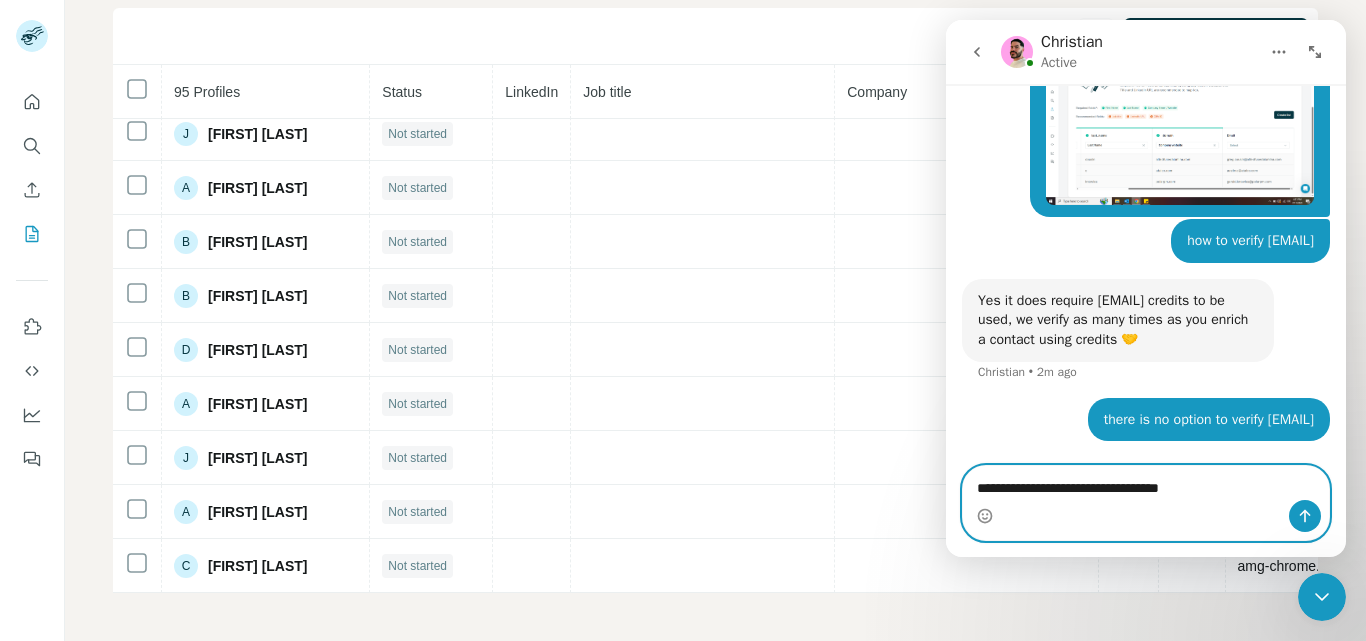 click on "**********" at bounding box center [1146, 483] 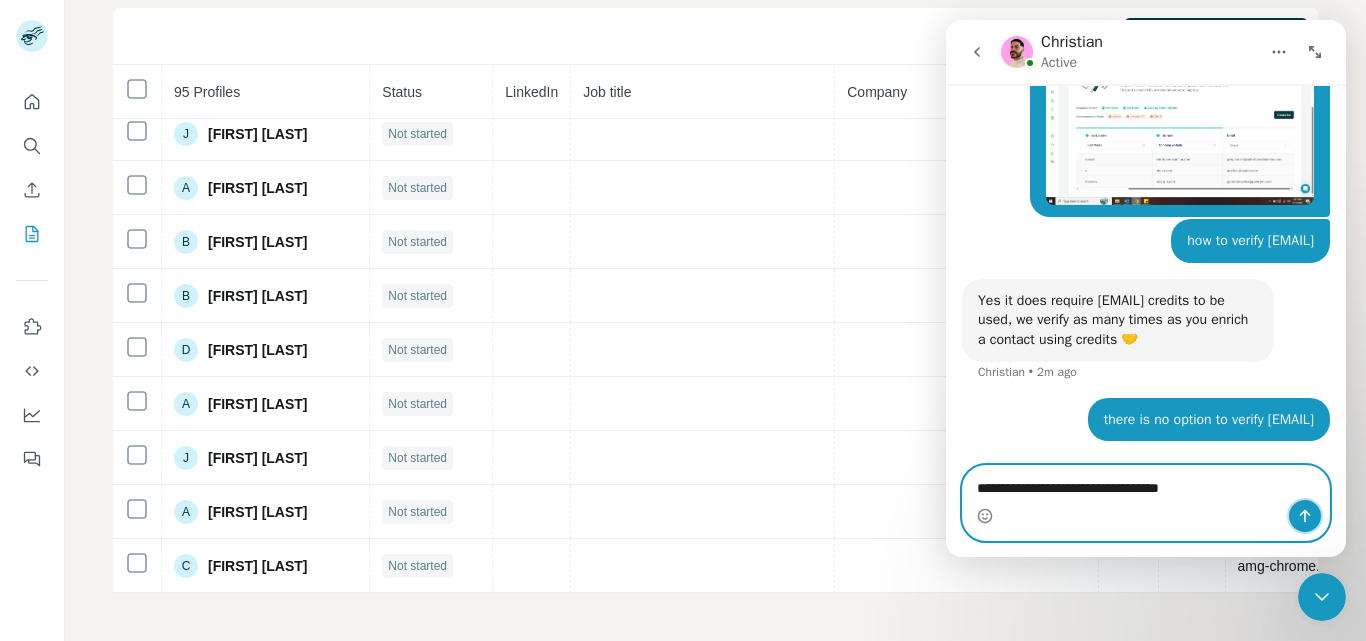 click 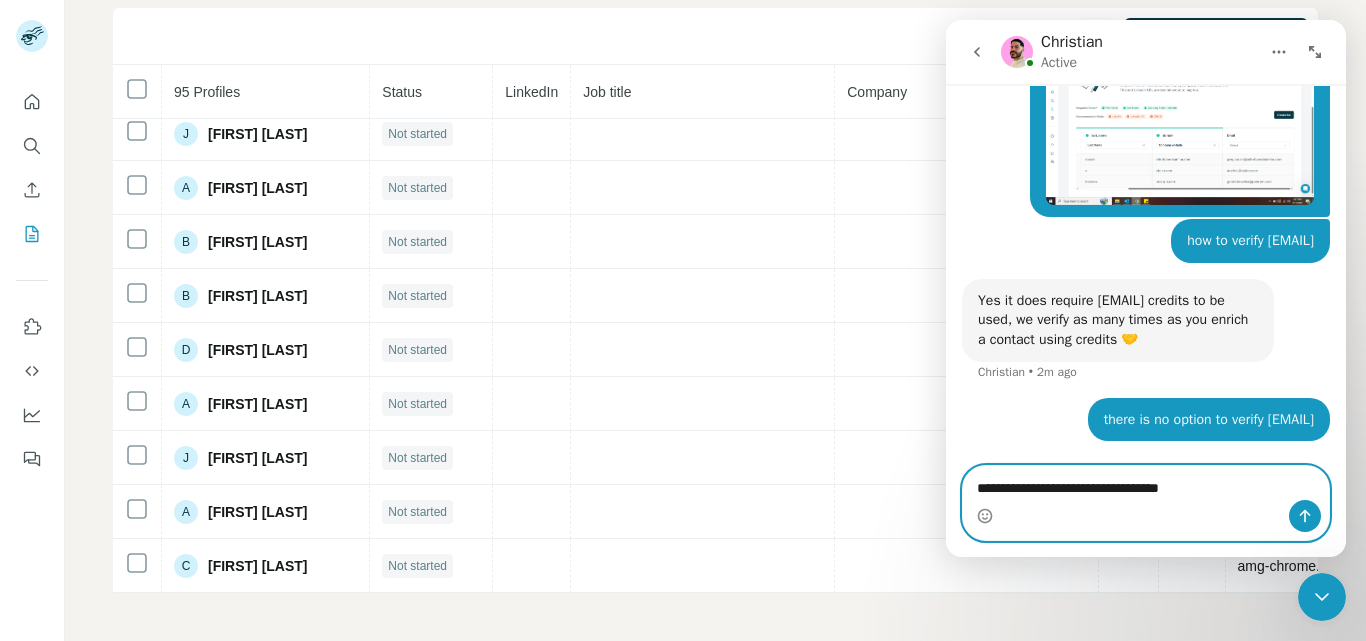 type 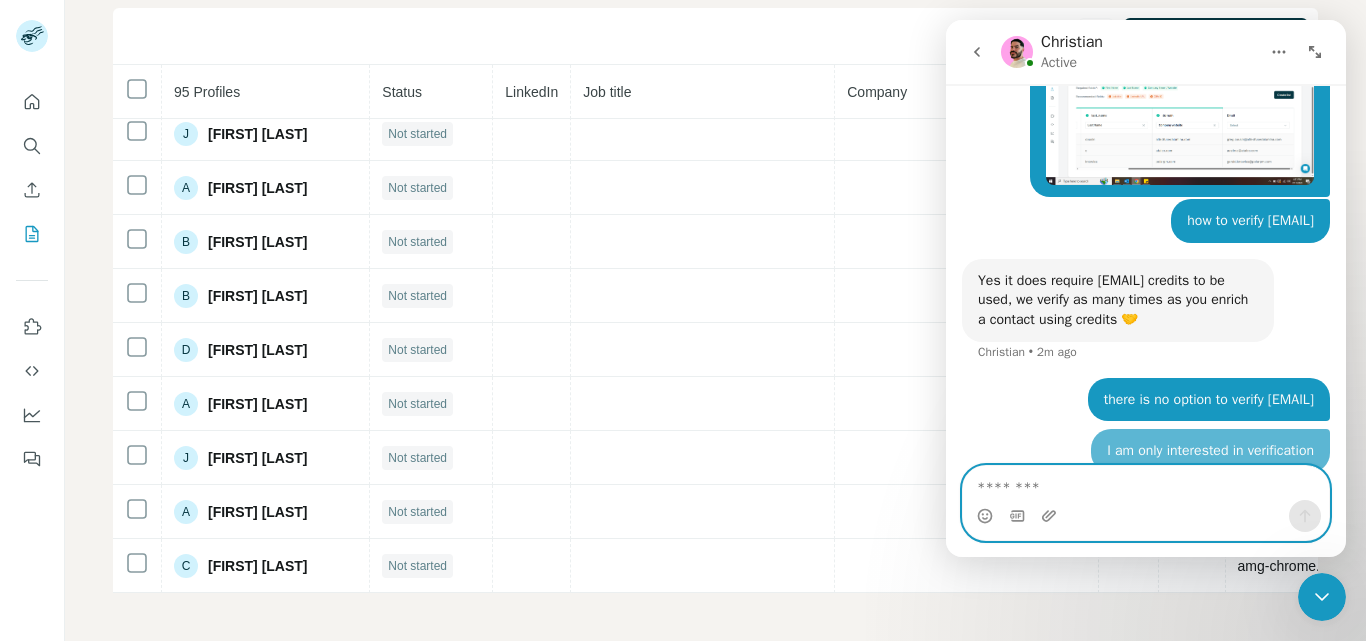 scroll, scrollTop: 1063, scrollLeft: 0, axis: vertical 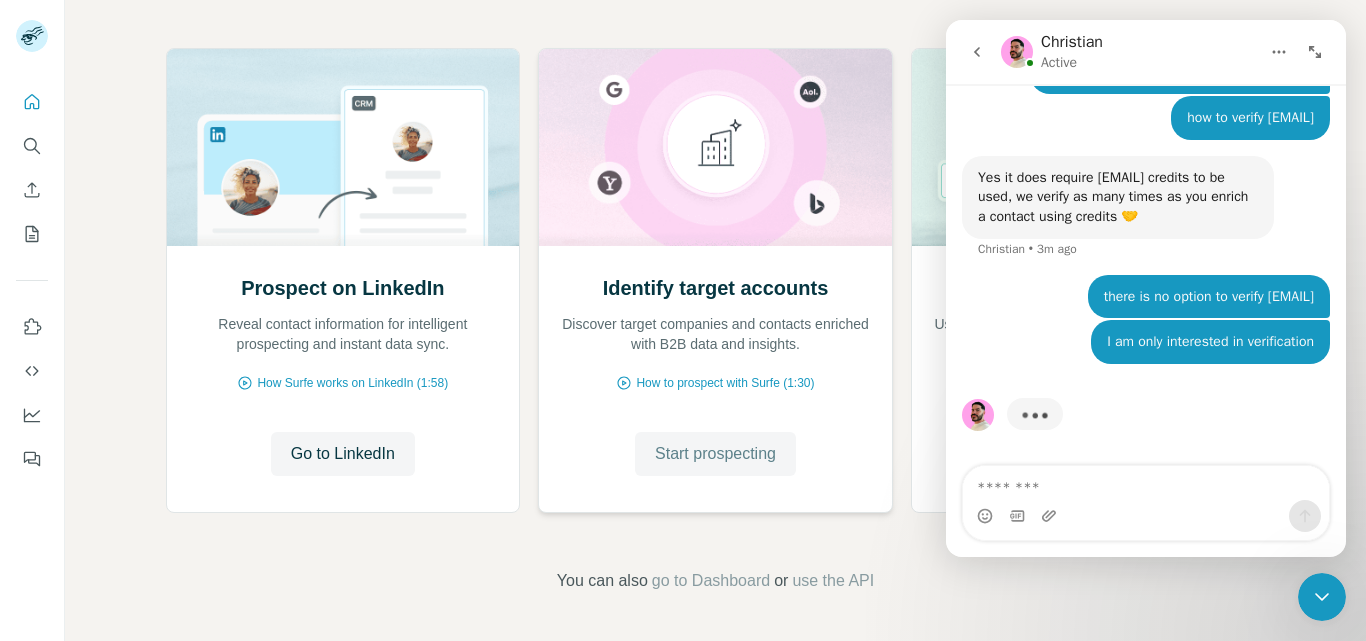 click on "Start prospecting" at bounding box center (715, 454) 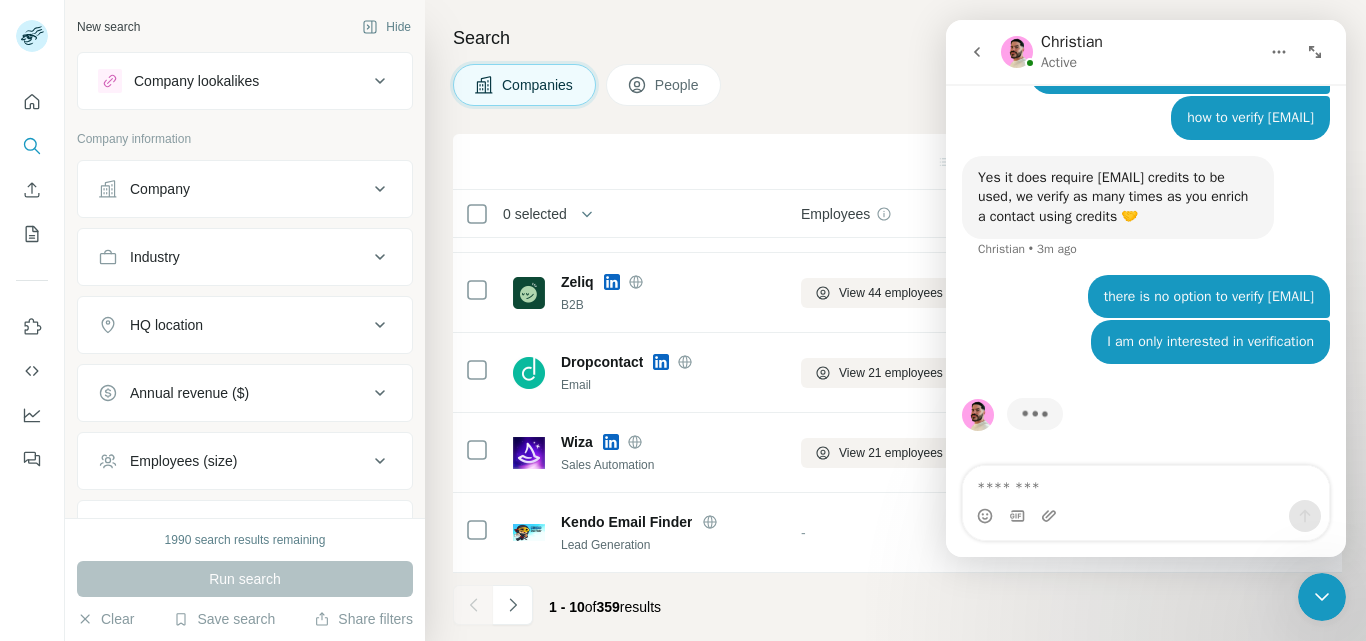 scroll, scrollTop: 0, scrollLeft: 0, axis: both 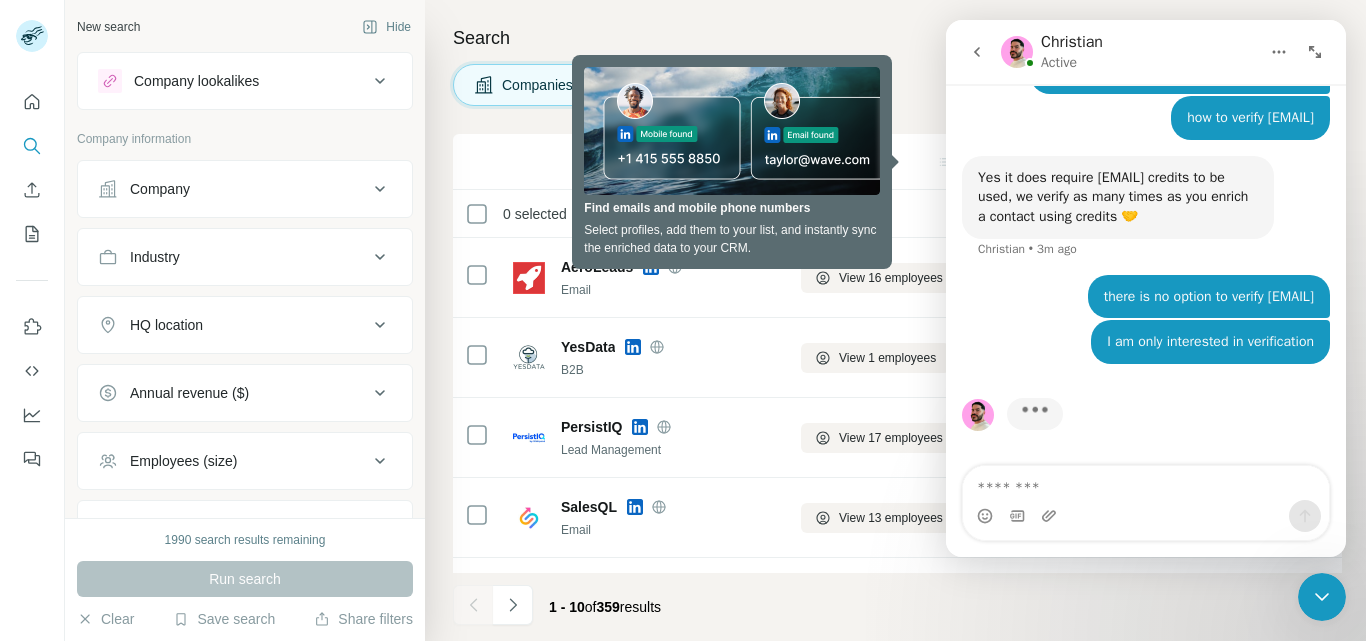click on "Industry" at bounding box center (233, 257) 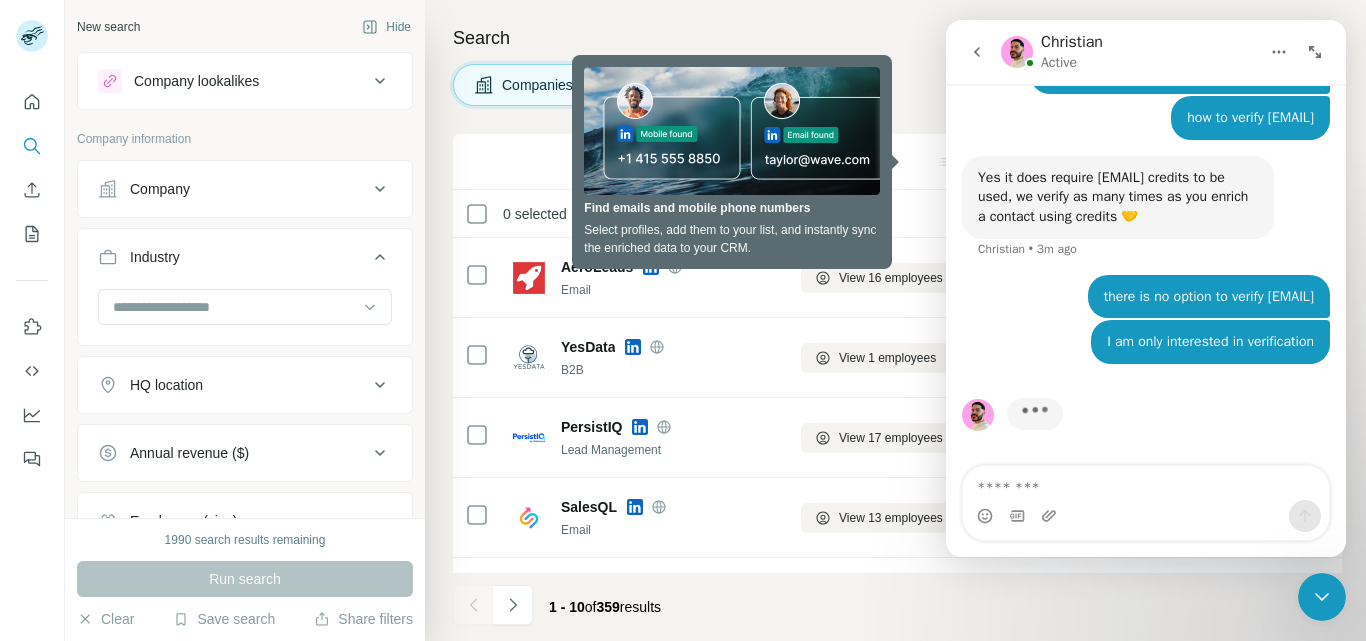 click on "HQ location" at bounding box center [166, 385] 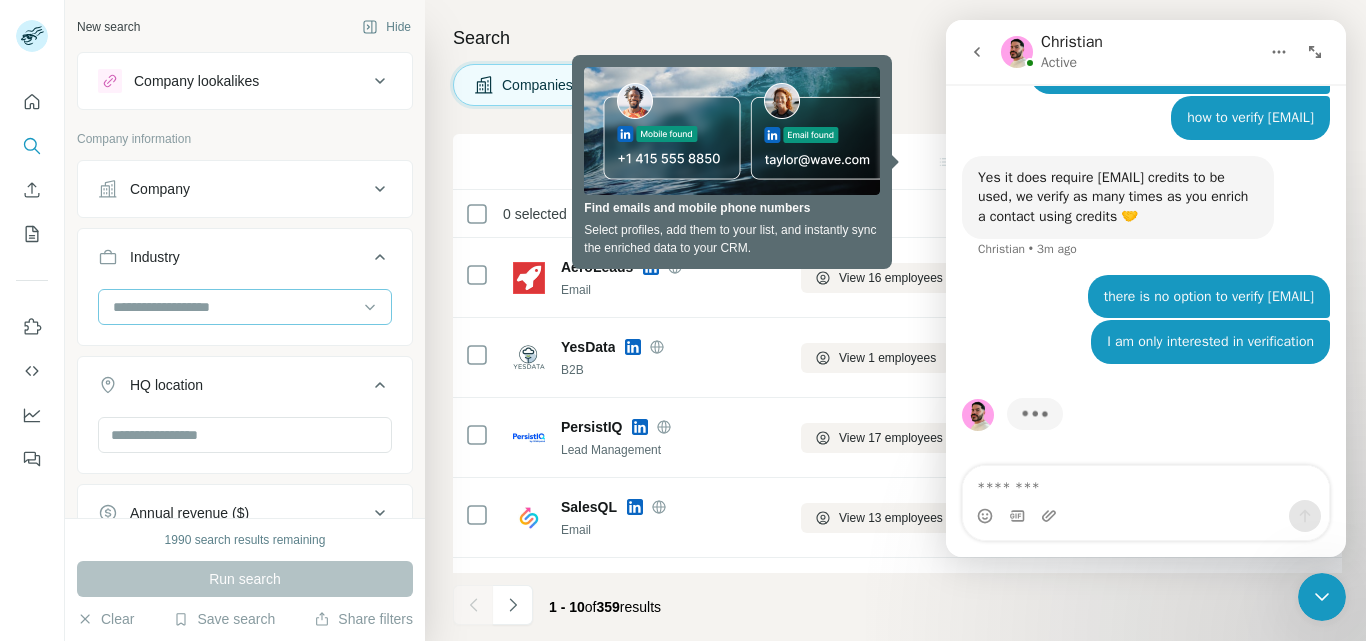 click at bounding box center (234, 307) 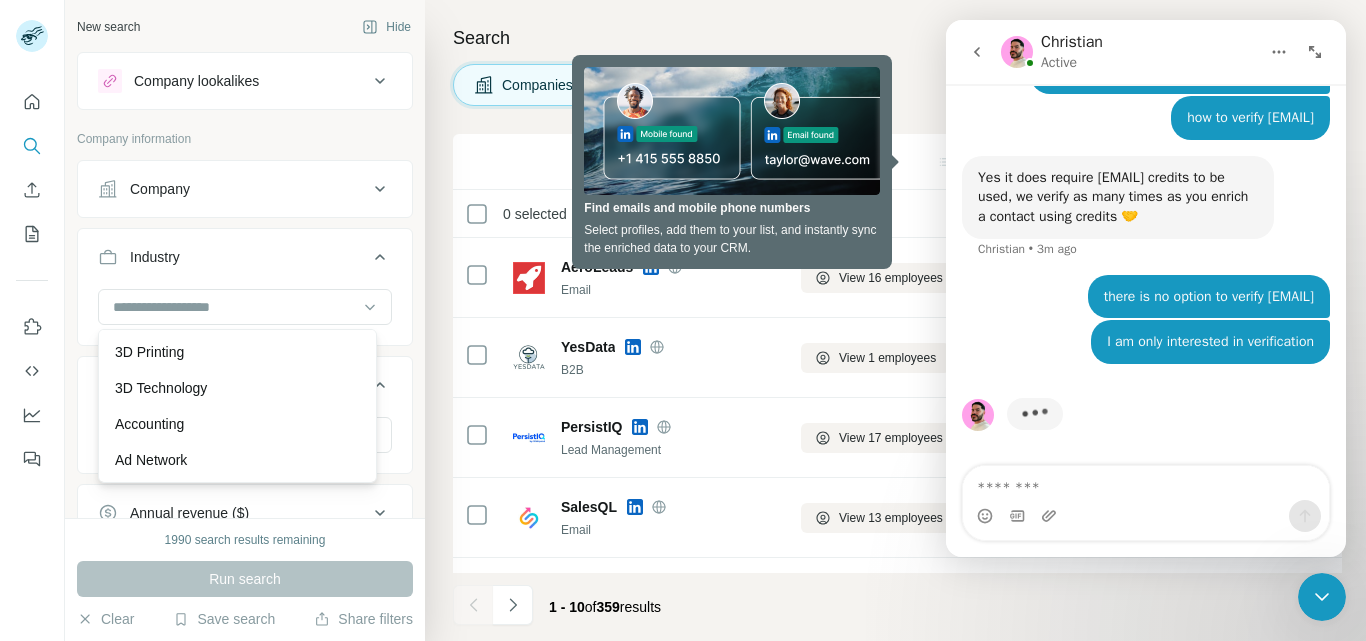 click on "3D Printing" at bounding box center [237, 352] 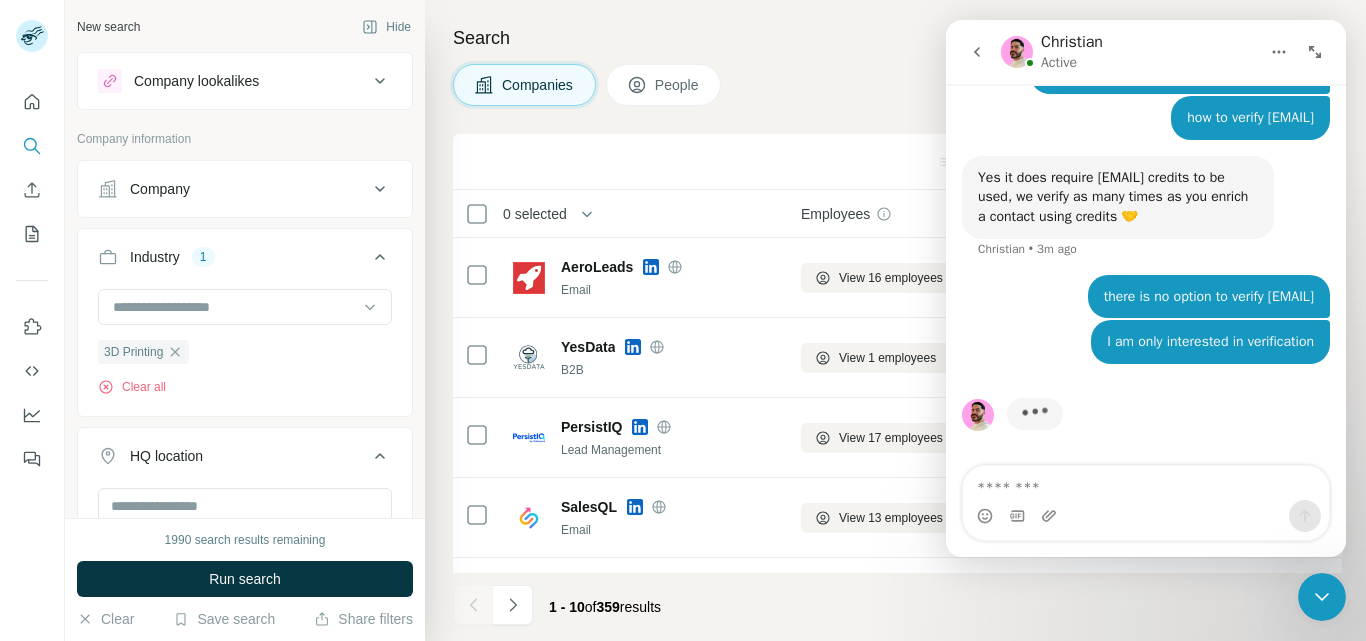 click 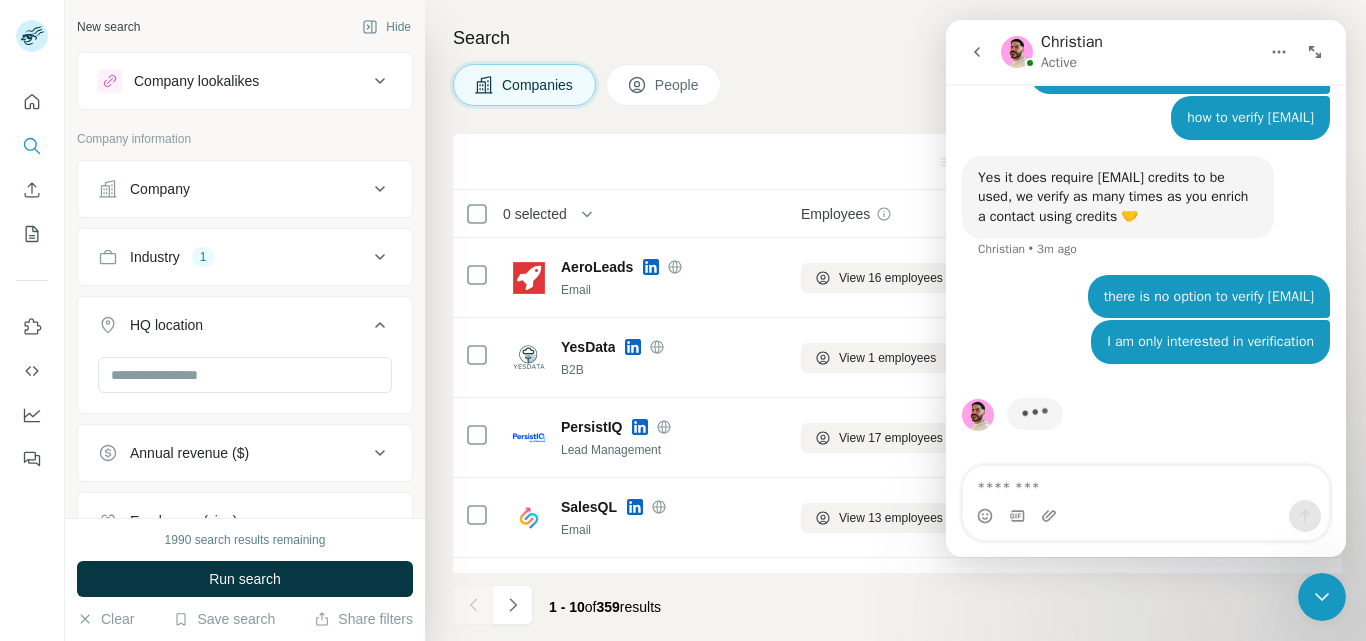 click 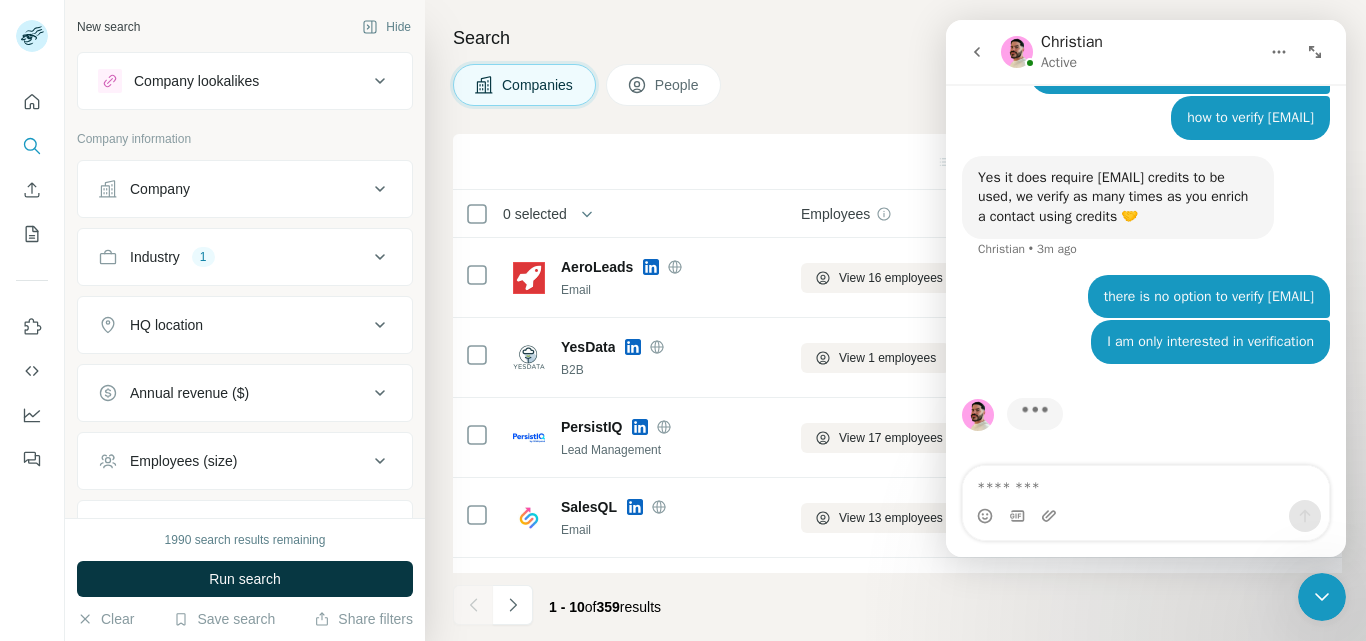 scroll, scrollTop: 164, scrollLeft: 0, axis: vertical 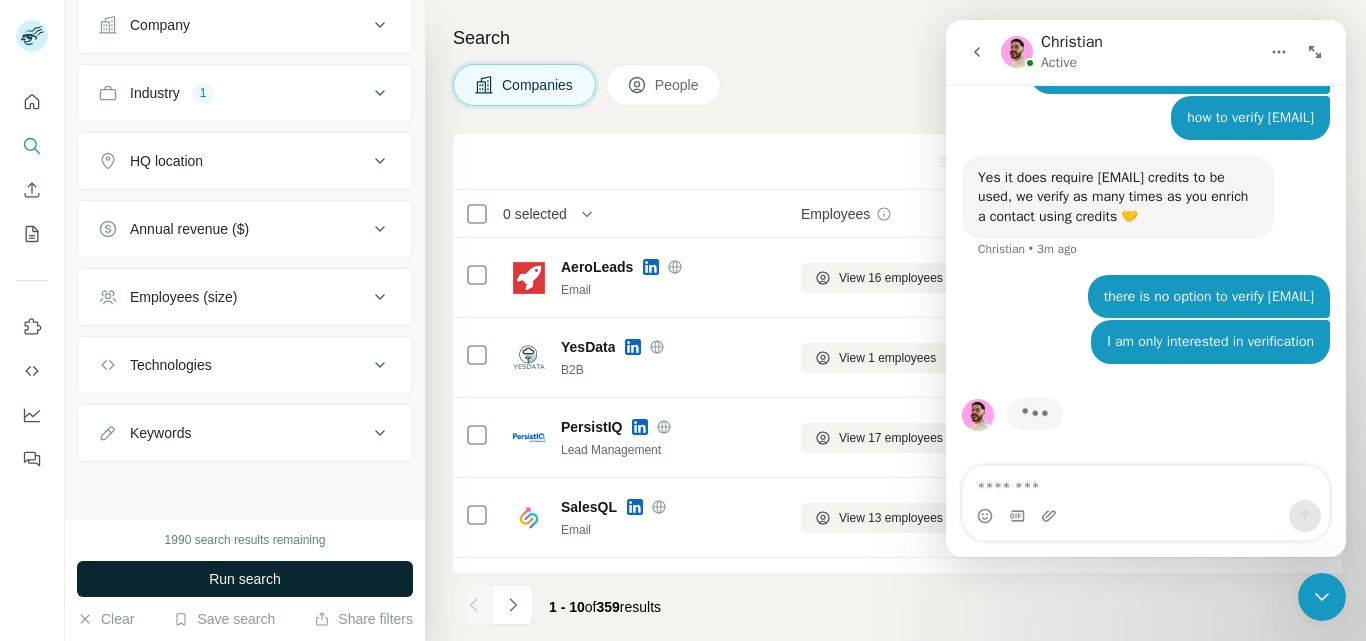 click on "Run search" at bounding box center (245, 579) 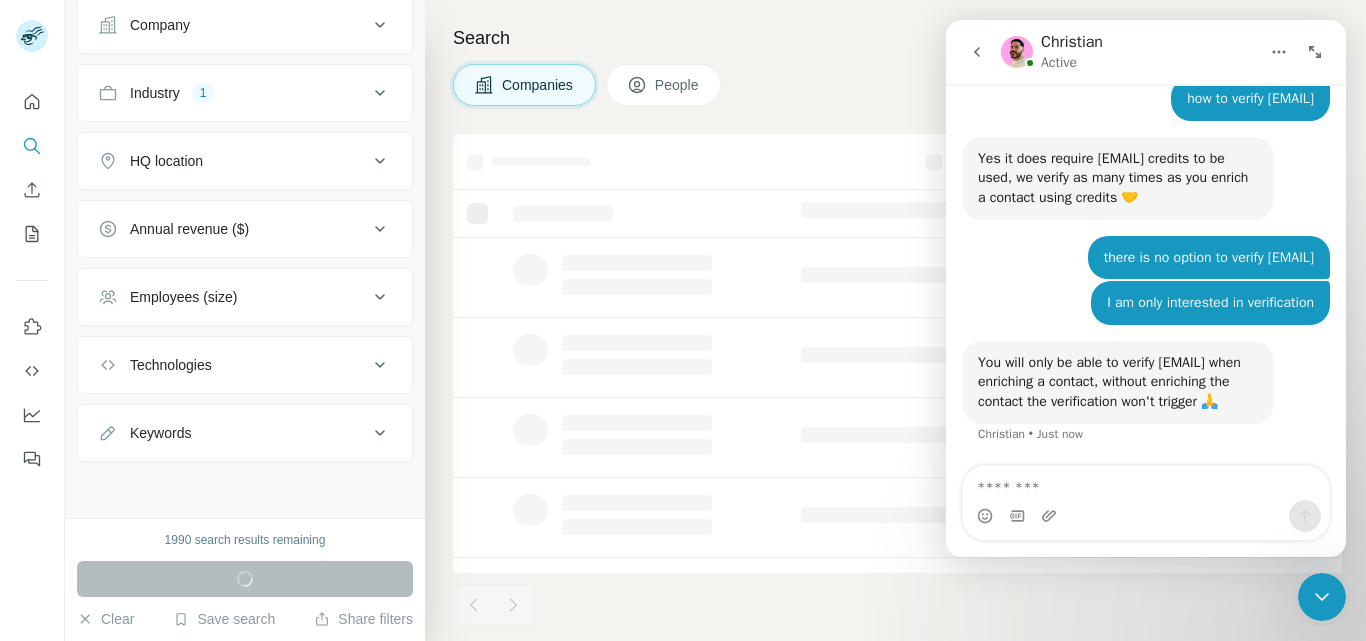 scroll, scrollTop: 1162, scrollLeft: 0, axis: vertical 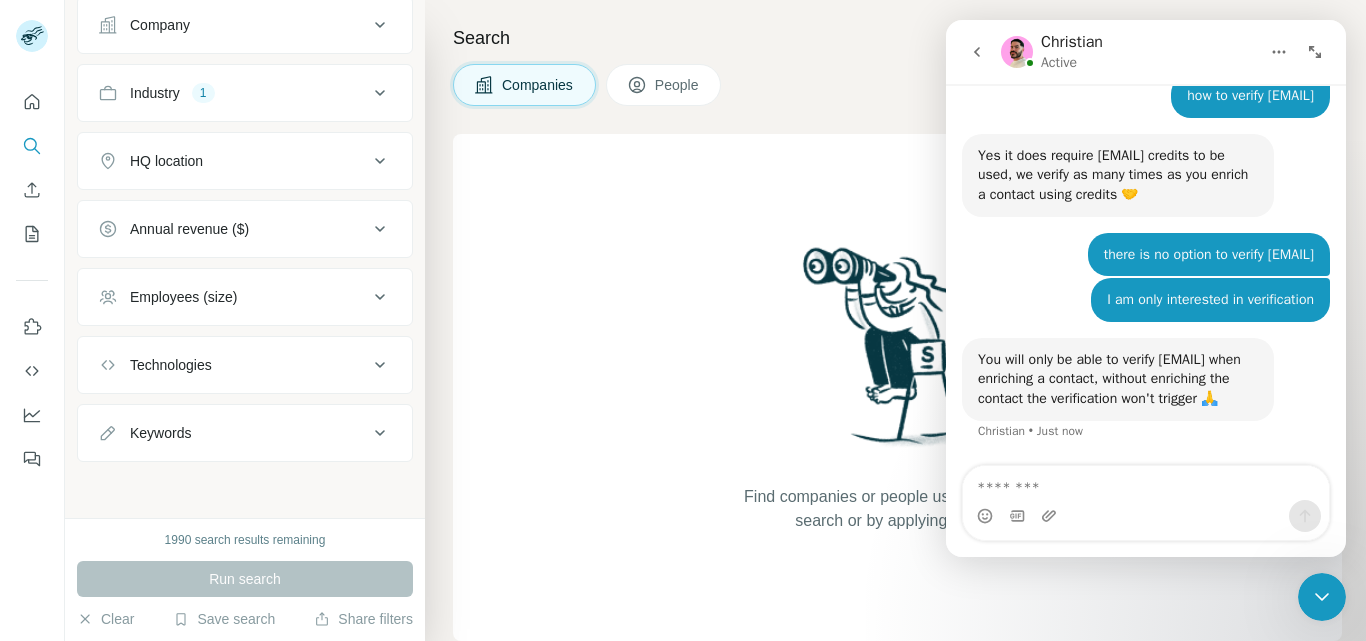 click on "Find companies or people using Lookalikes search or by applying Filters." at bounding box center (897, 387) 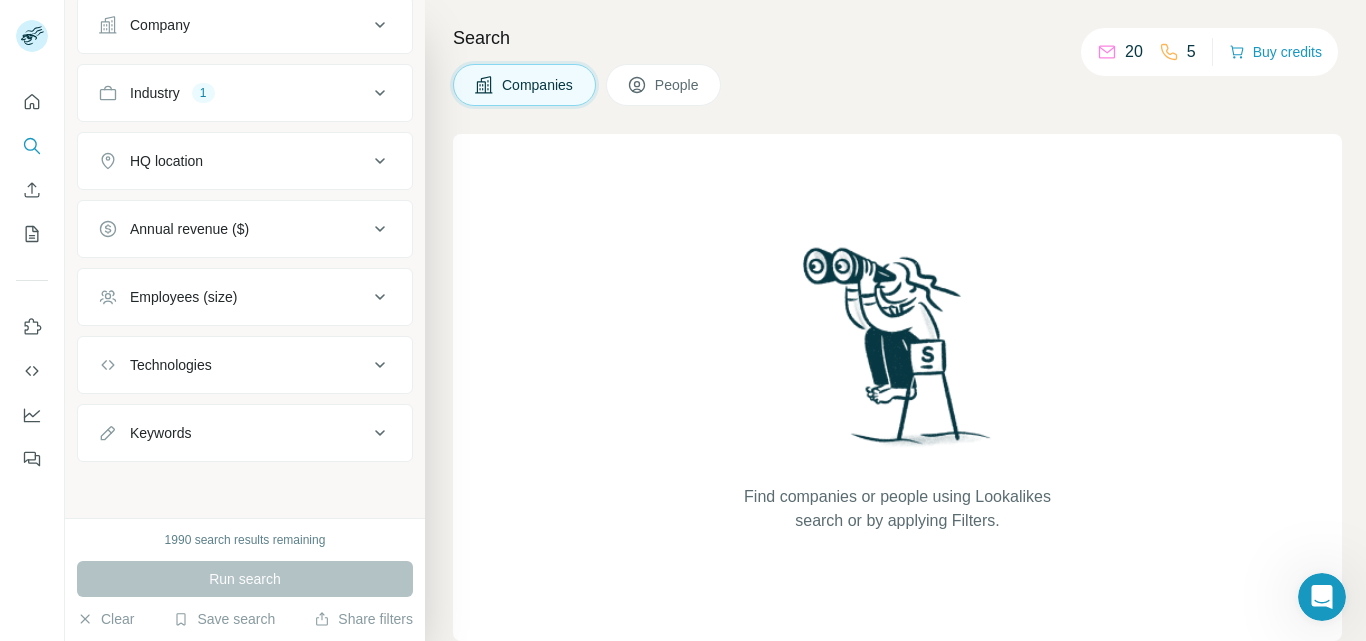 scroll, scrollTop: 0, scrollLeft: 0, axis: both 